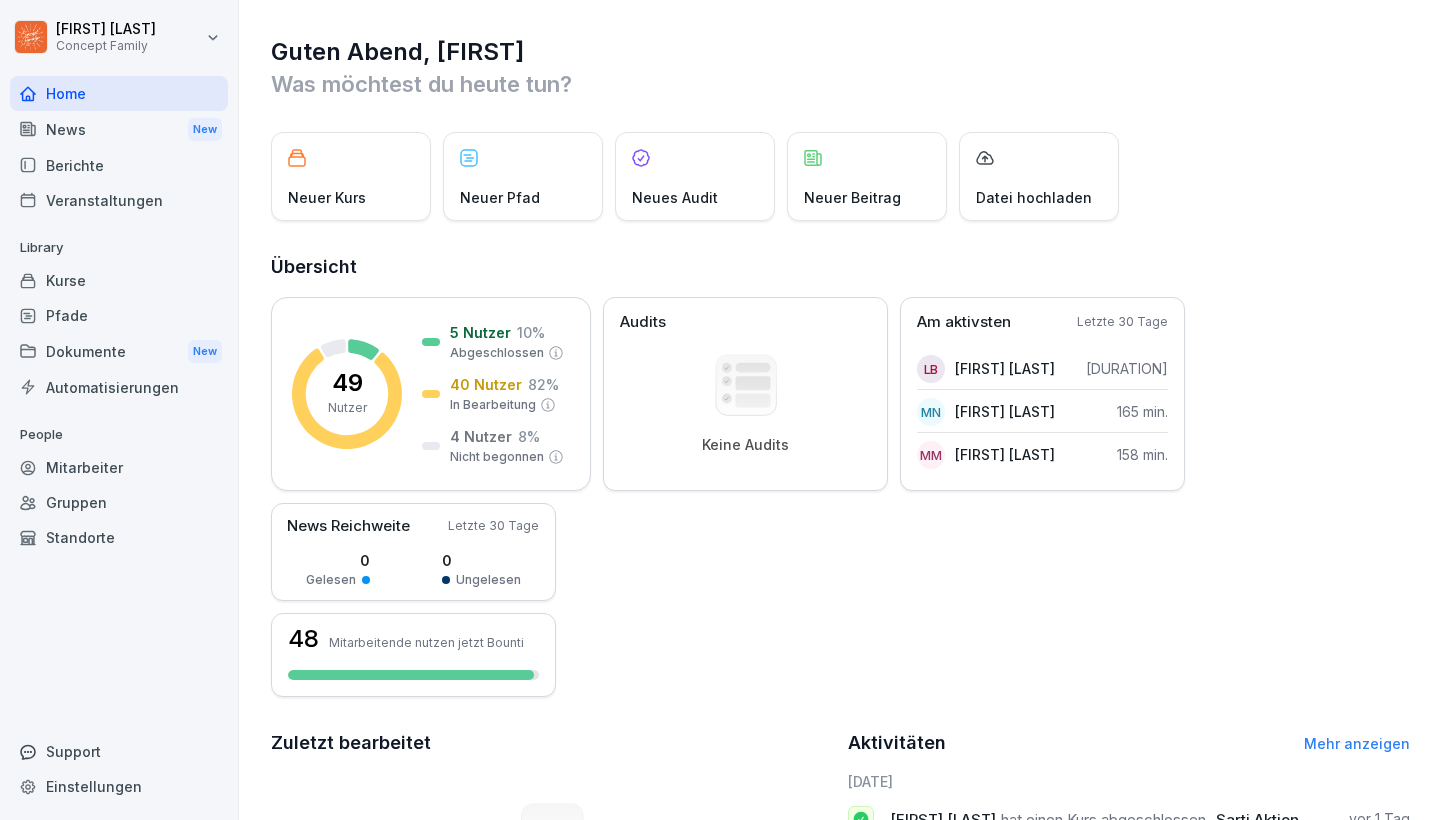 scroll, scrollTop: 0, scrollLeft: 0, axis: both 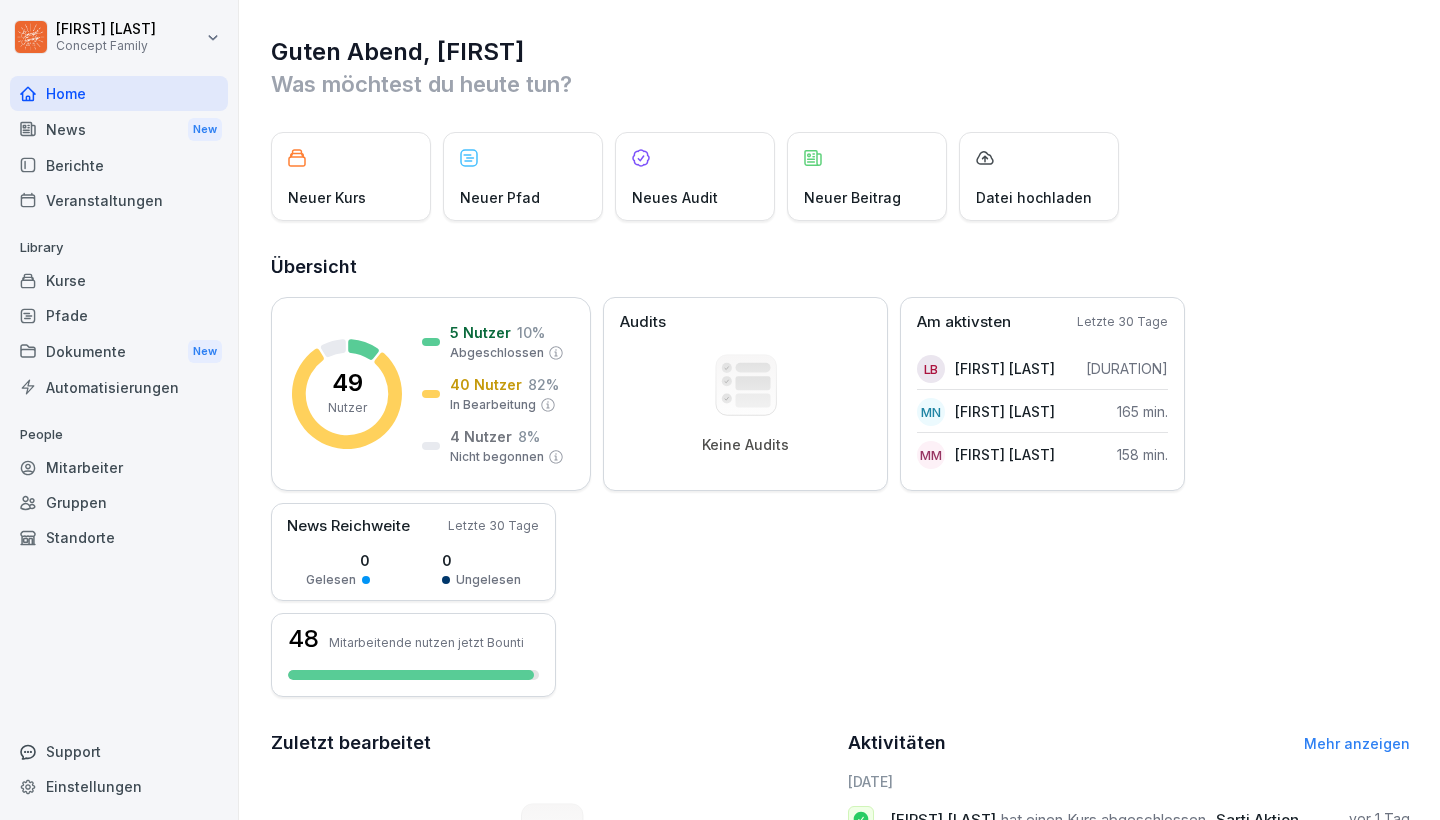 click on "Mitarbeiter" at bounding box center (119, 467) 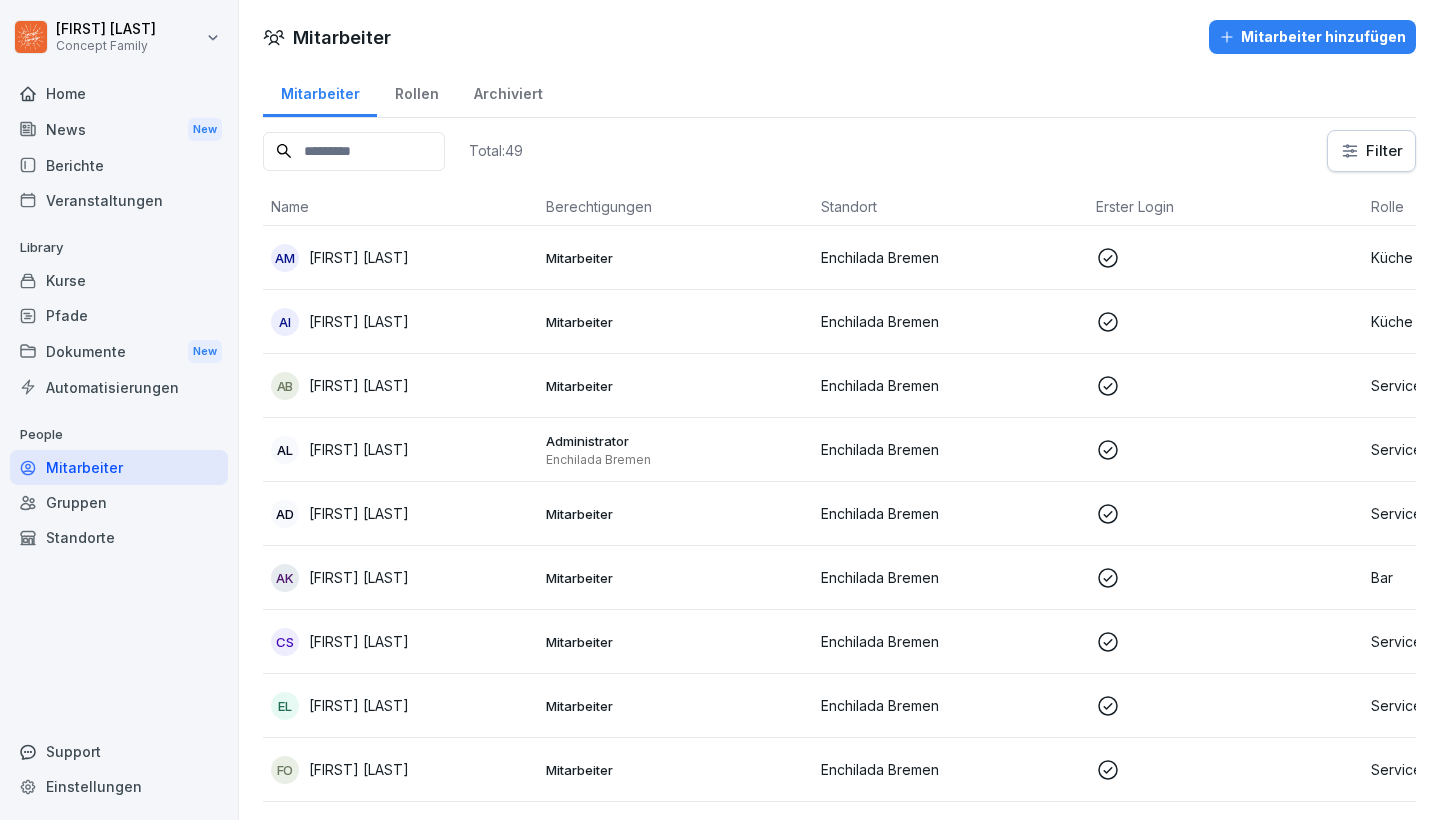 click at bounding box center [354, 151] 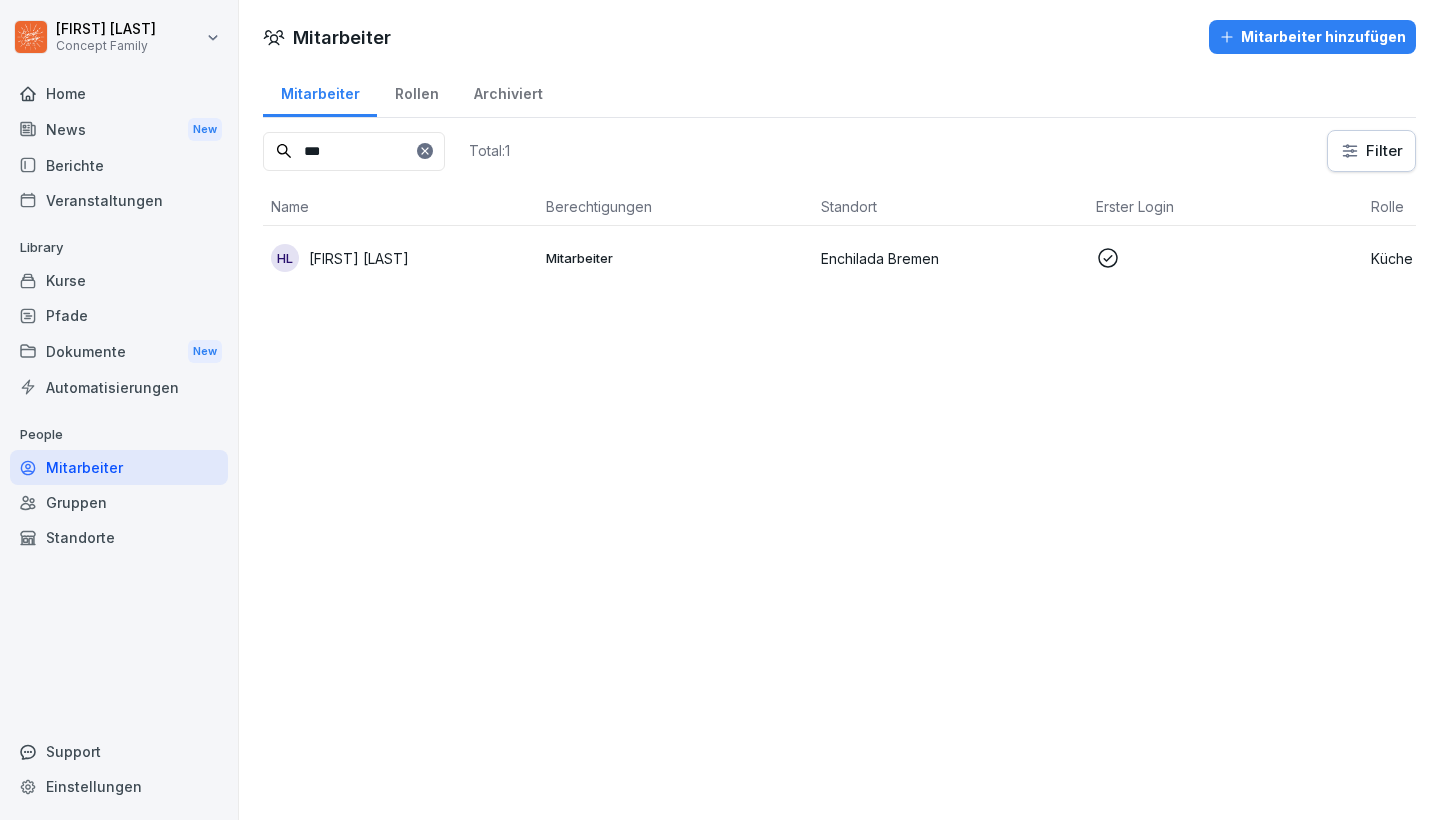 type on "***" 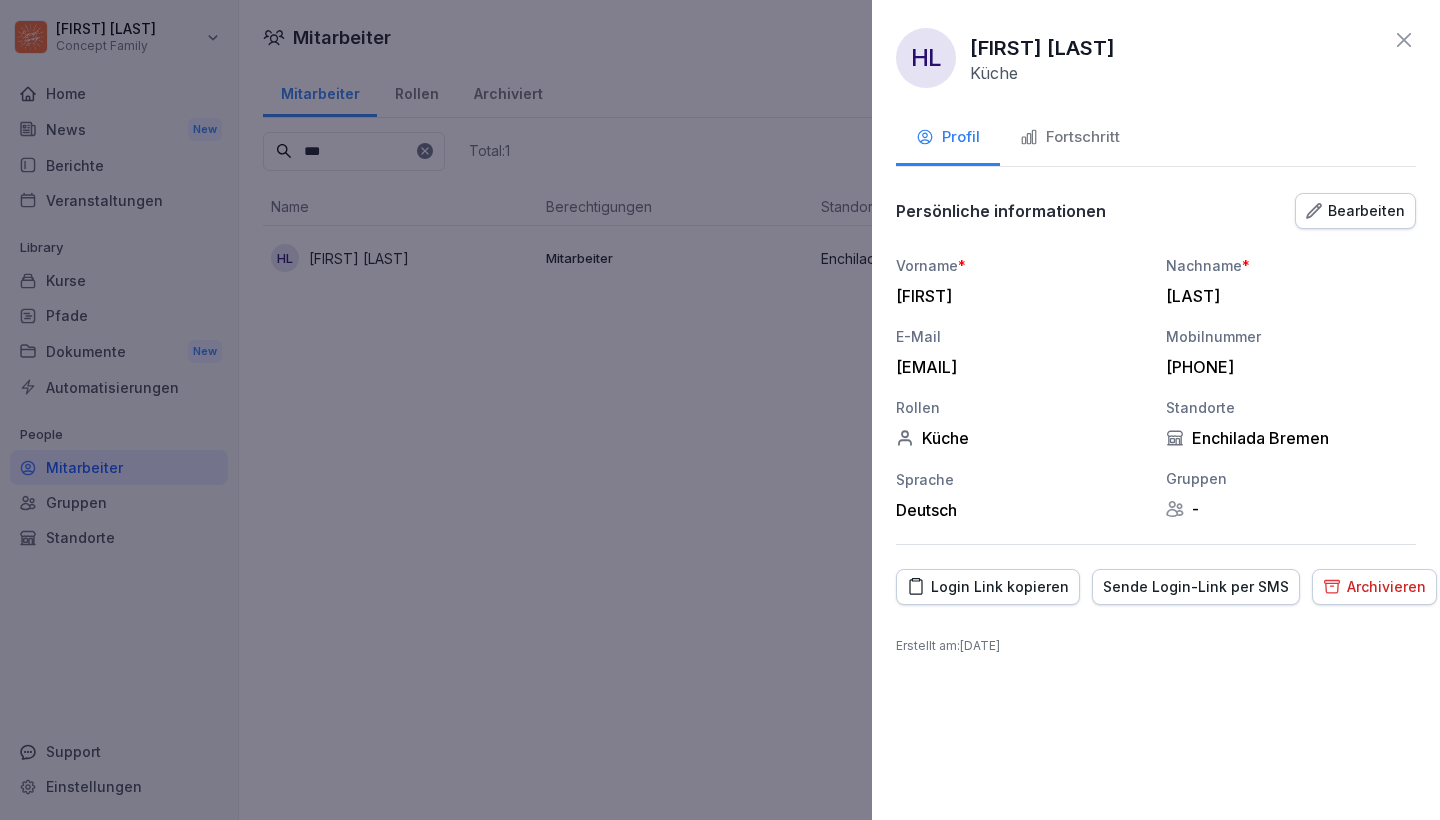click on "Sende Login-Link per SMS" at bounding box center [1196, 587] 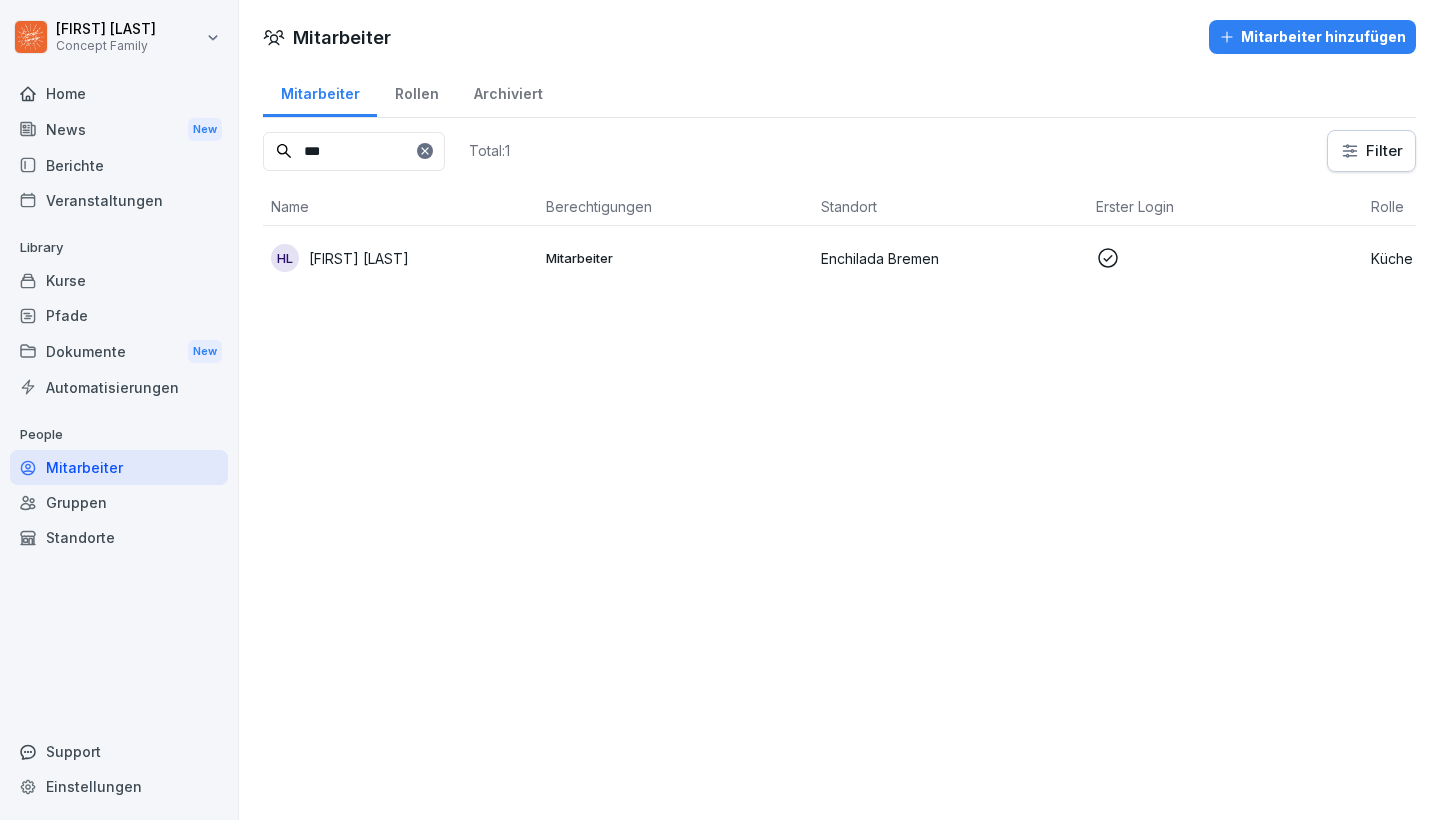 click on "***" at bounding box center (354, 151) 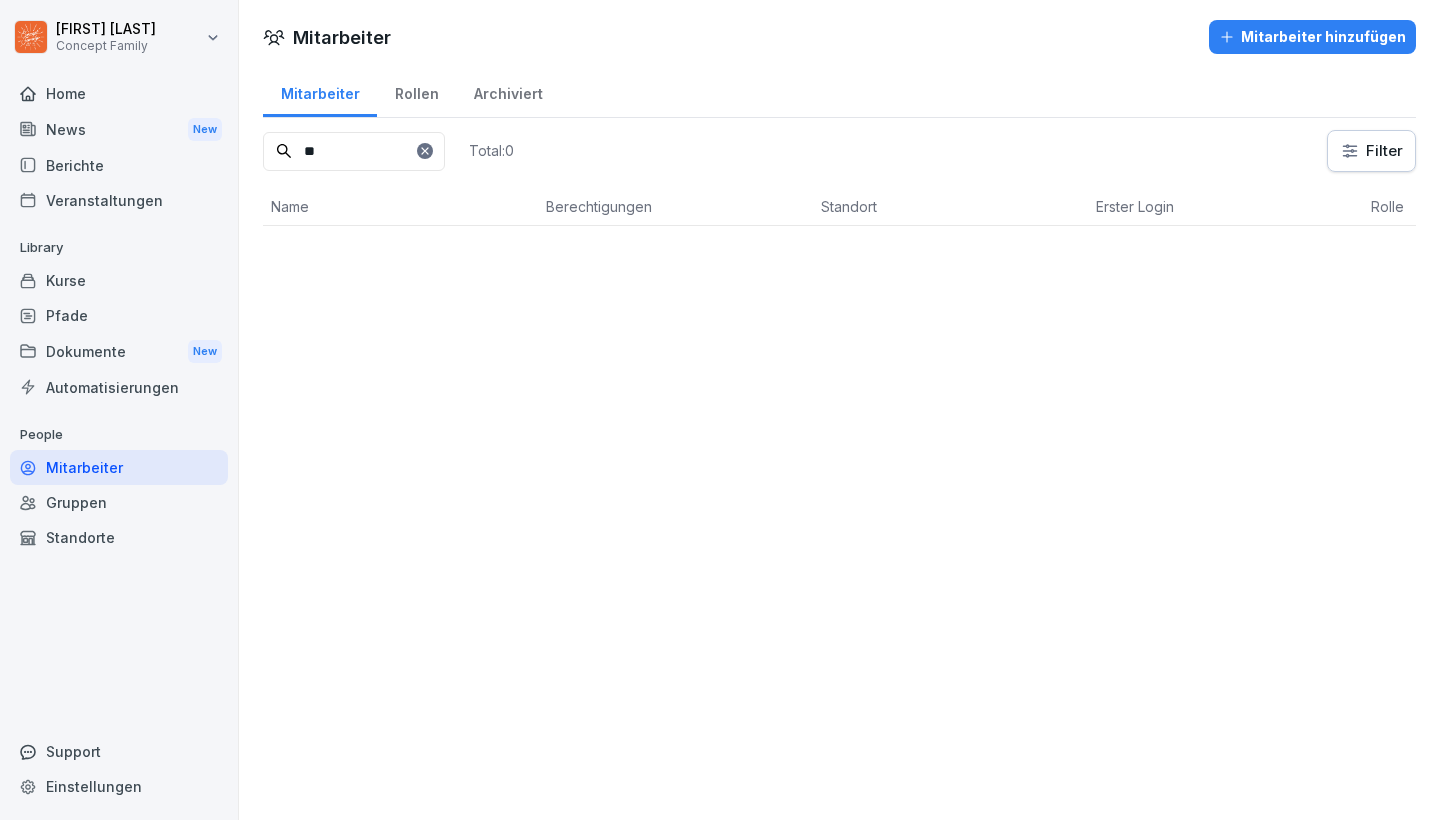 type on "*" 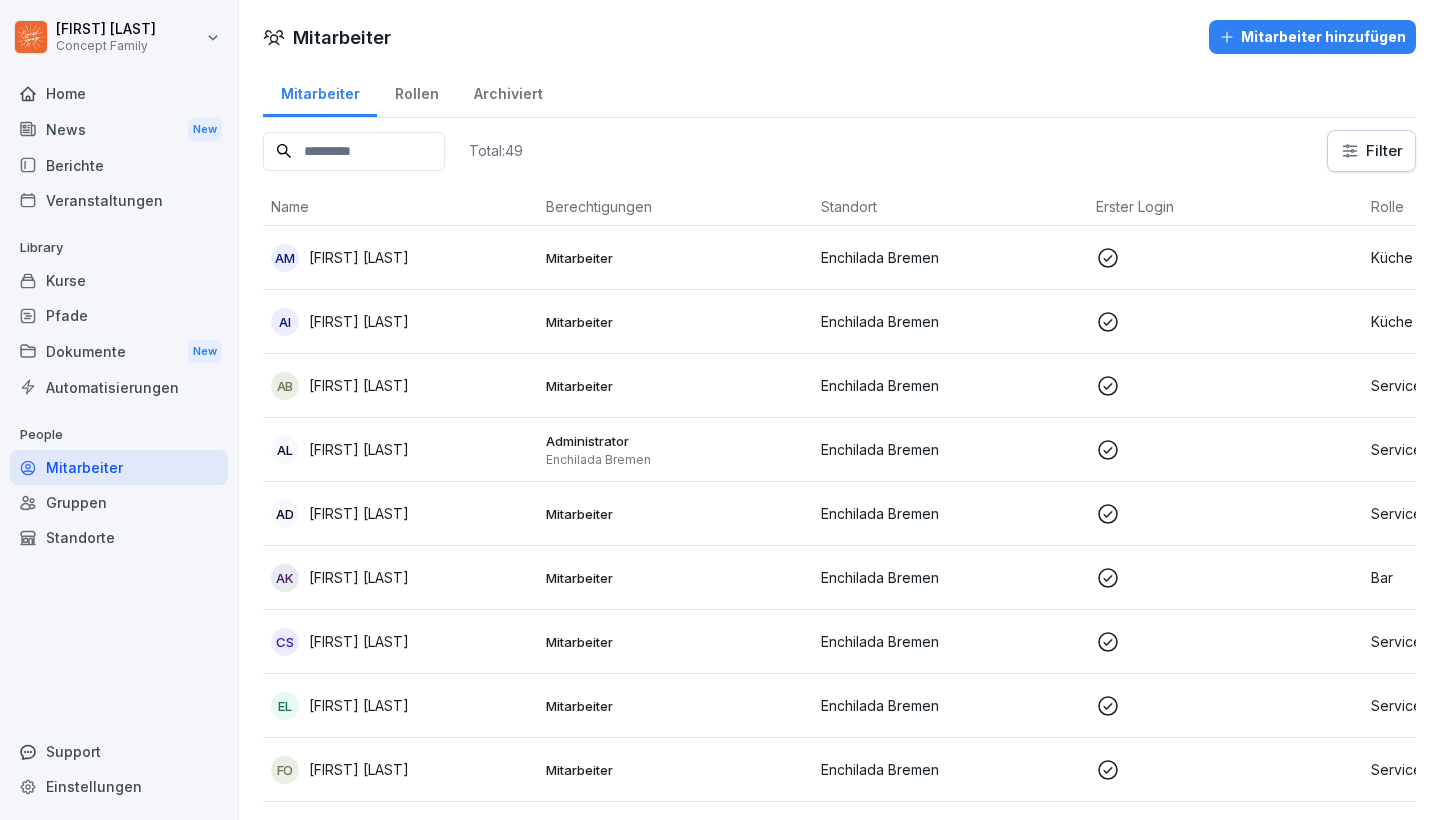 type 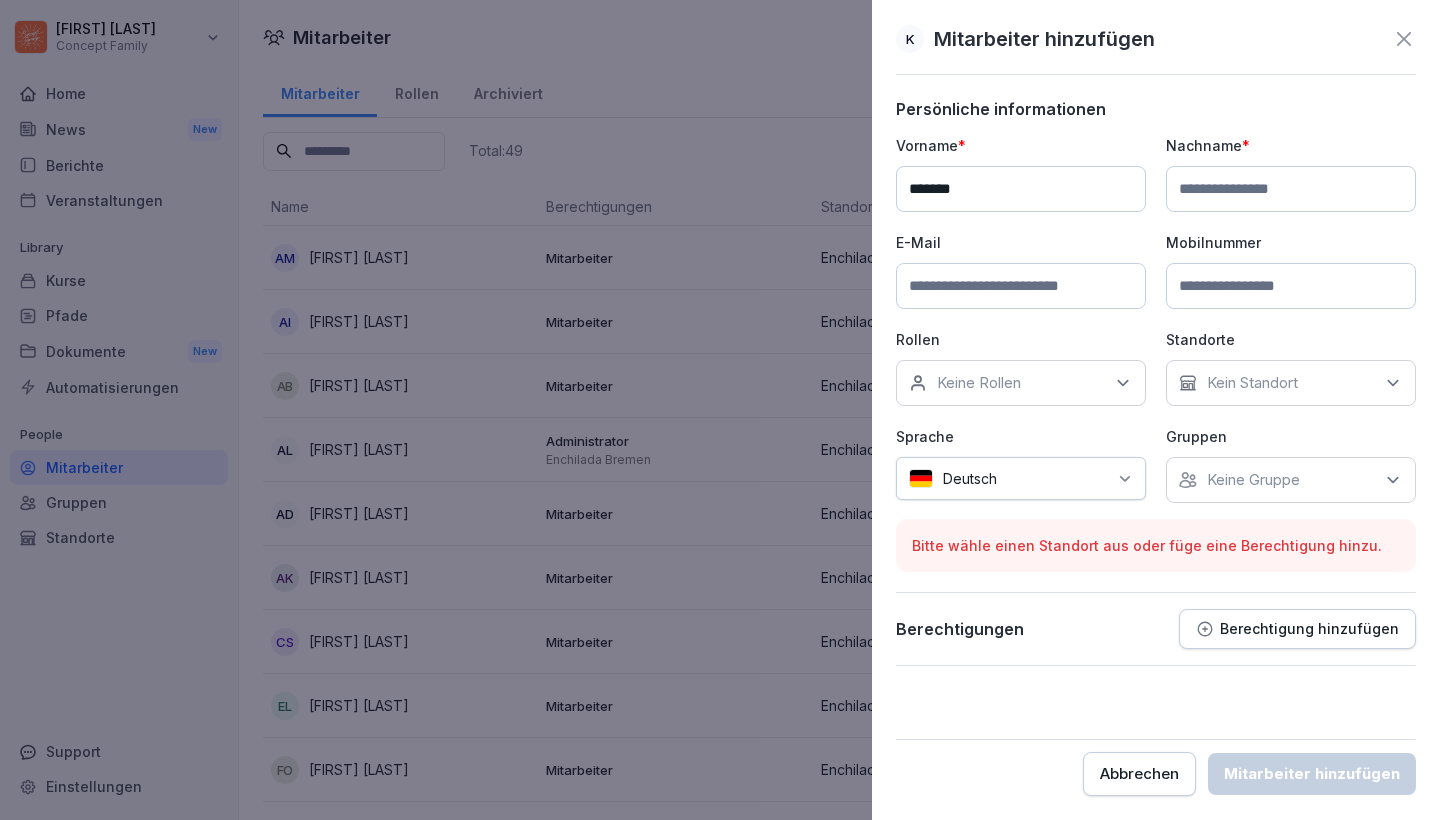 type on "*******" 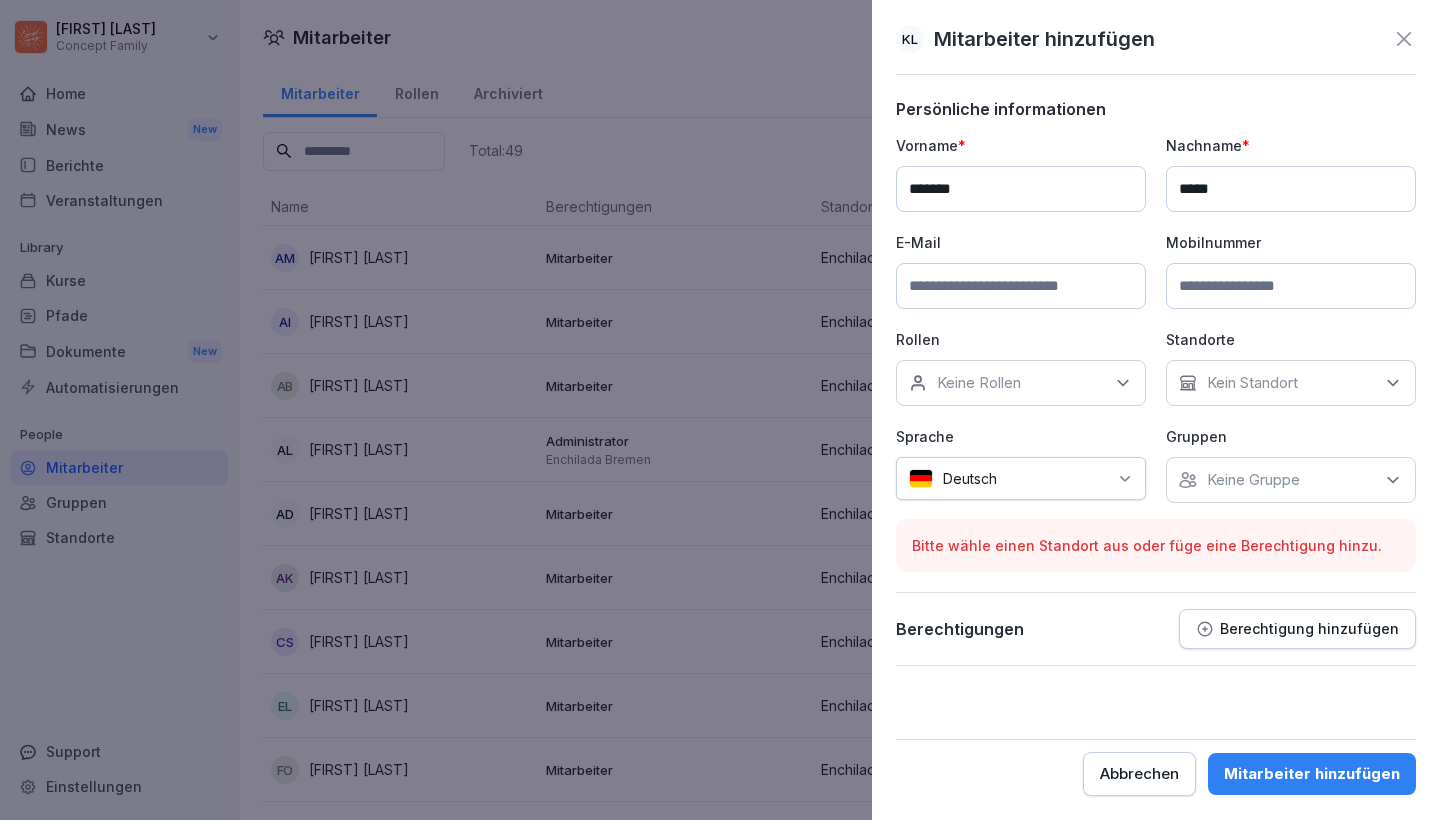 type on "*****" 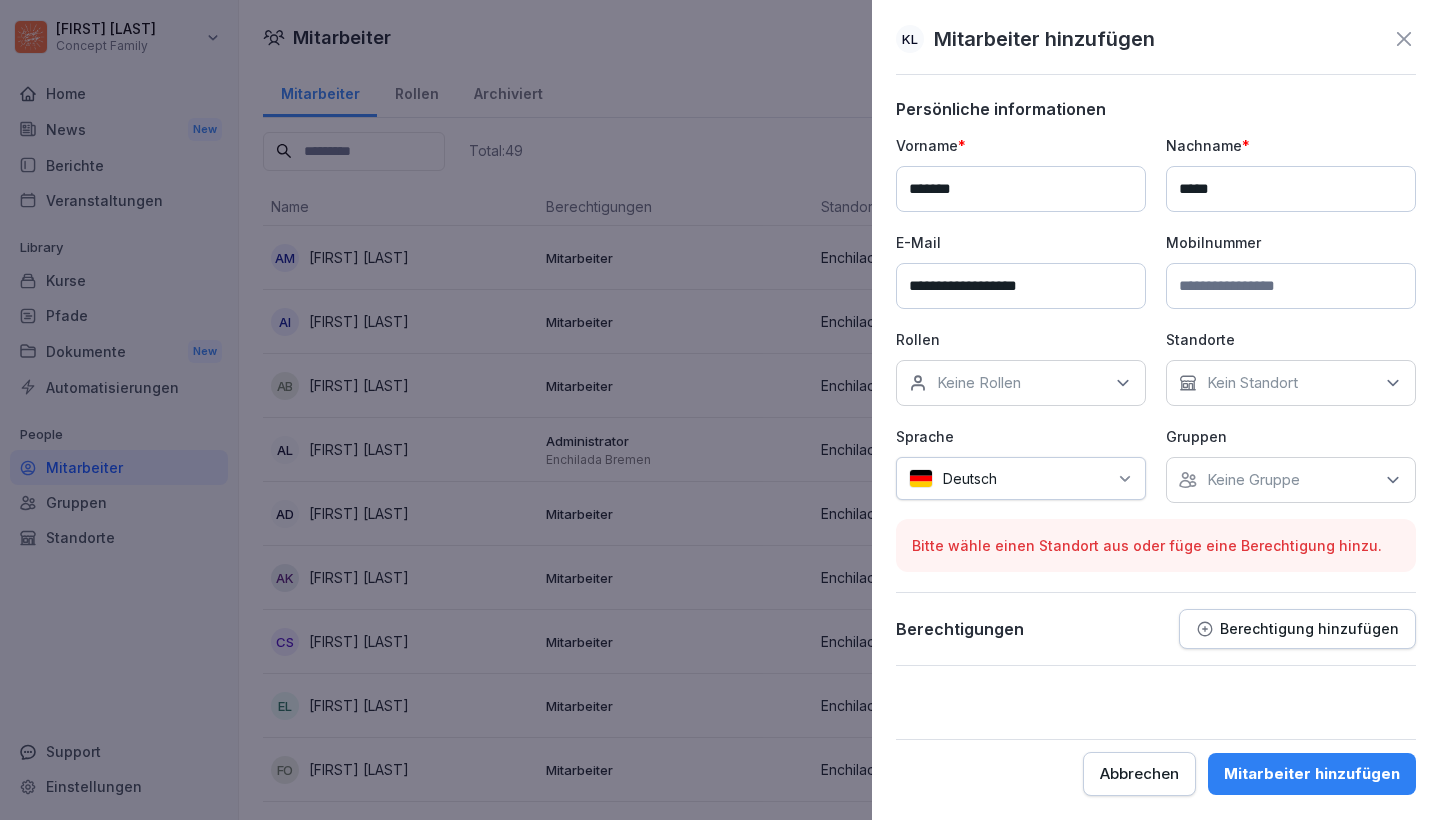 type on "**********" 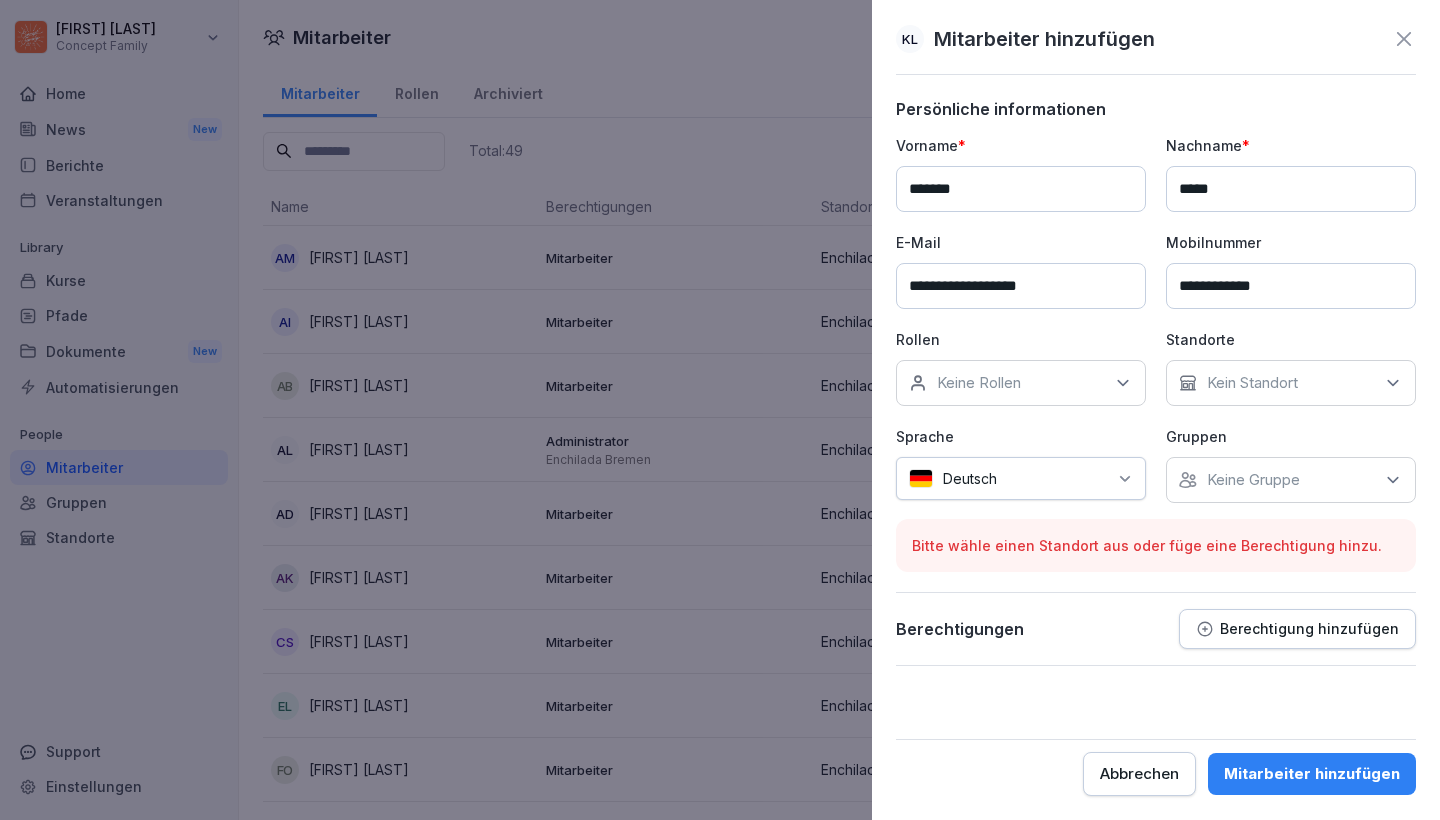type on "**********" 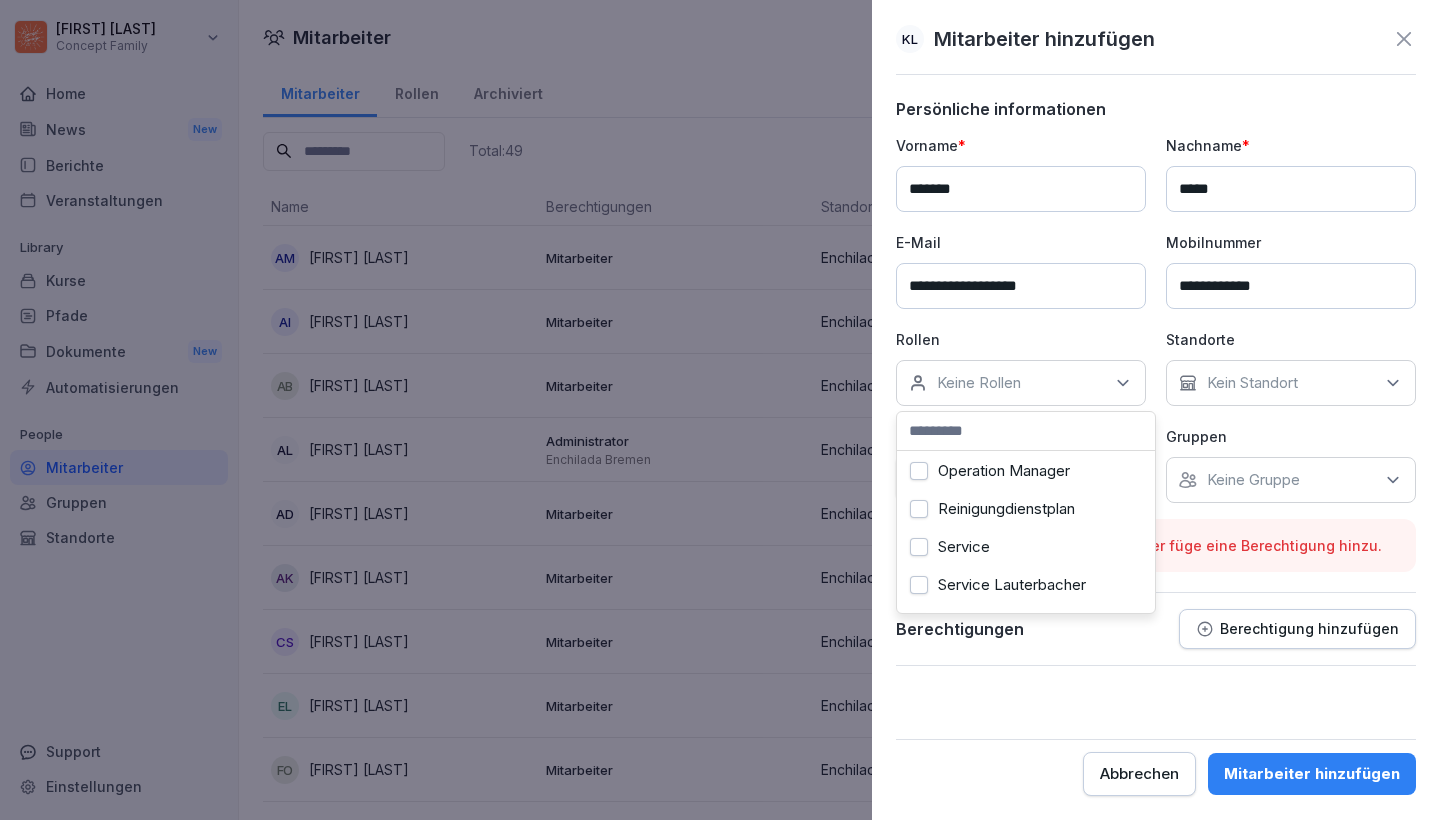 scroll, scrollTop: 604, scrollLeft: 0, axis: vertical 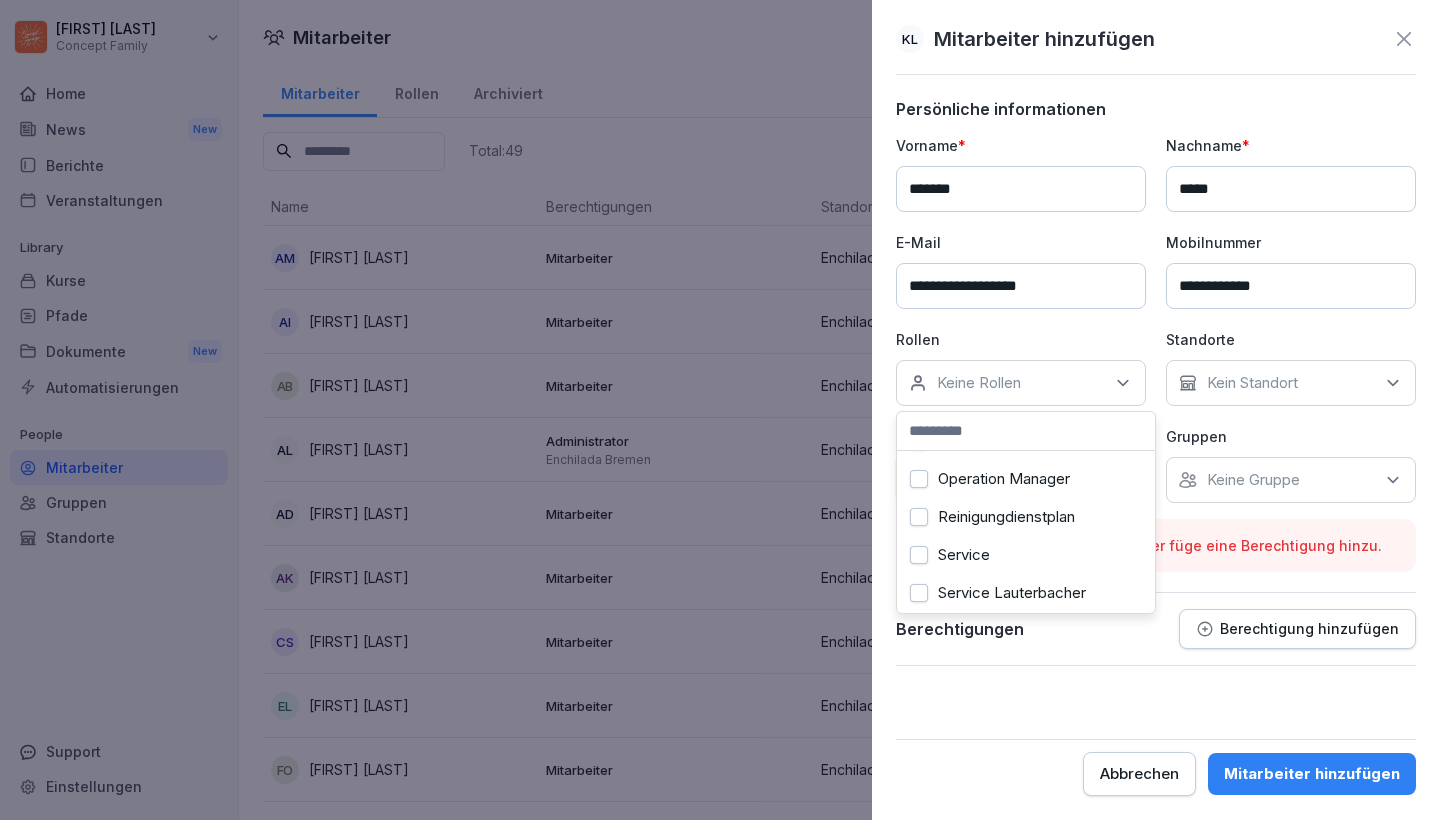 click on "Service" at bounding box center [919, 555] 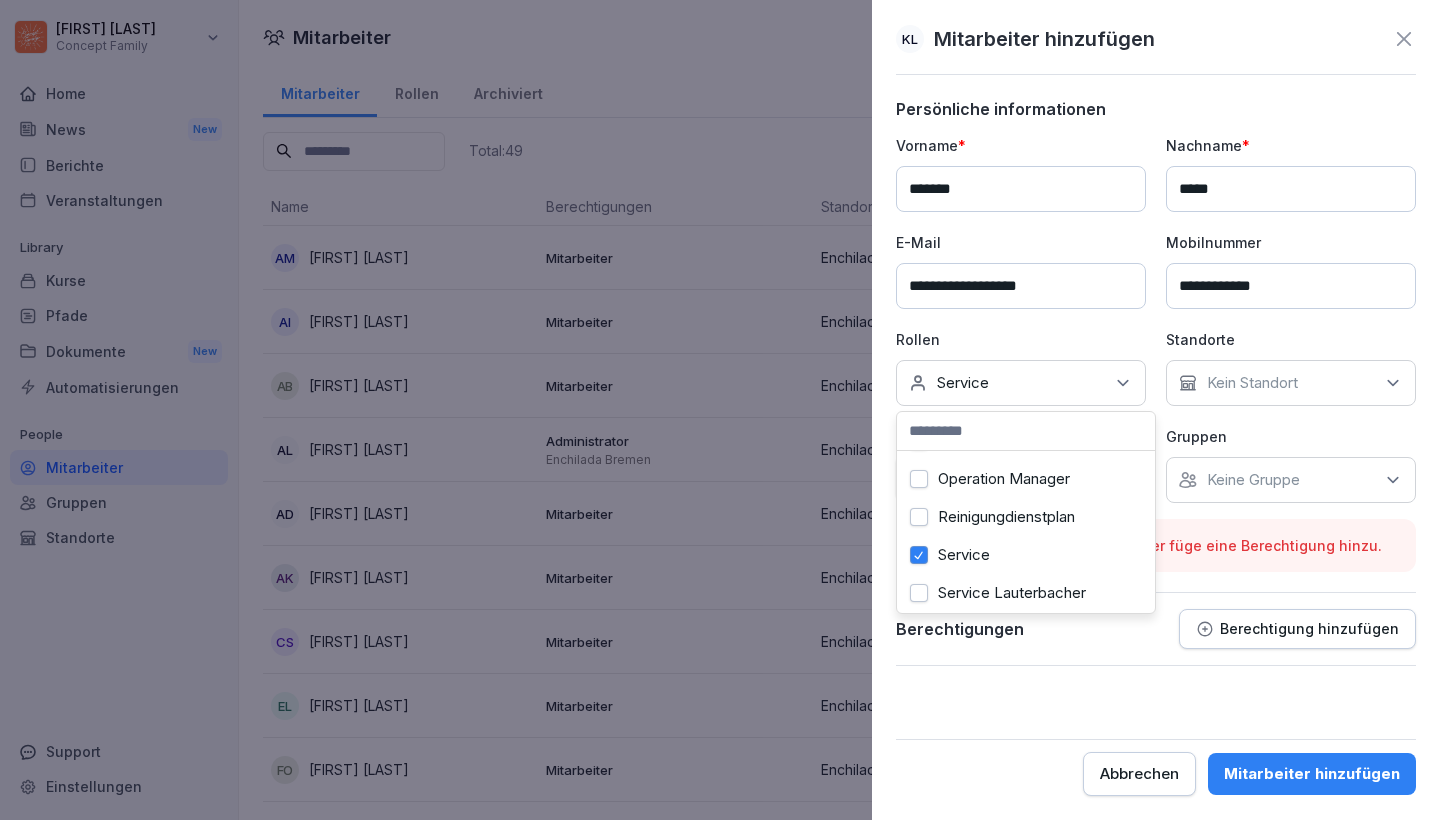 click on "**********" at bounding box center [1156, 319] 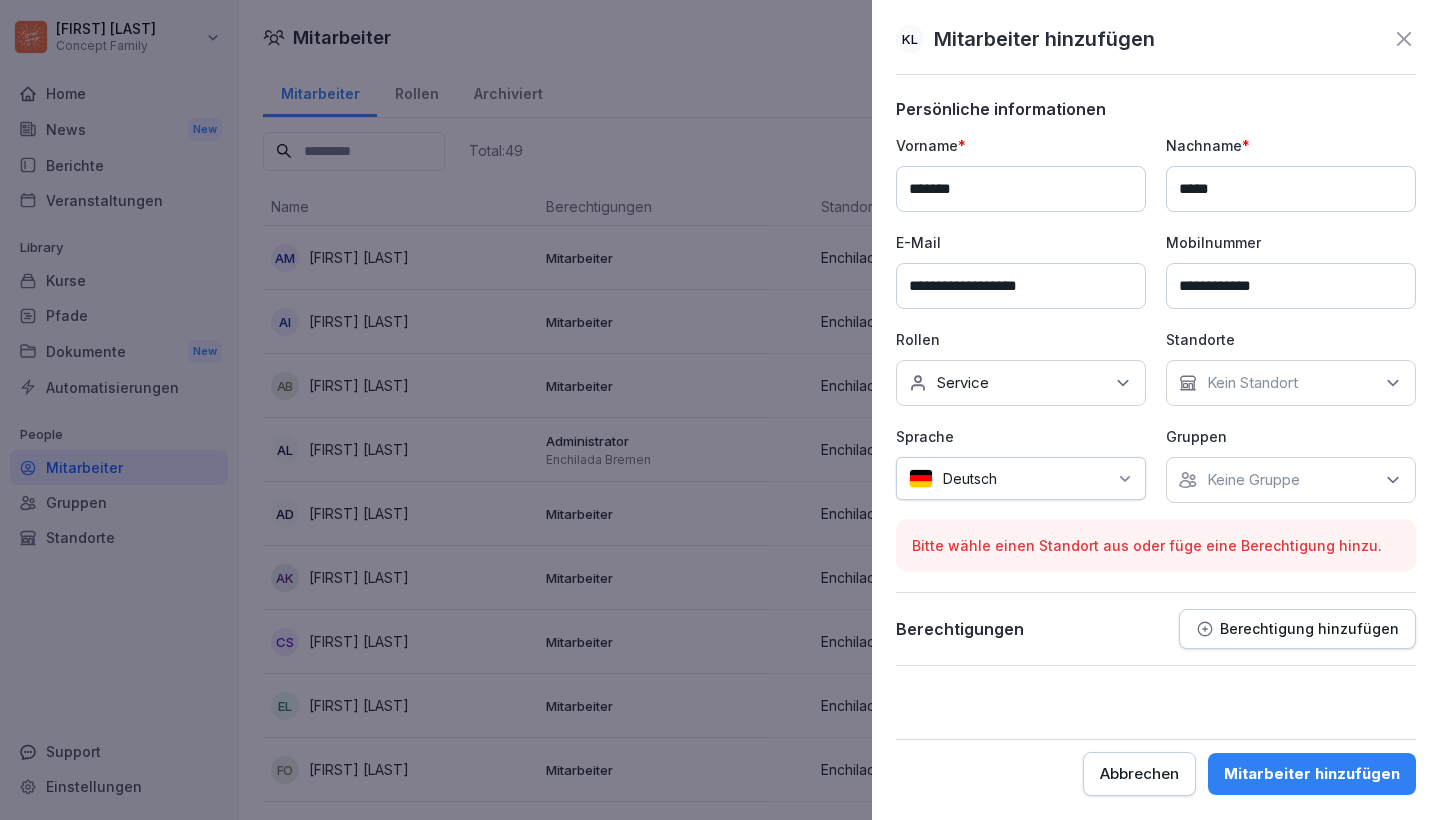 click on "Kein Standort" at bounding box center [1252, 383] 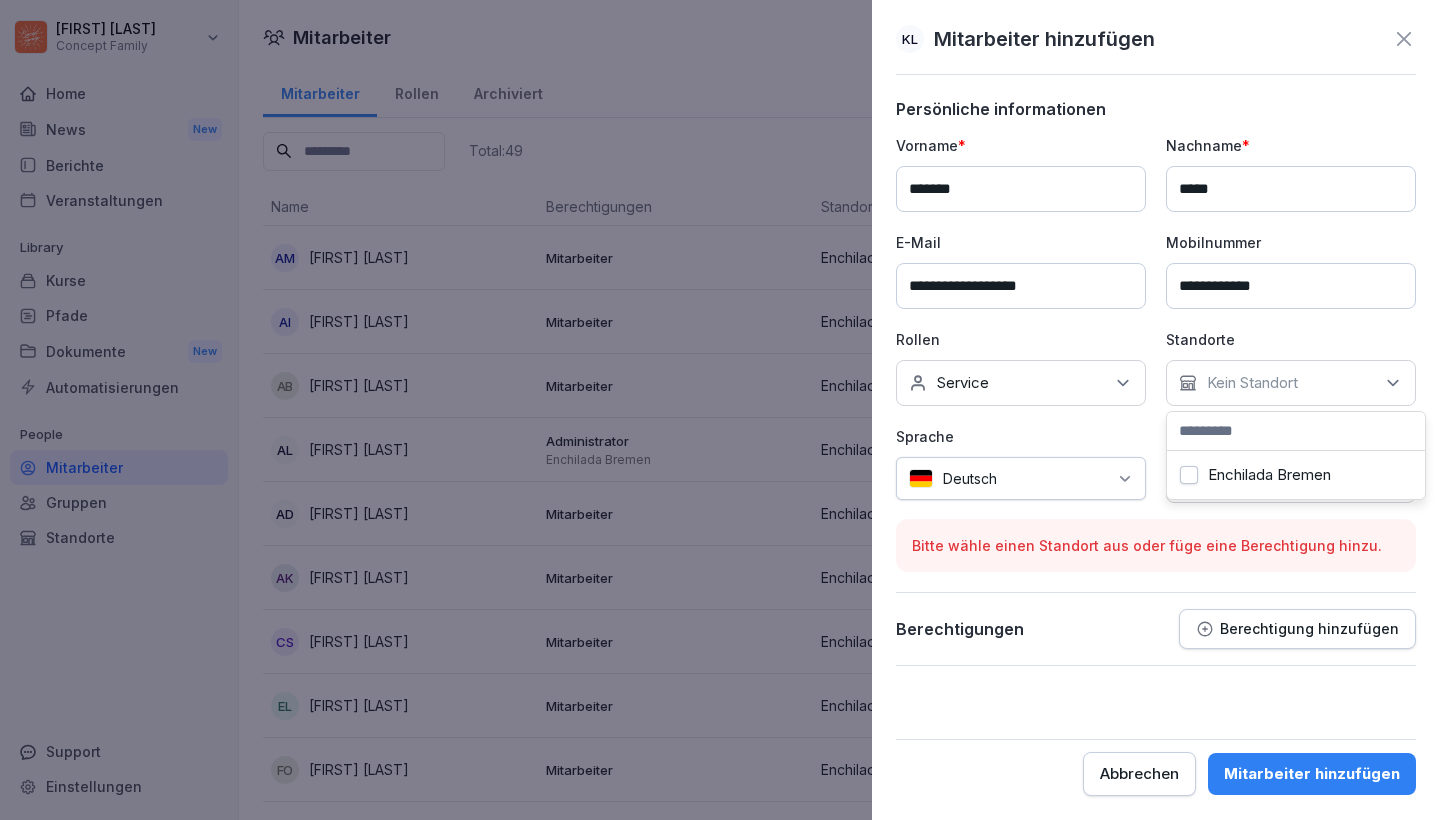 click on "Enchilada Bremen" at bounding box center [1269, 475] 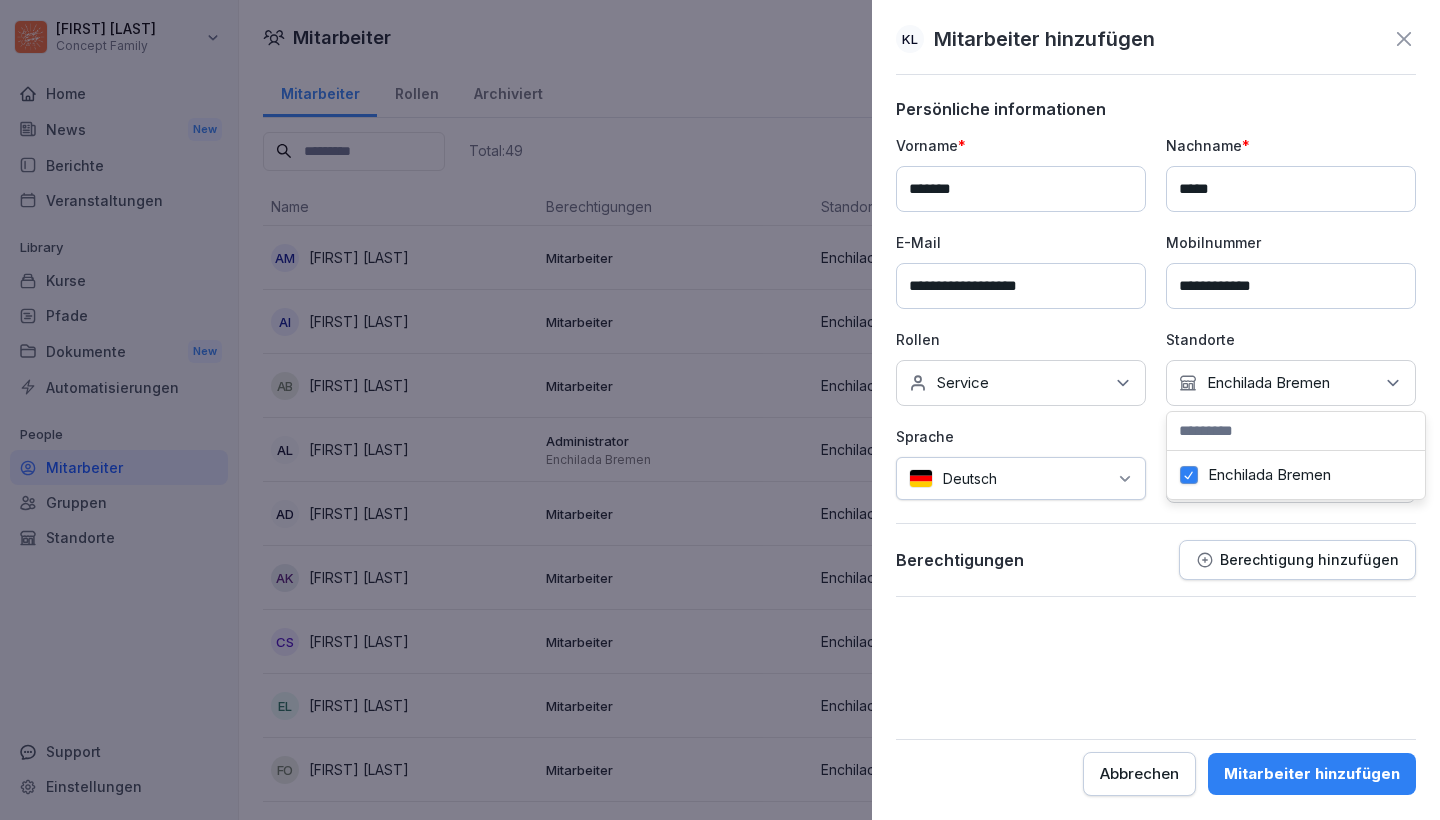 click on "Enchilada Bremen" at bounding box center [1269, 475] 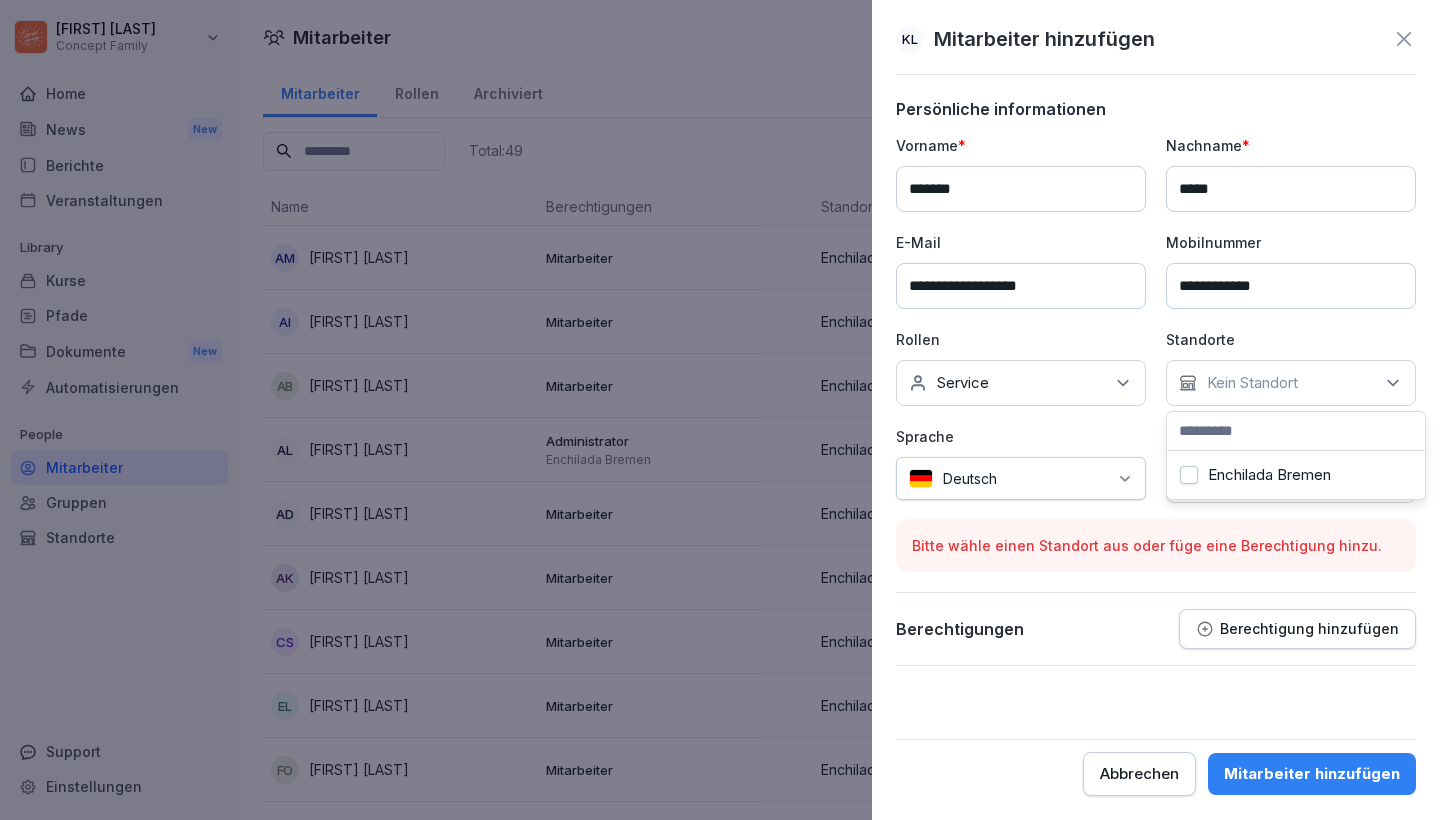 click on "Enchilada Bremen" at bounding box center (1269, 475) 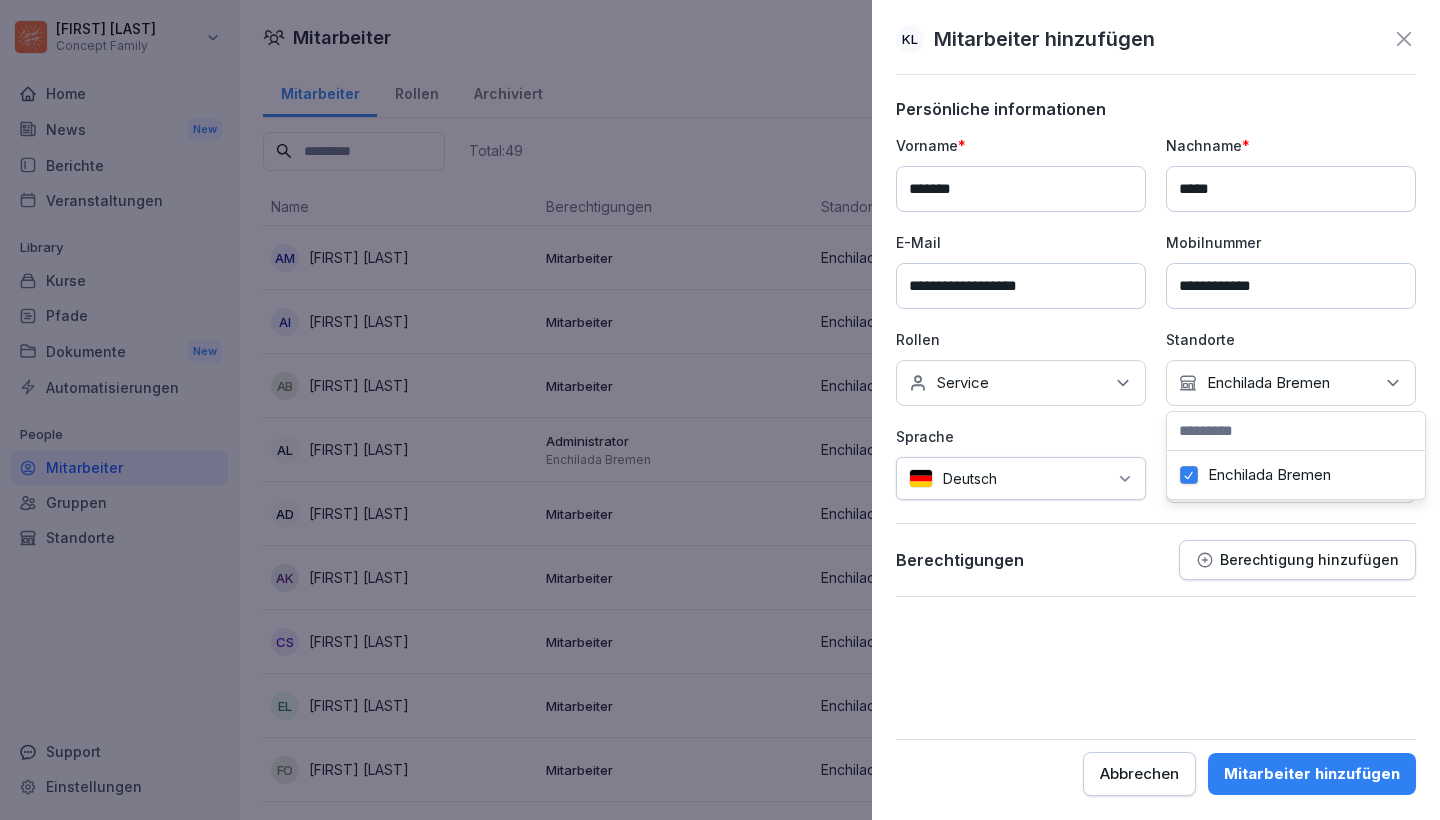click on "**********" at bounding box center [1156, 348] 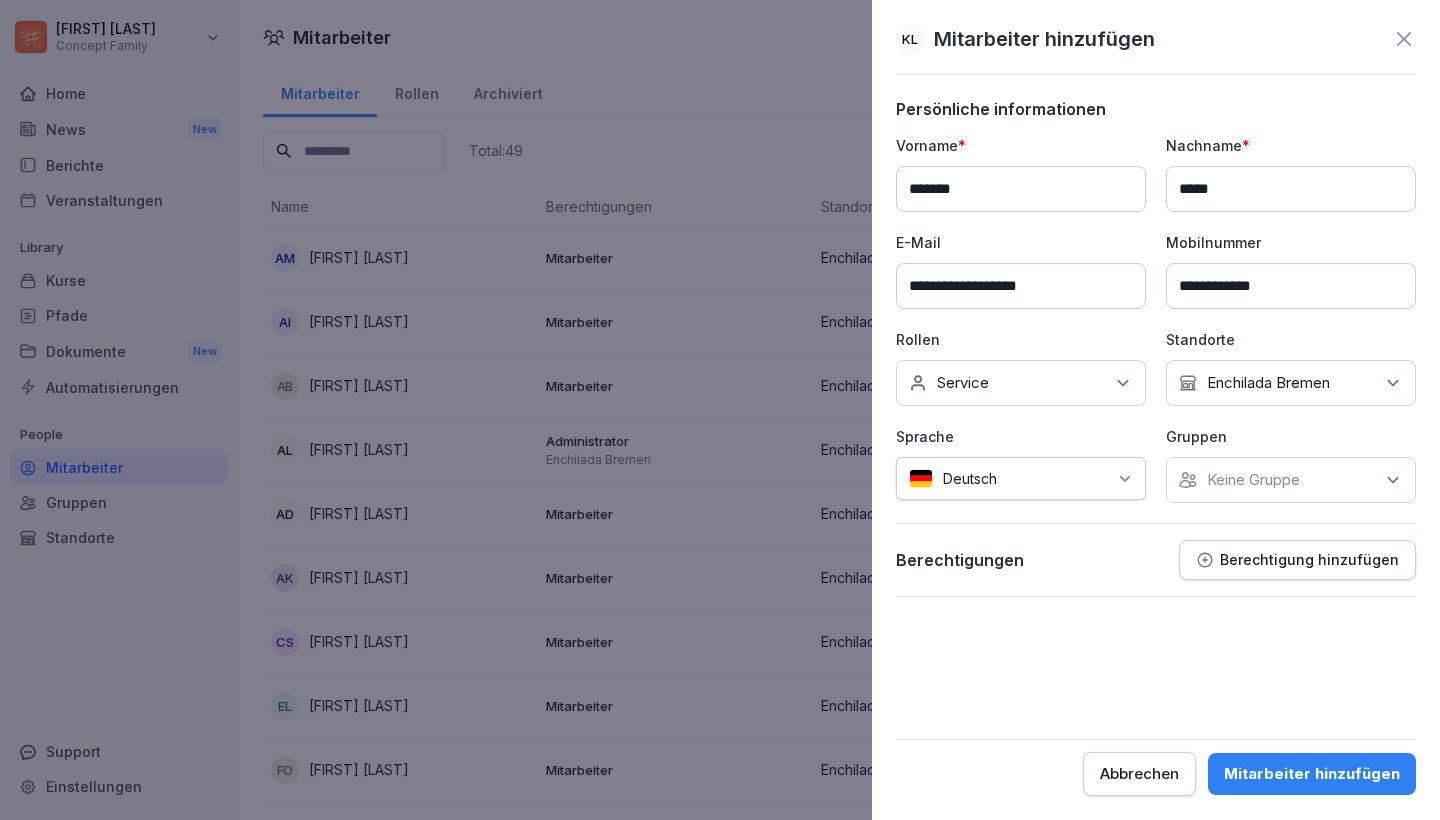 click on "Keine Gruppe" at bounding box center (1253, 480) 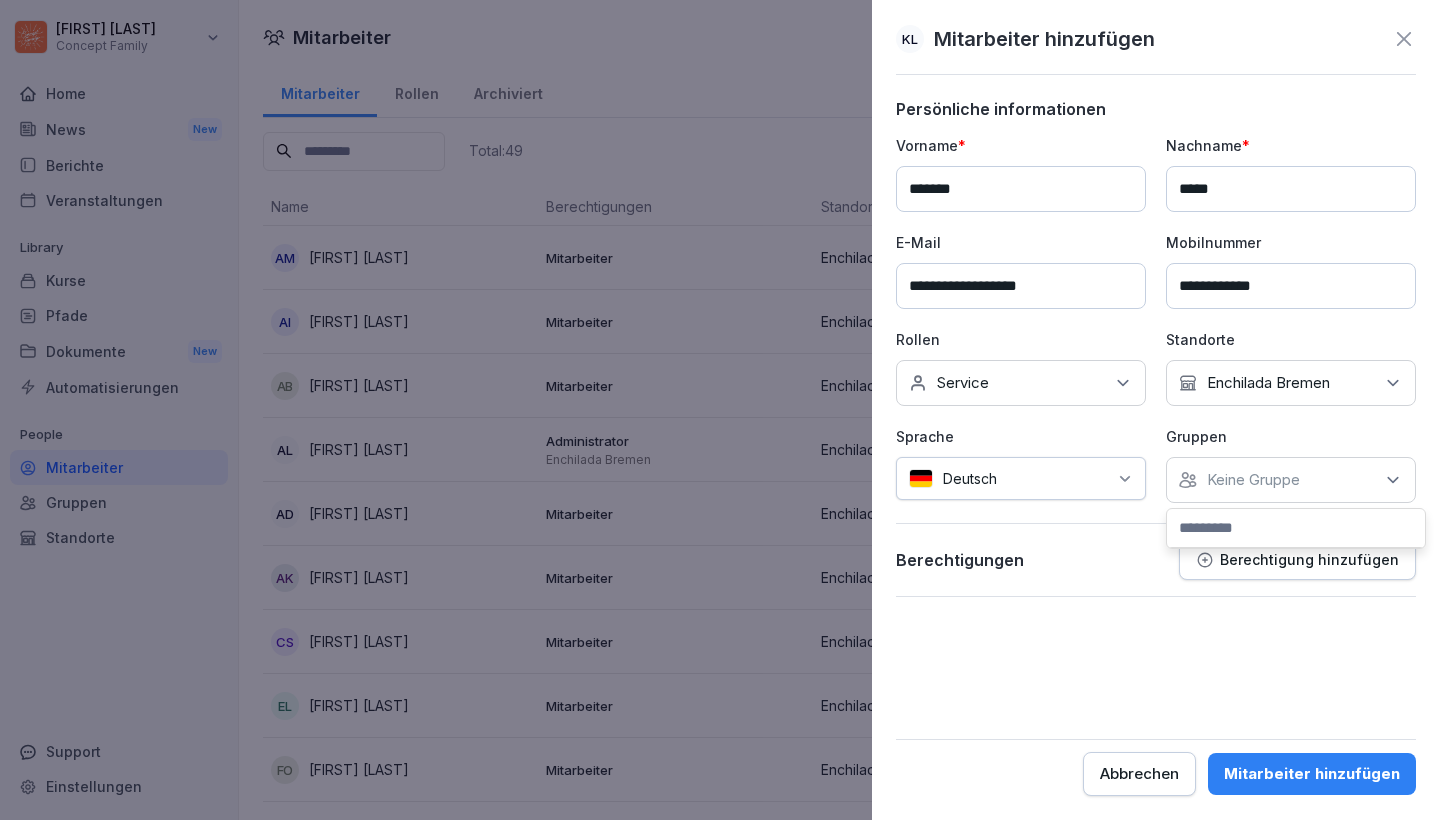 click on "Berechtigungen Berechtigung hinzufügen" at bounding box center [1156, 560] 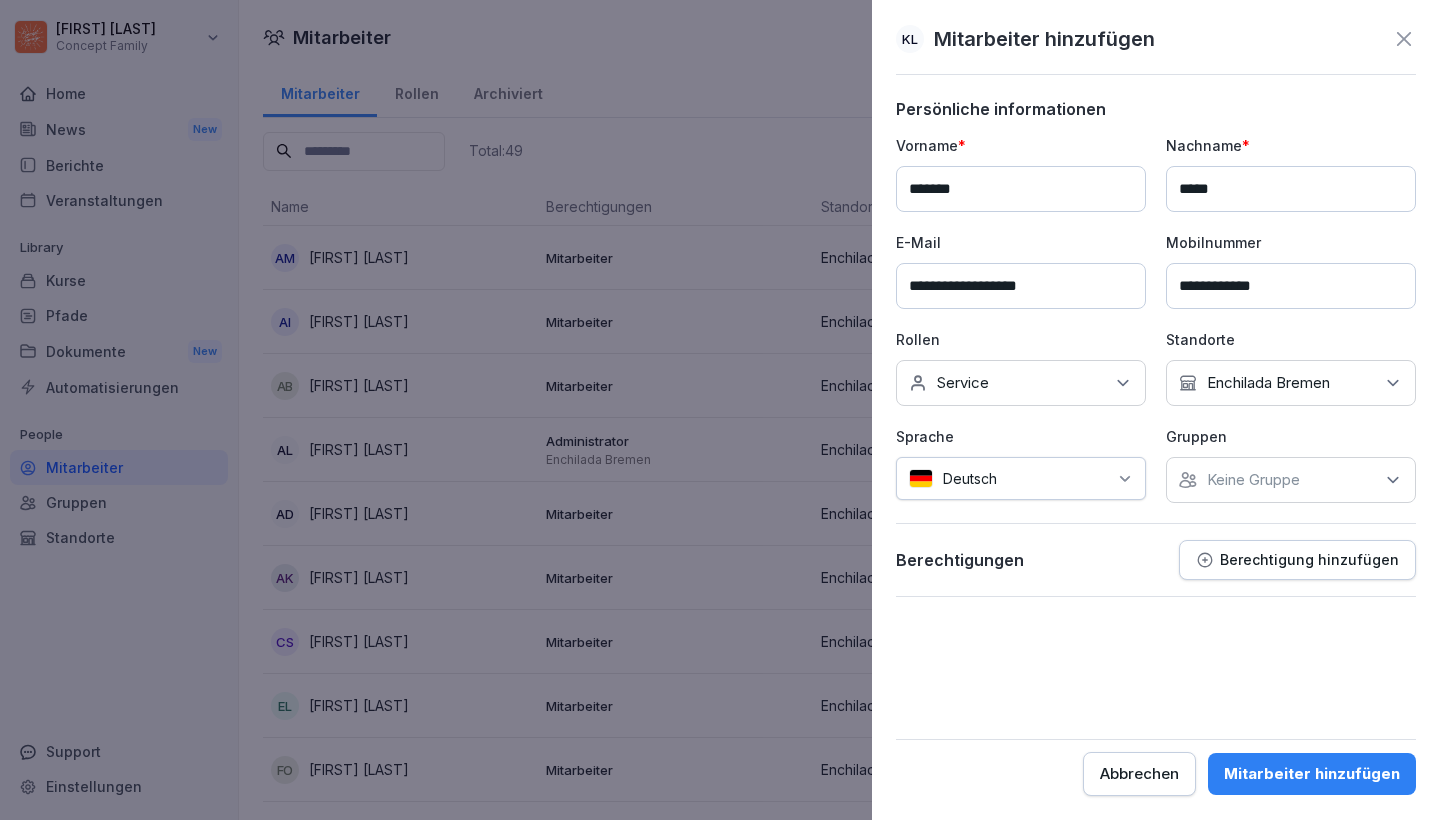 click on "Berechtigung hinzufügen" at bounding box center [1309, 560] 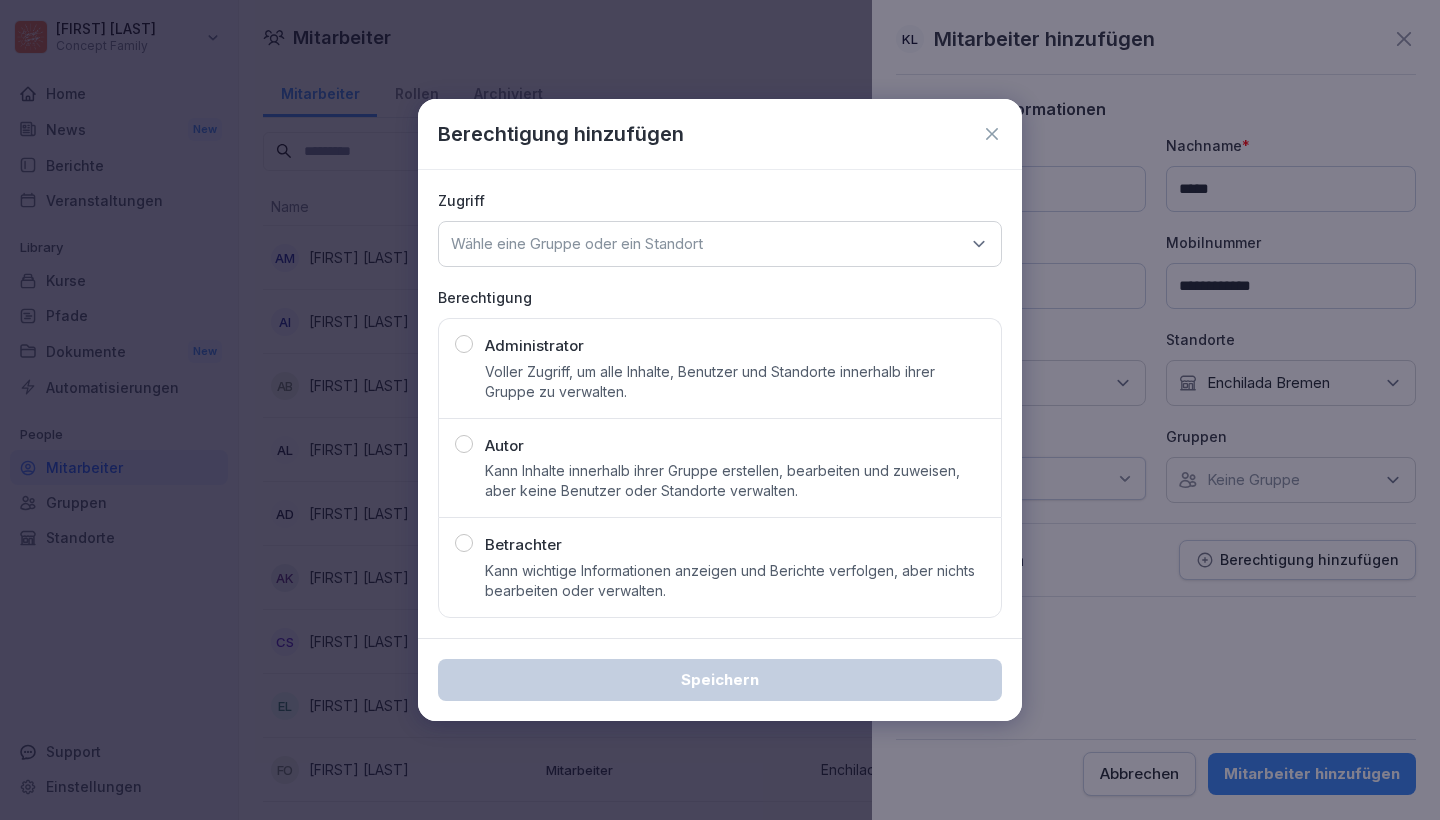 click 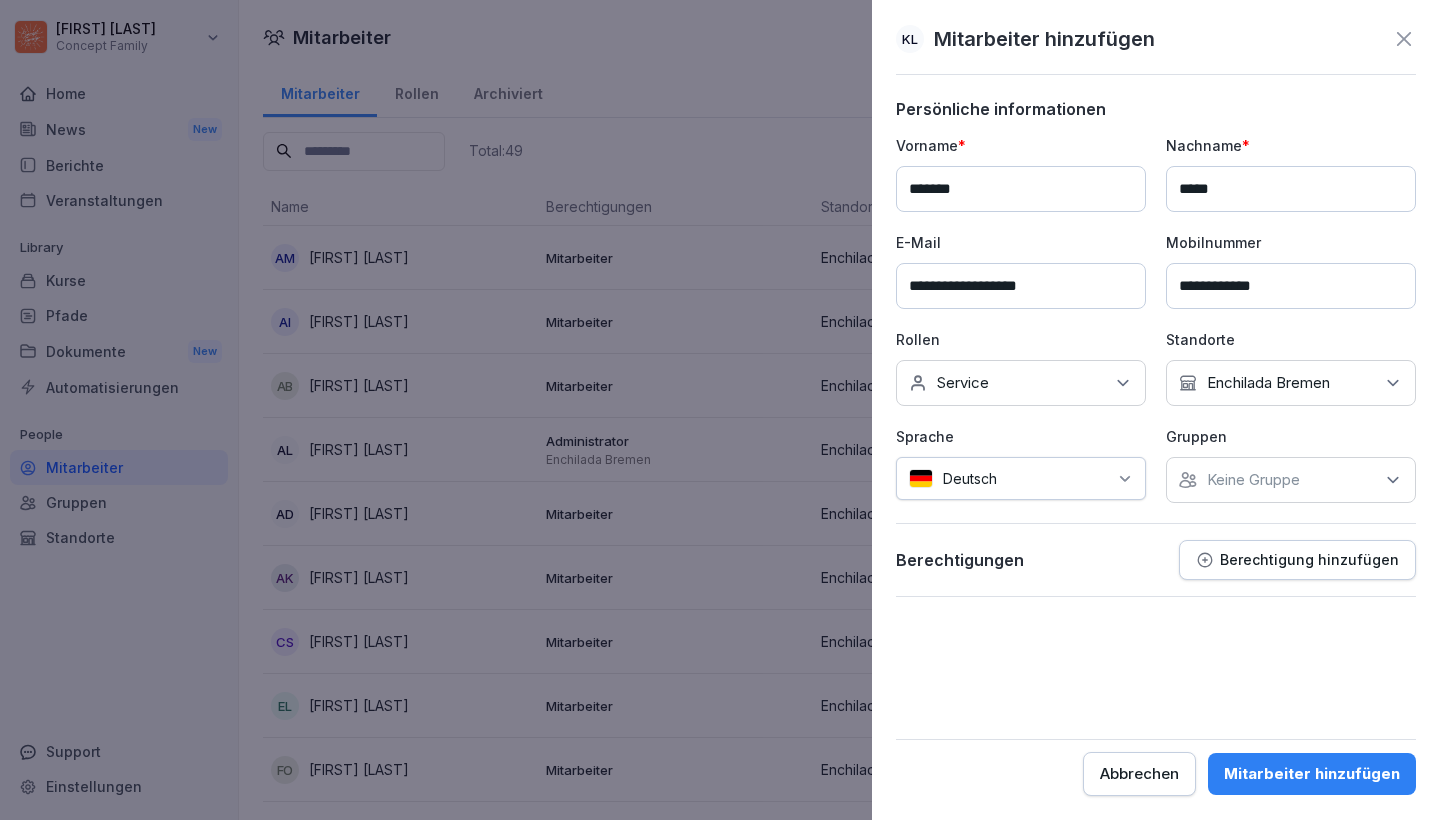click on "Mitarbeiter hinzufügen" at bounding box center [1312, 774] 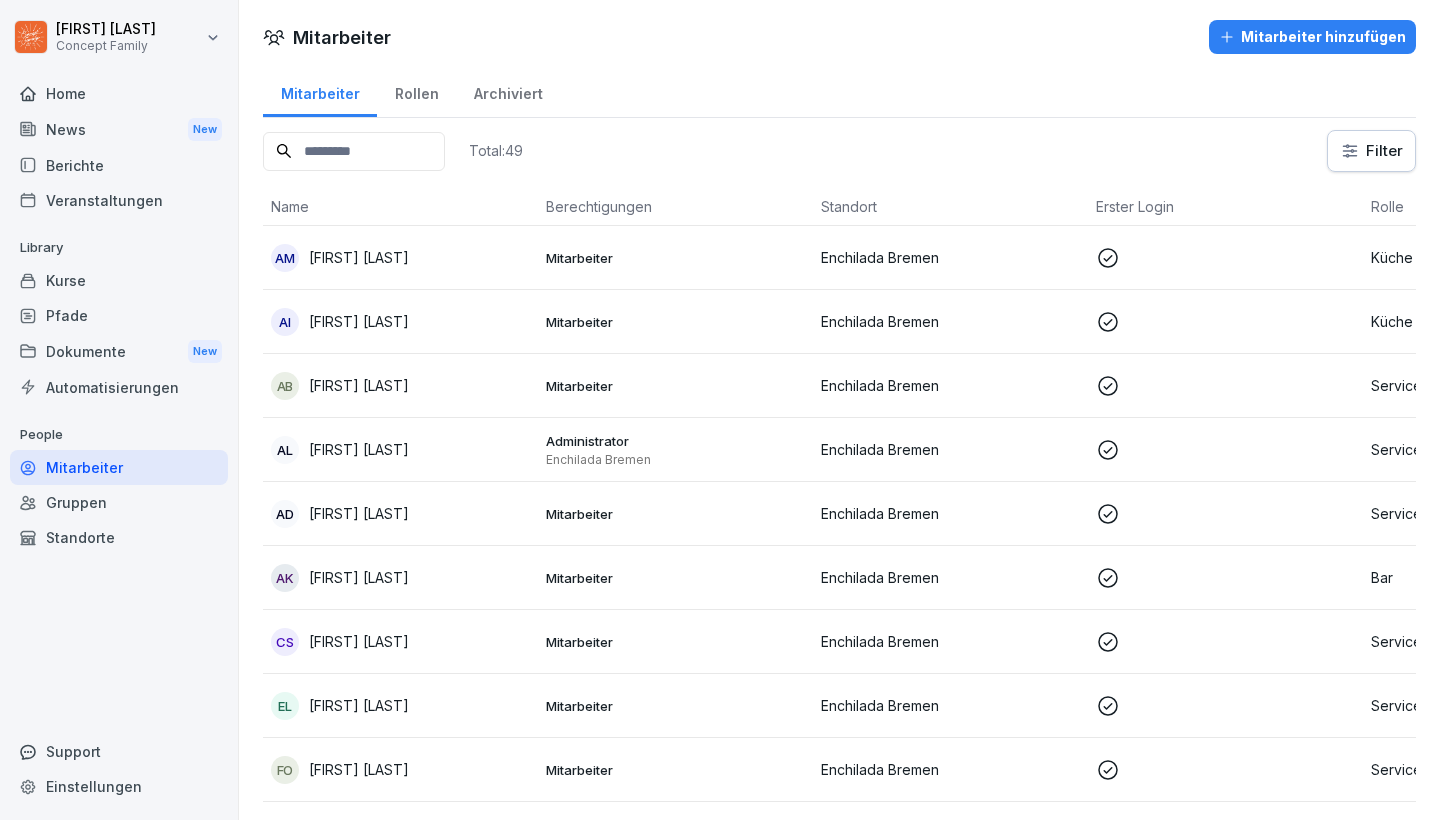 click at bounding box center (354, 151) 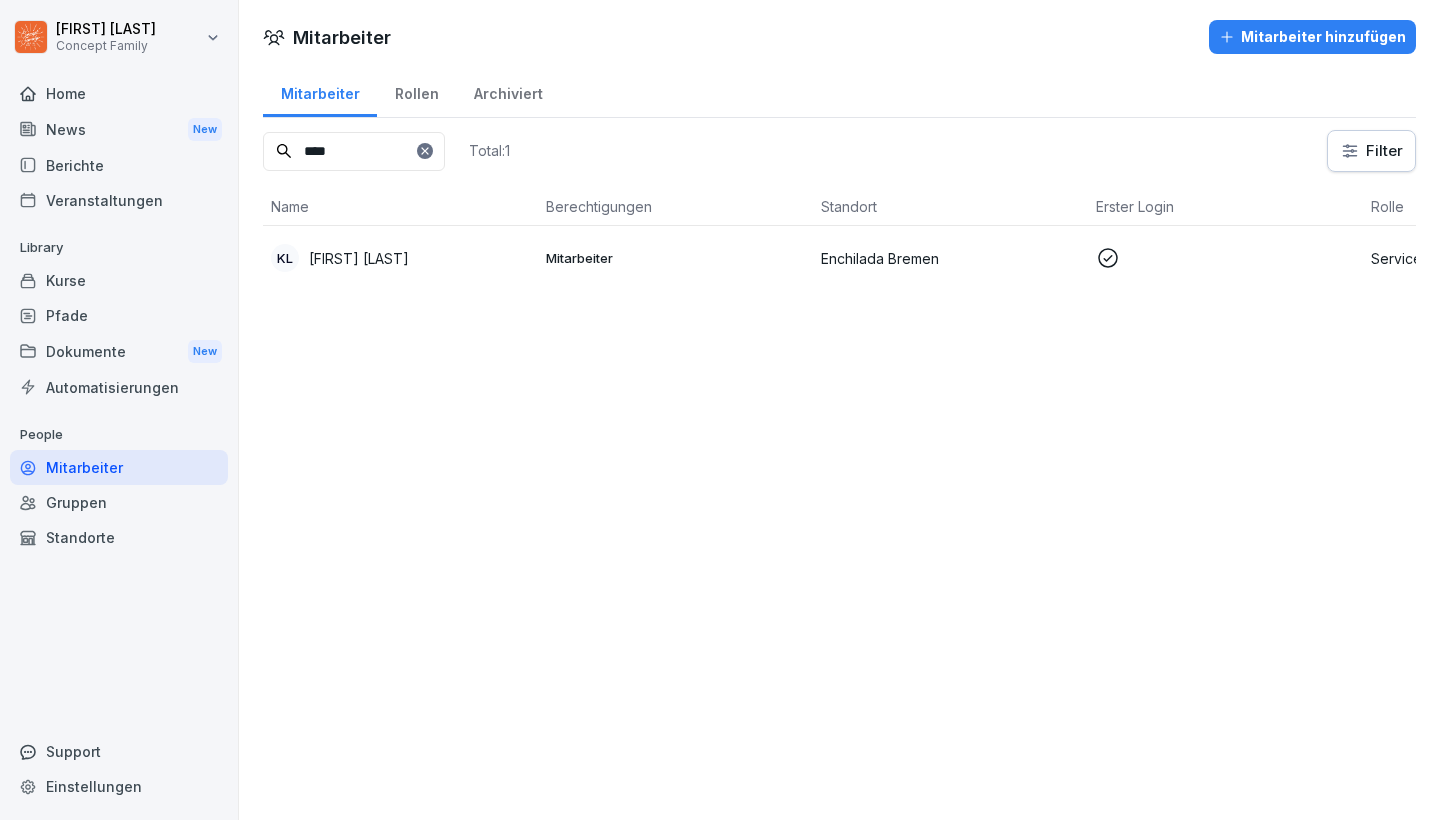 type on "****" 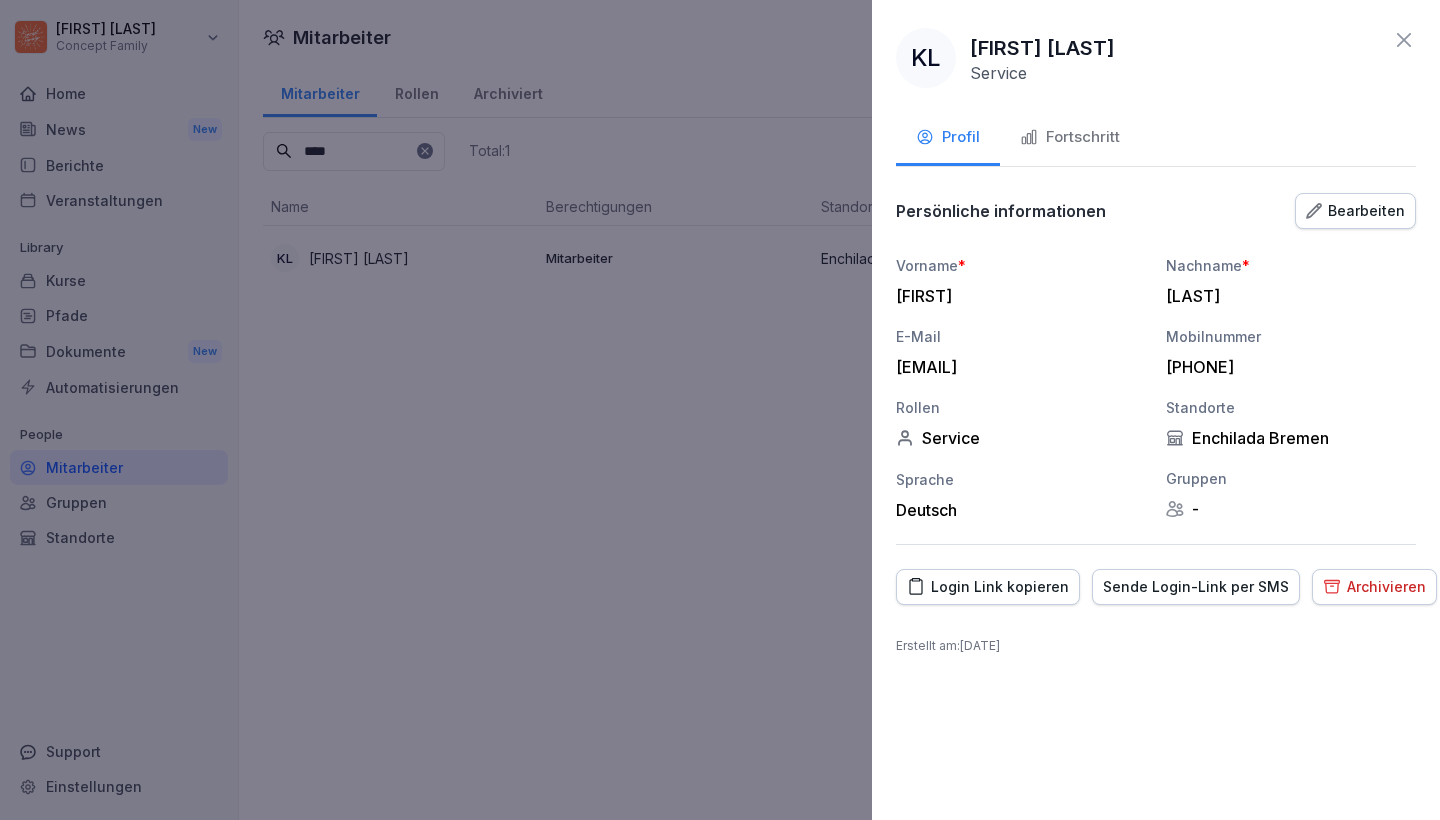 click on "Sende Login-Link per SMS" at bounding box center (1196, 587) 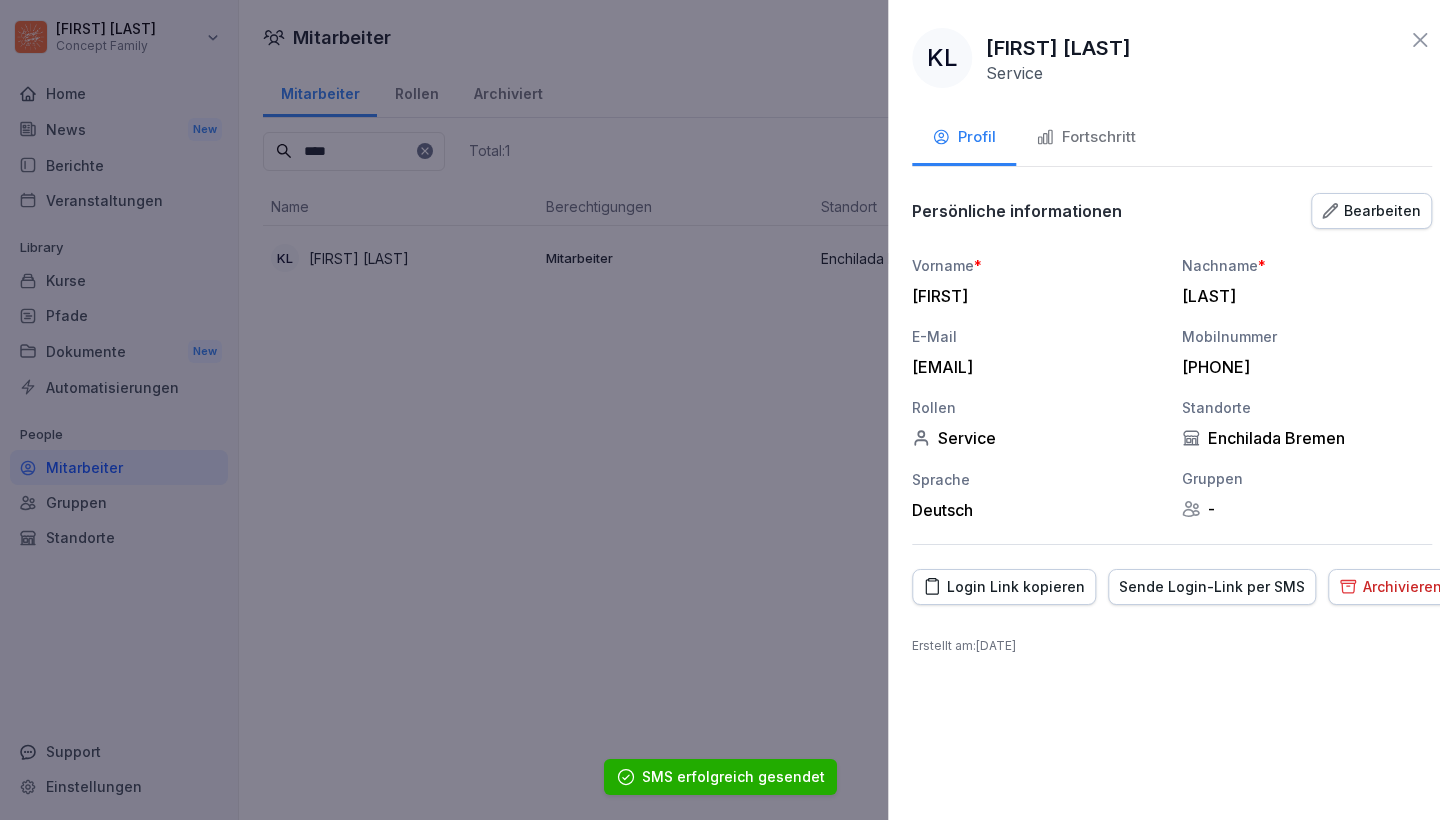 click at bounding box center [720, 410] 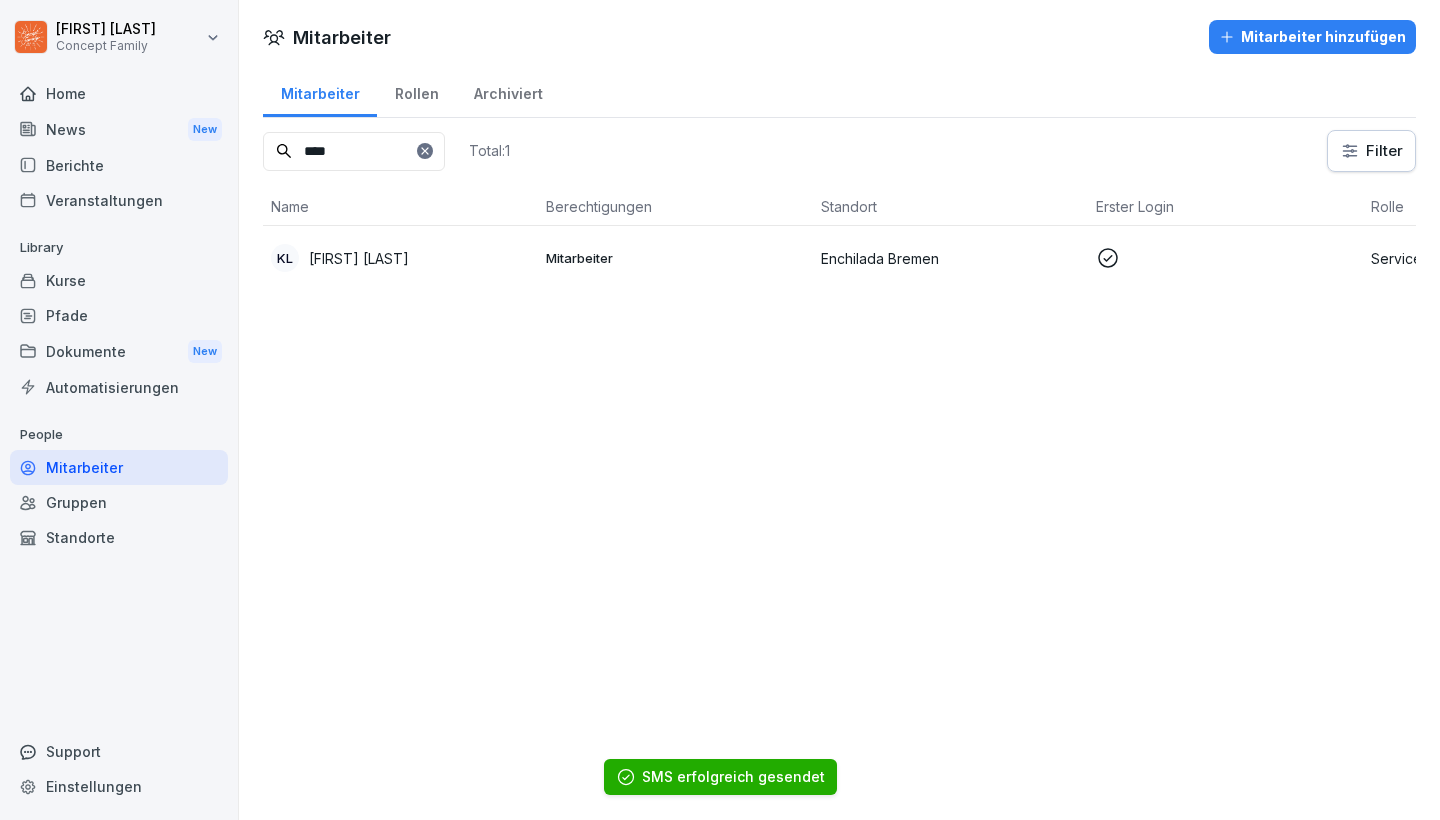 click on "Mitarbeiter hinzufügen" at bounding box center (1312, 37) 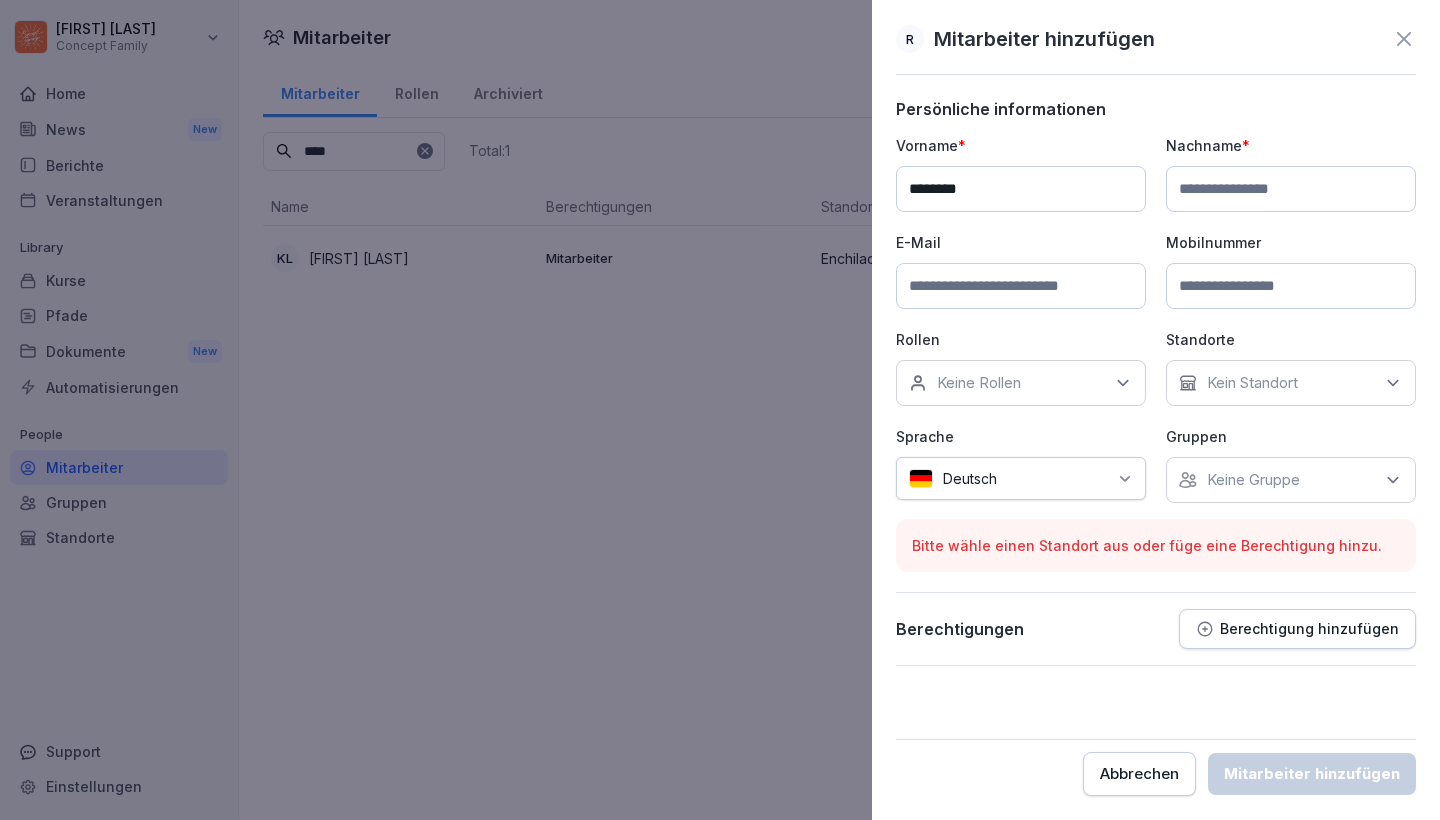 type on "********" 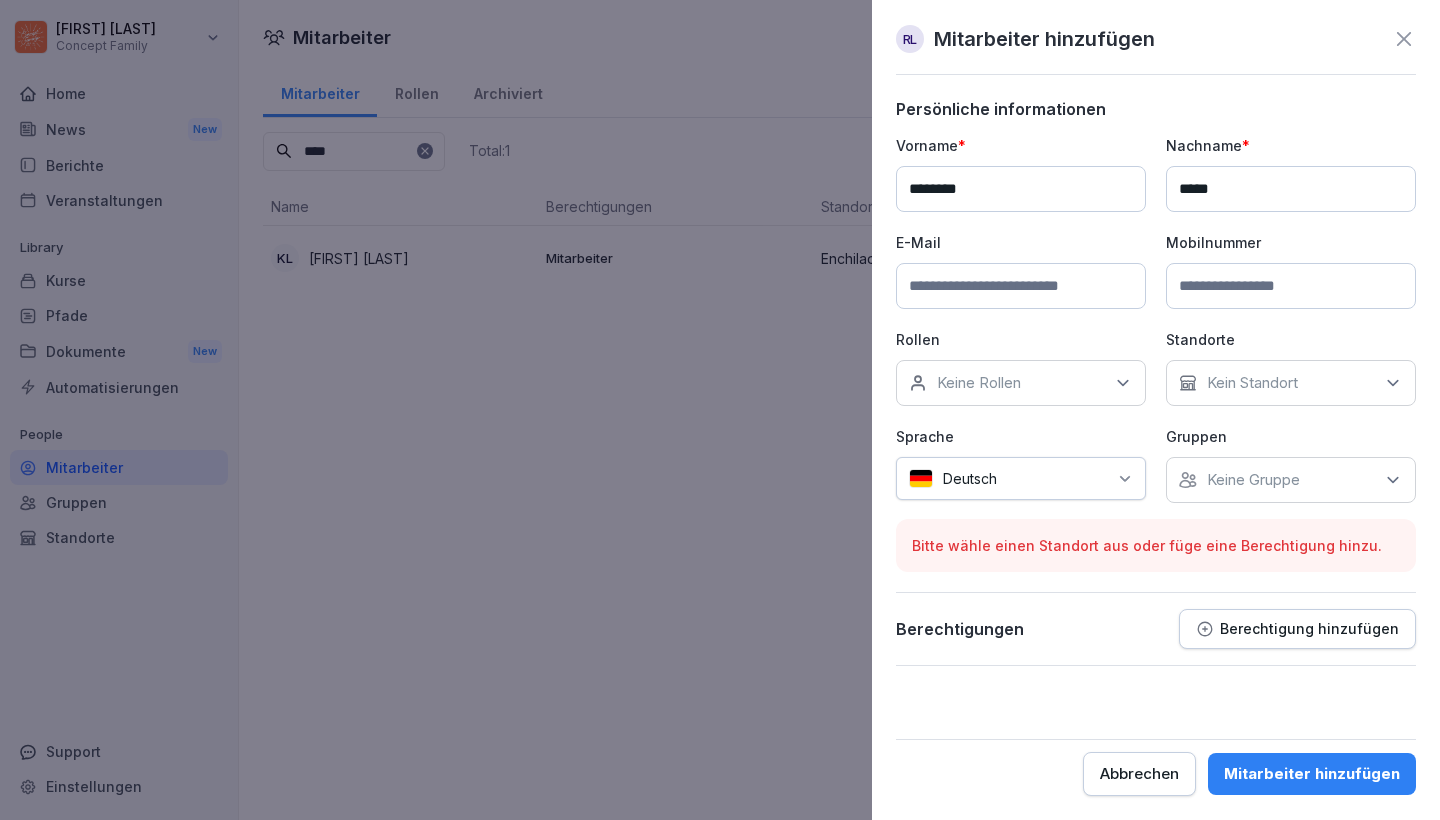 type on "*****" 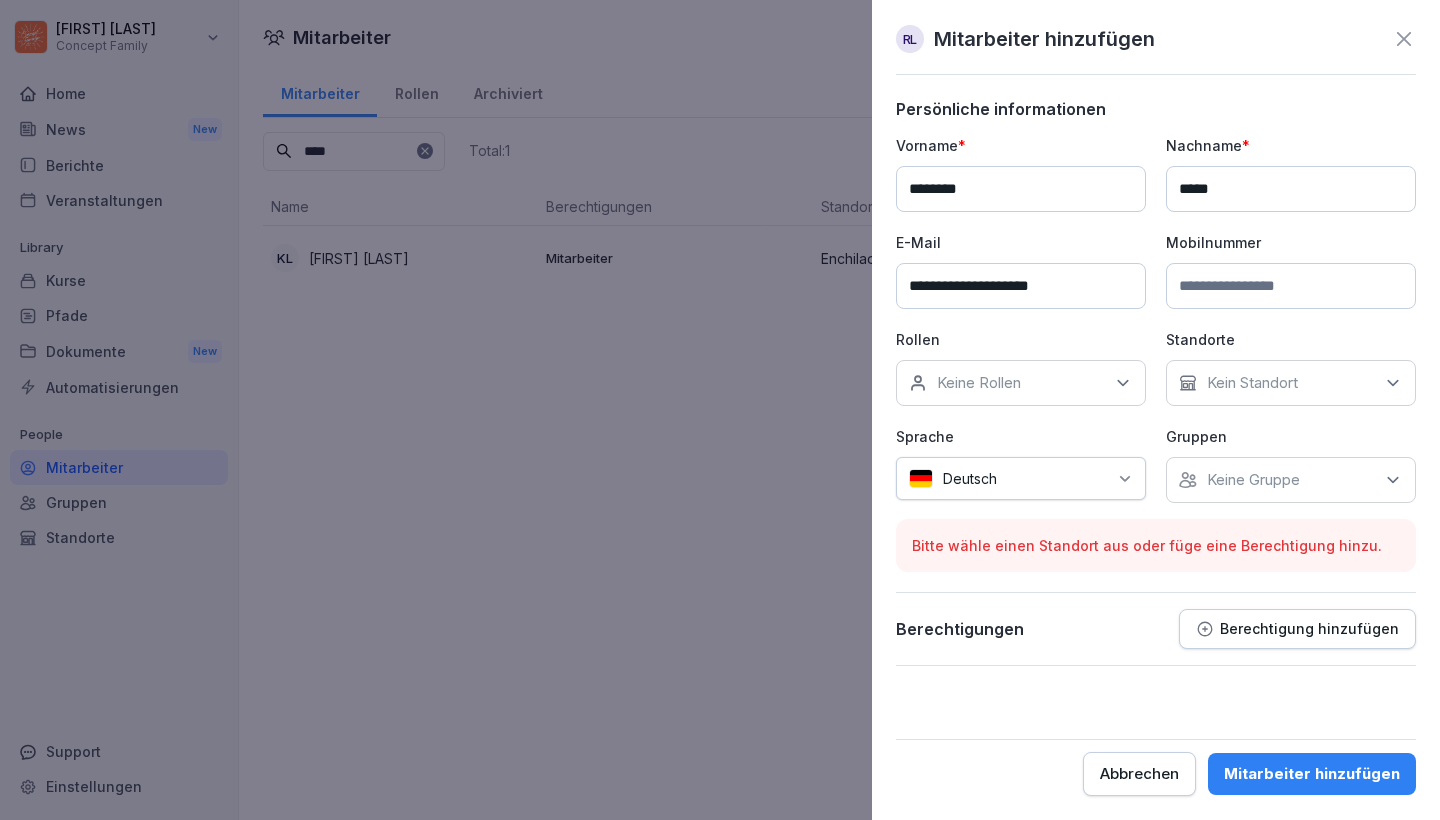 type on "**********" 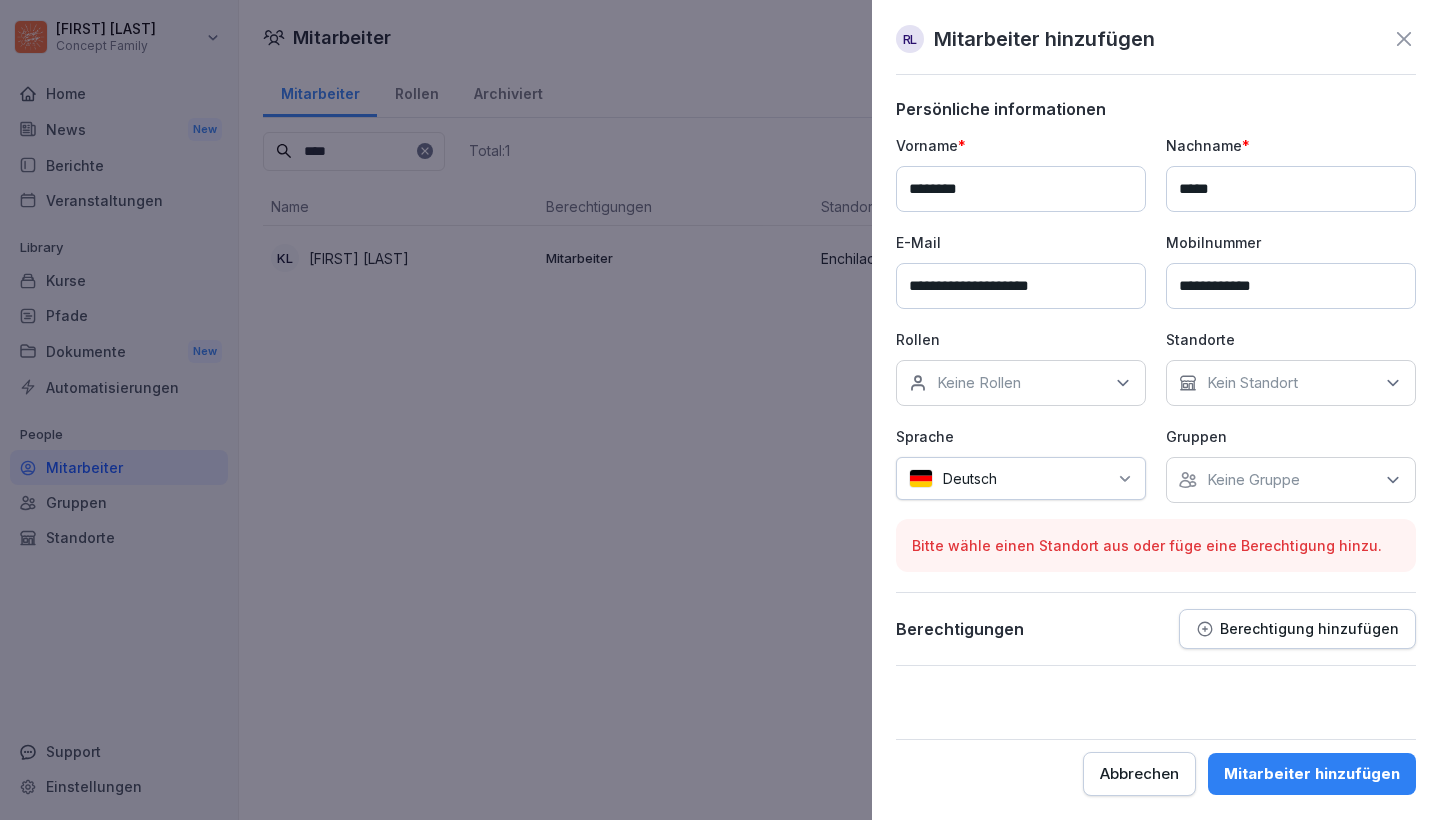 type on "**********" 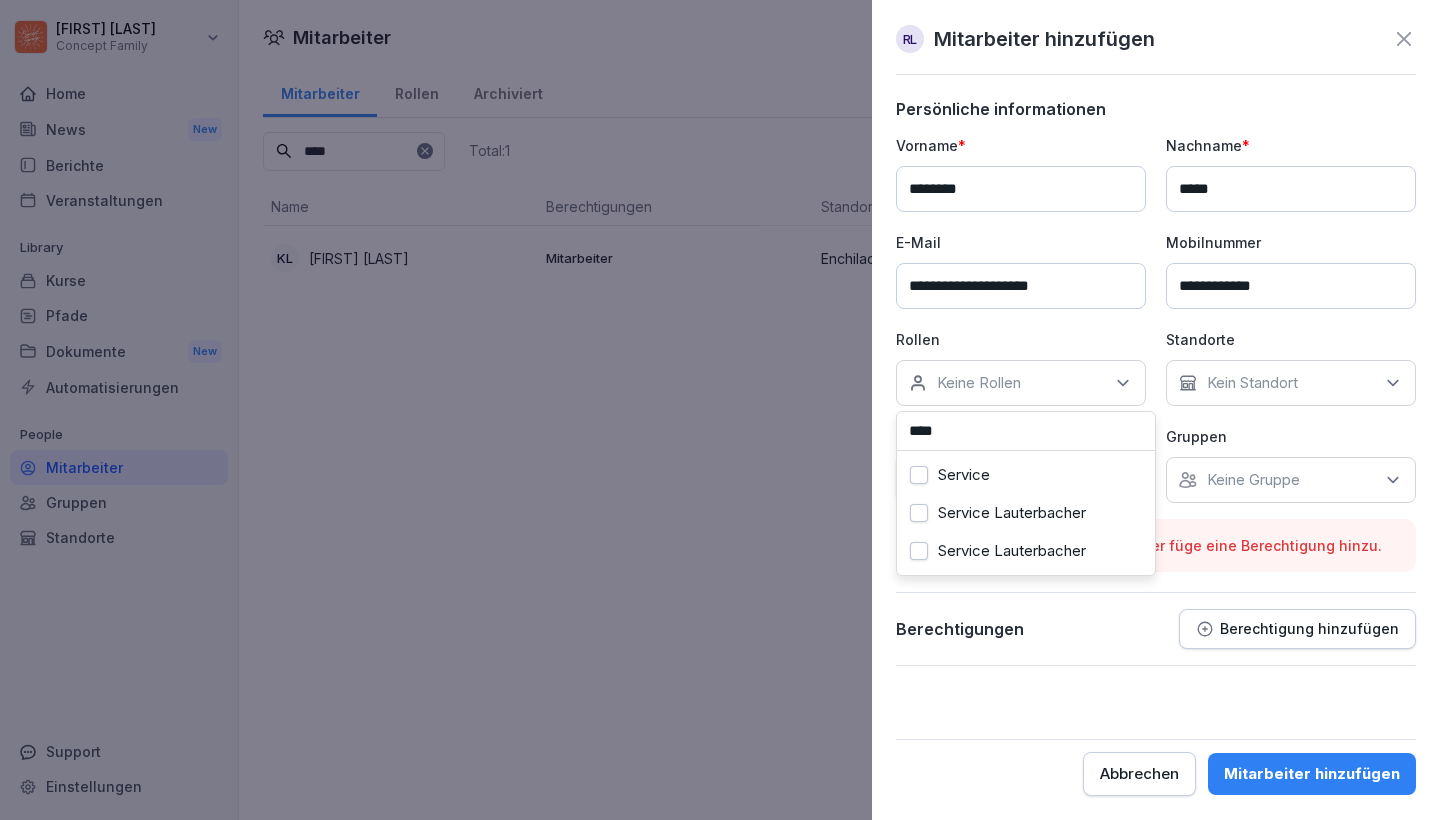 type on "****" 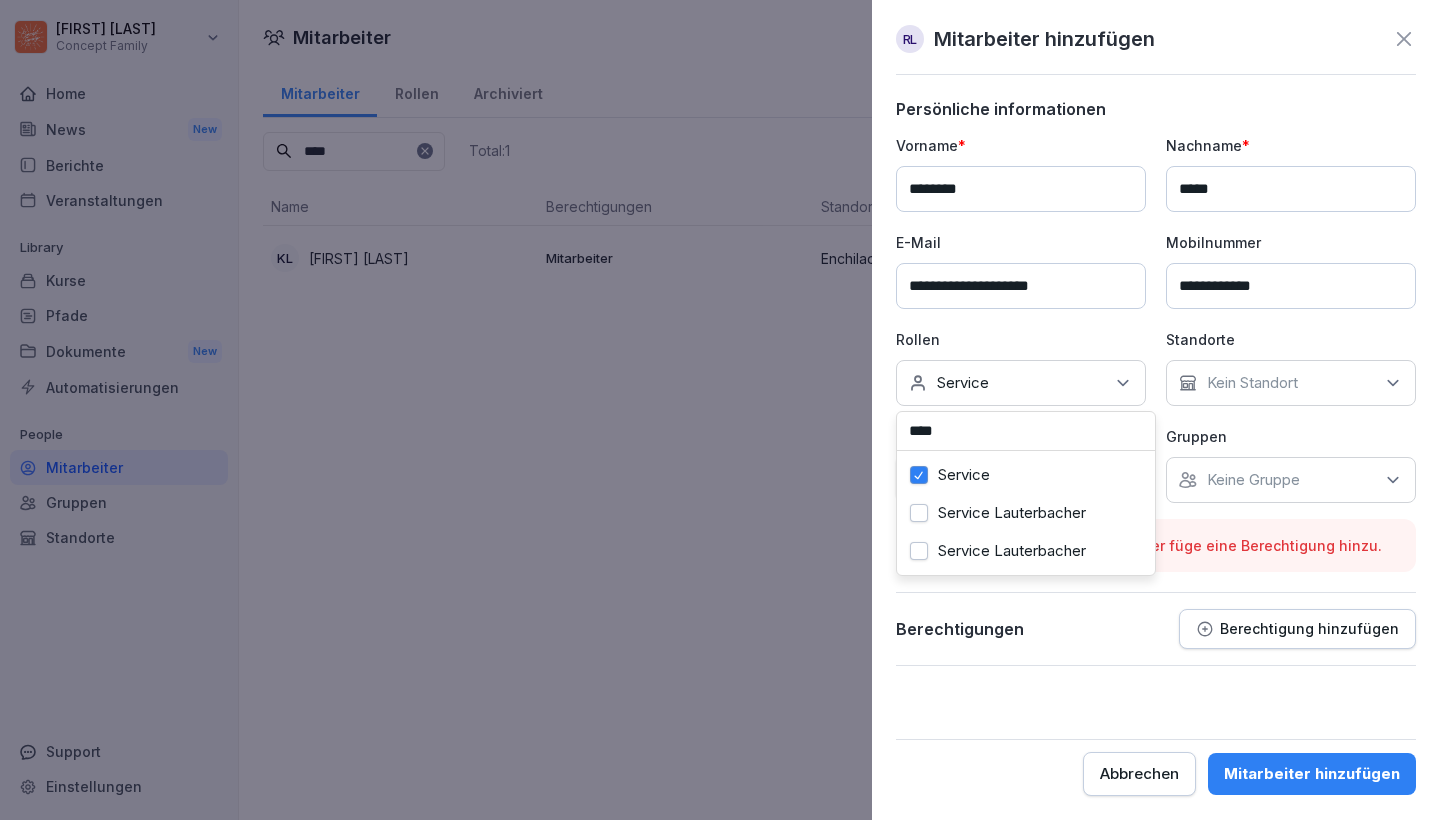 click on "Keine Gruppe" at bounding box center (1291, 480) 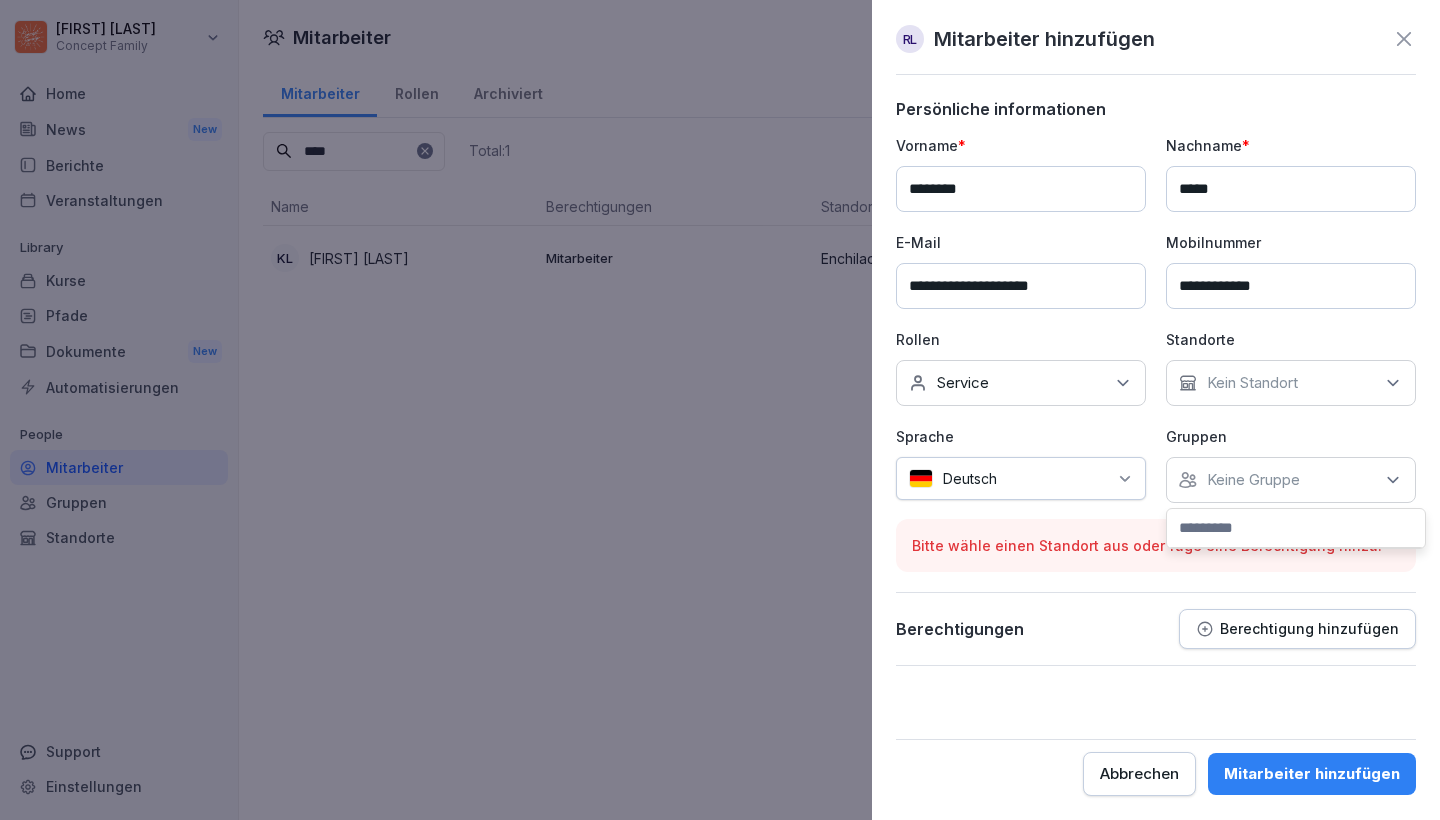click on "Keine Gruppe" at bounding box center (1291, 480) 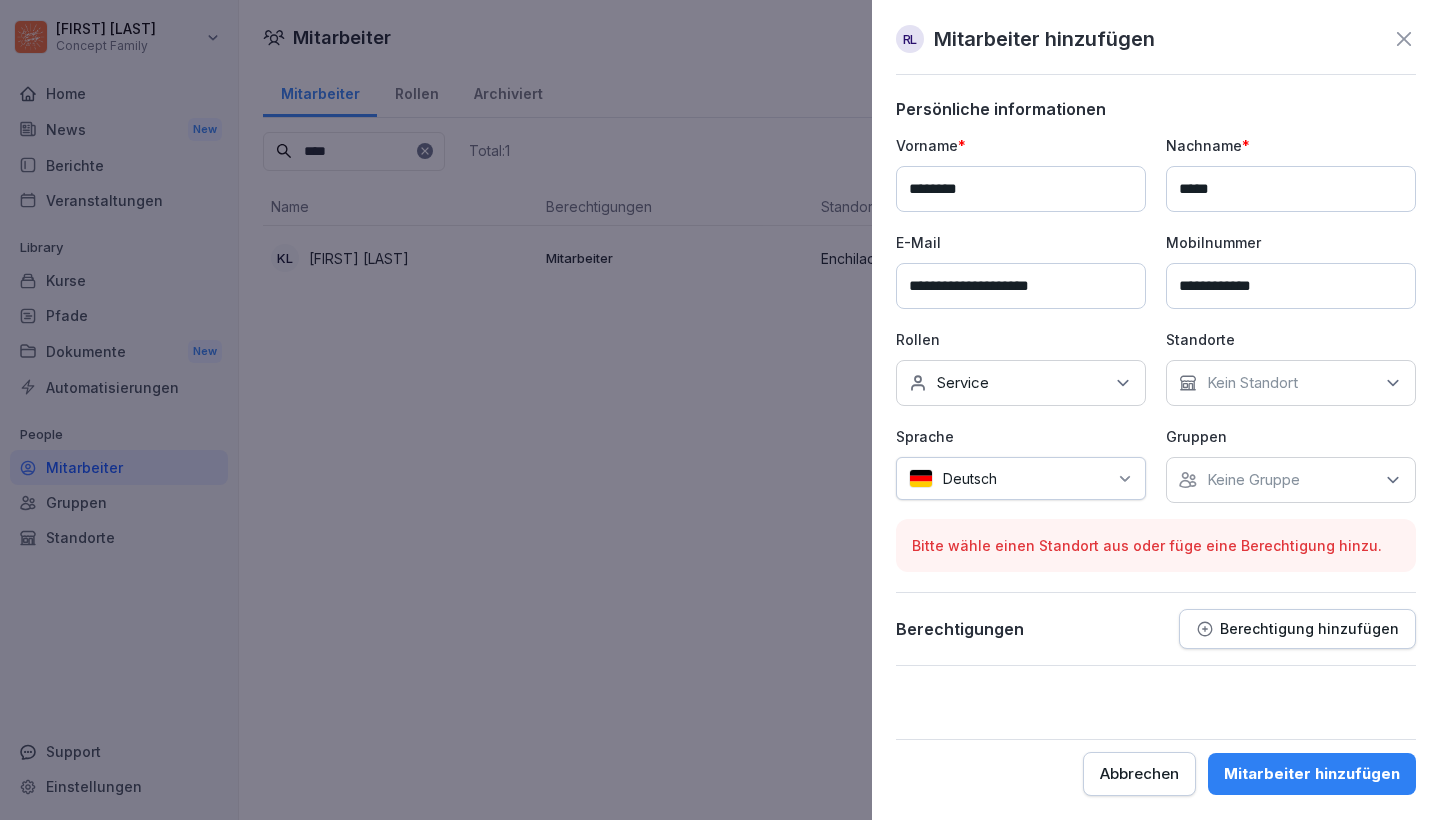 click on "Keine Gruppe" at bounding box center (1291, 480) 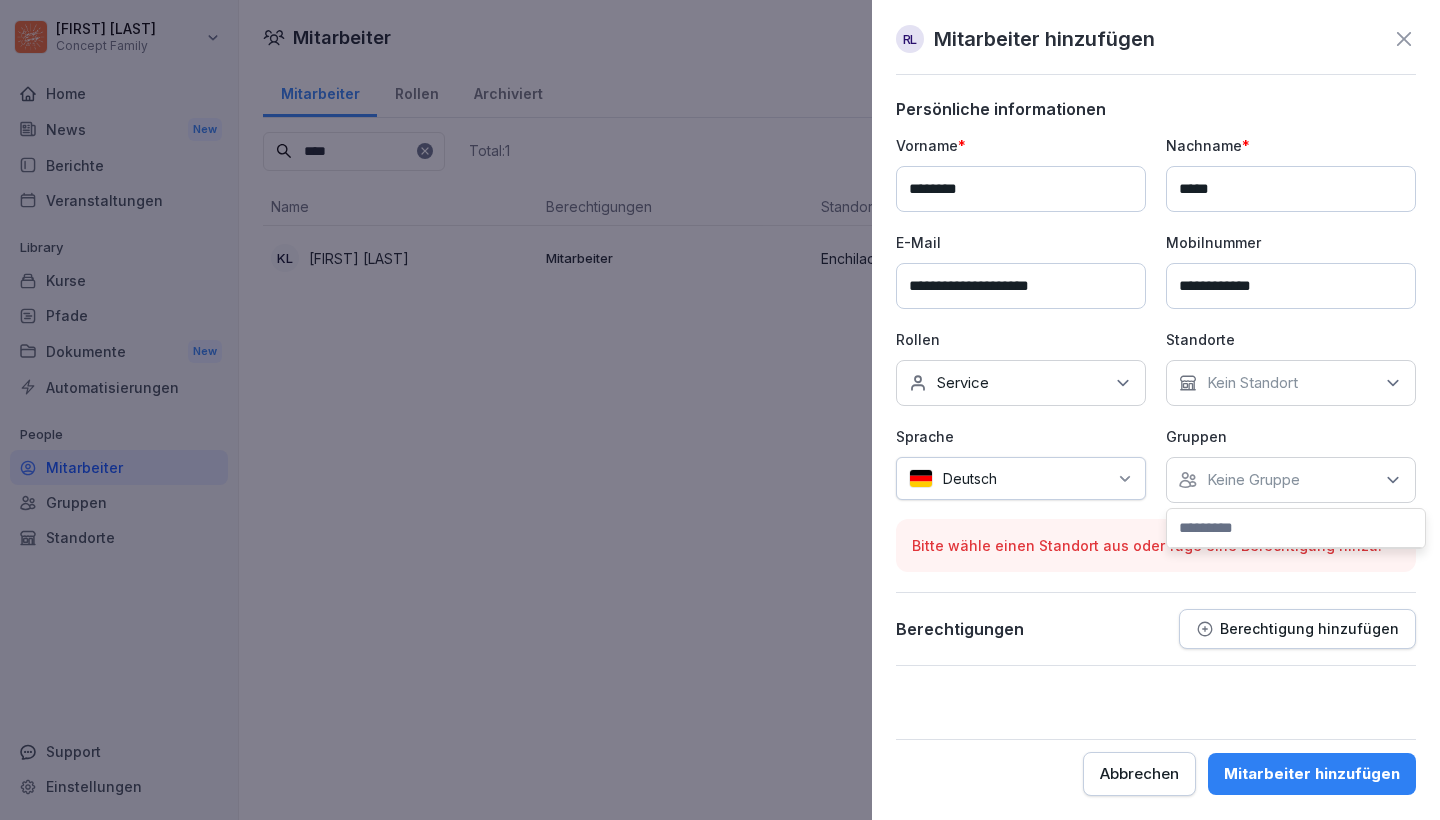 click on "Kein Standort" at bounding box center (1291, 383) 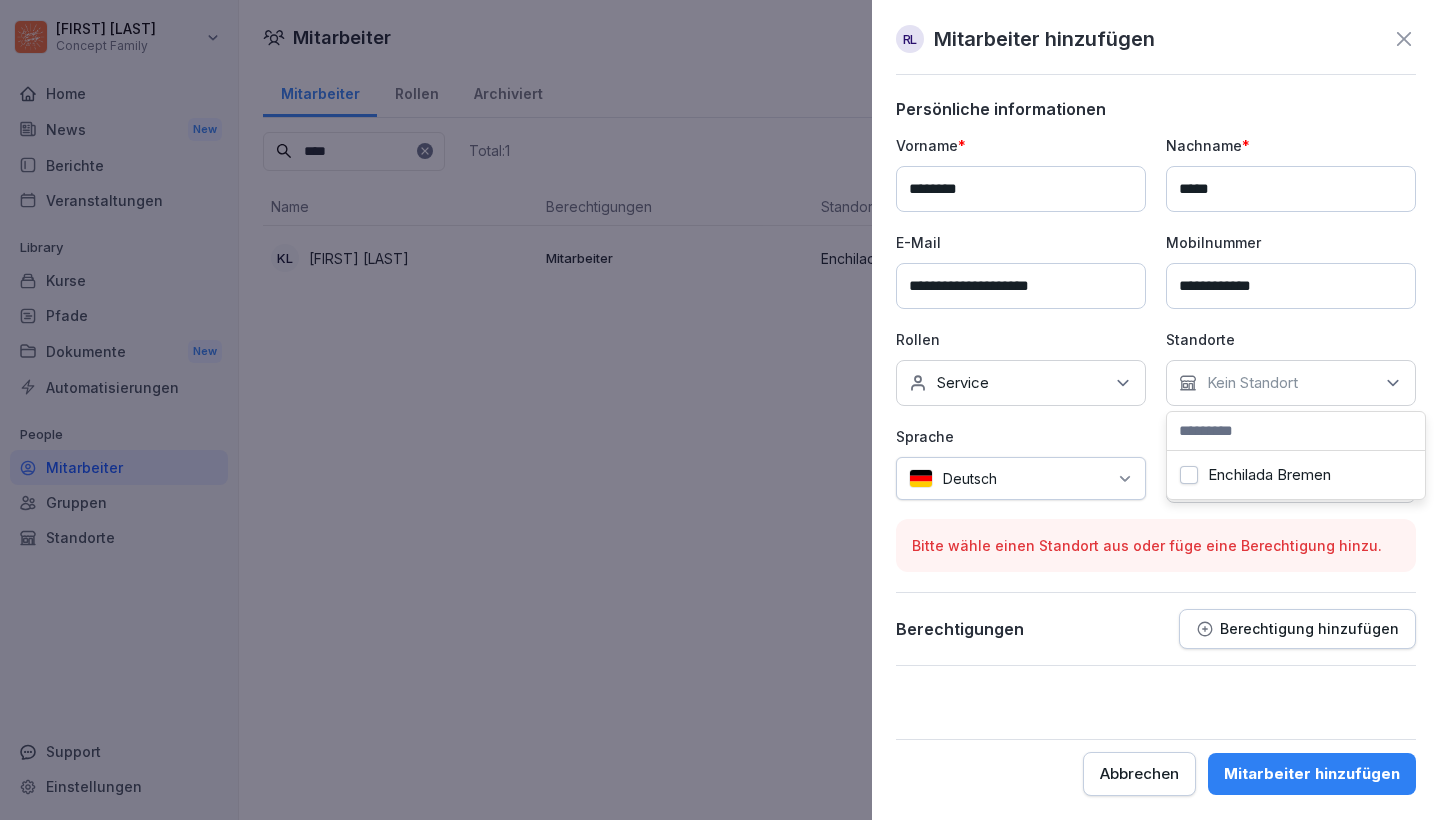 click on "Enchilada Bremen" at bounding box center (1269, 475) 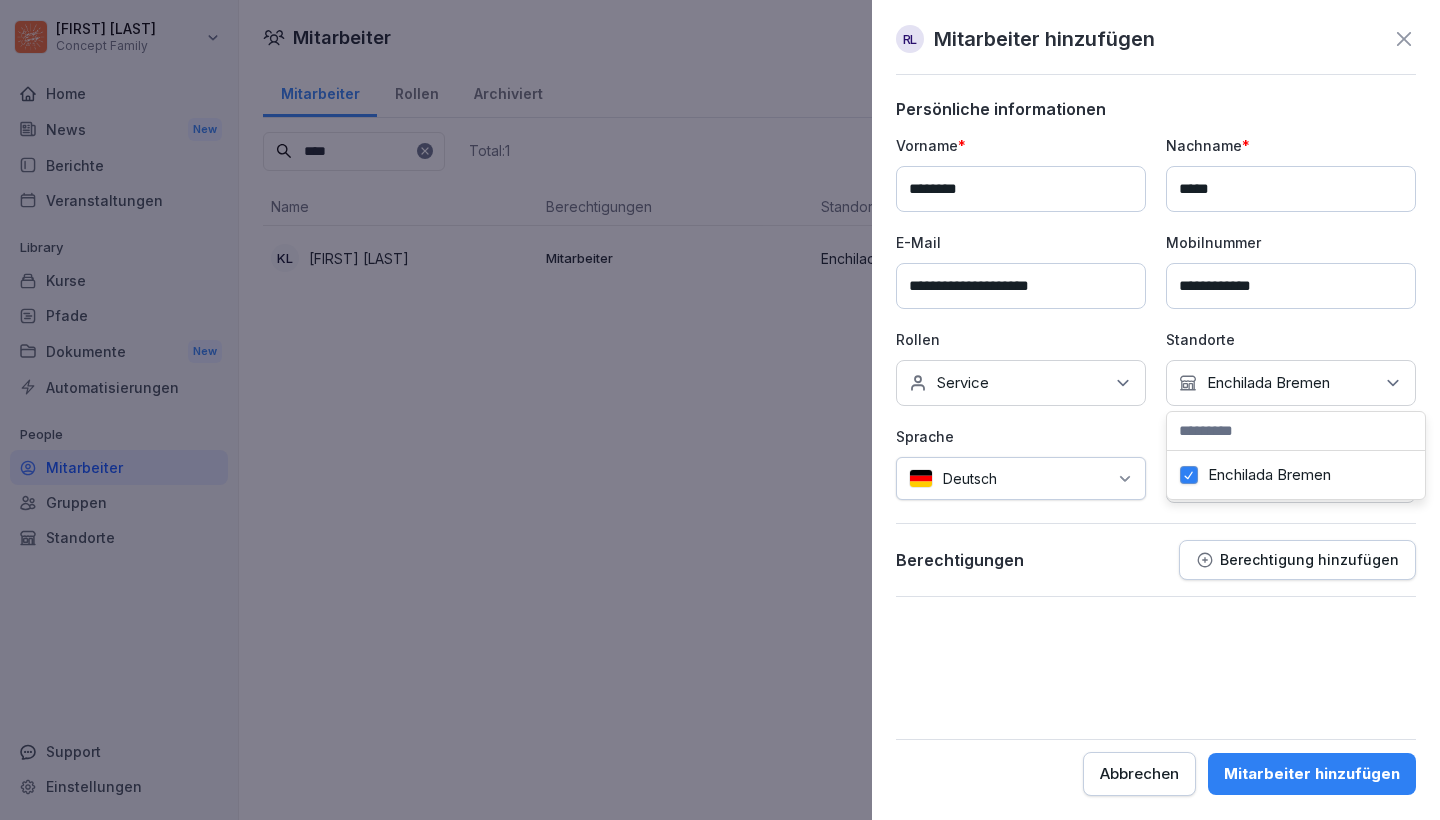 click on "**********" at bounding box center (1156, 447) 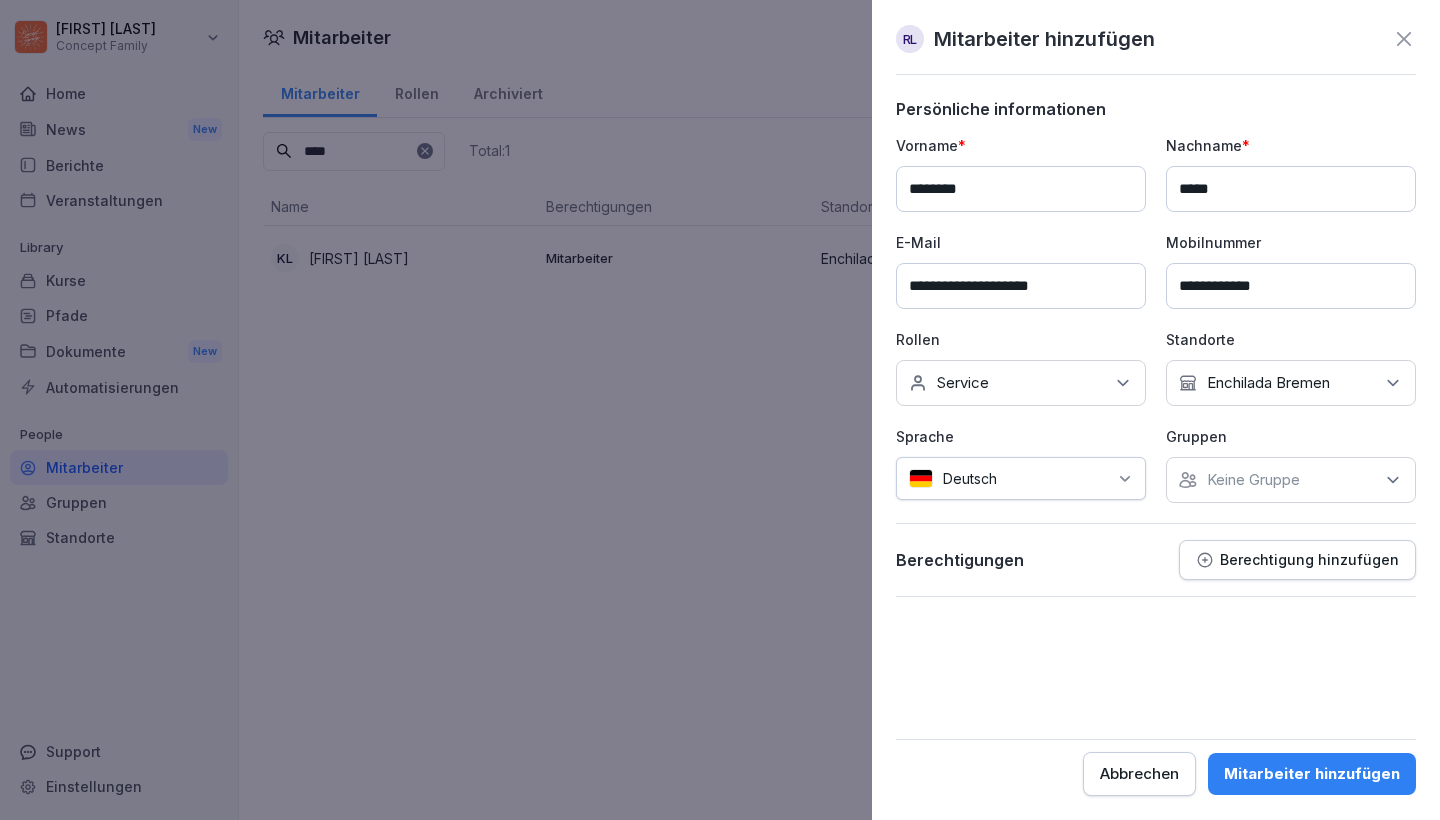 click on "Mitarbeiter hinzufügen" at bounding box center [1312, 774] 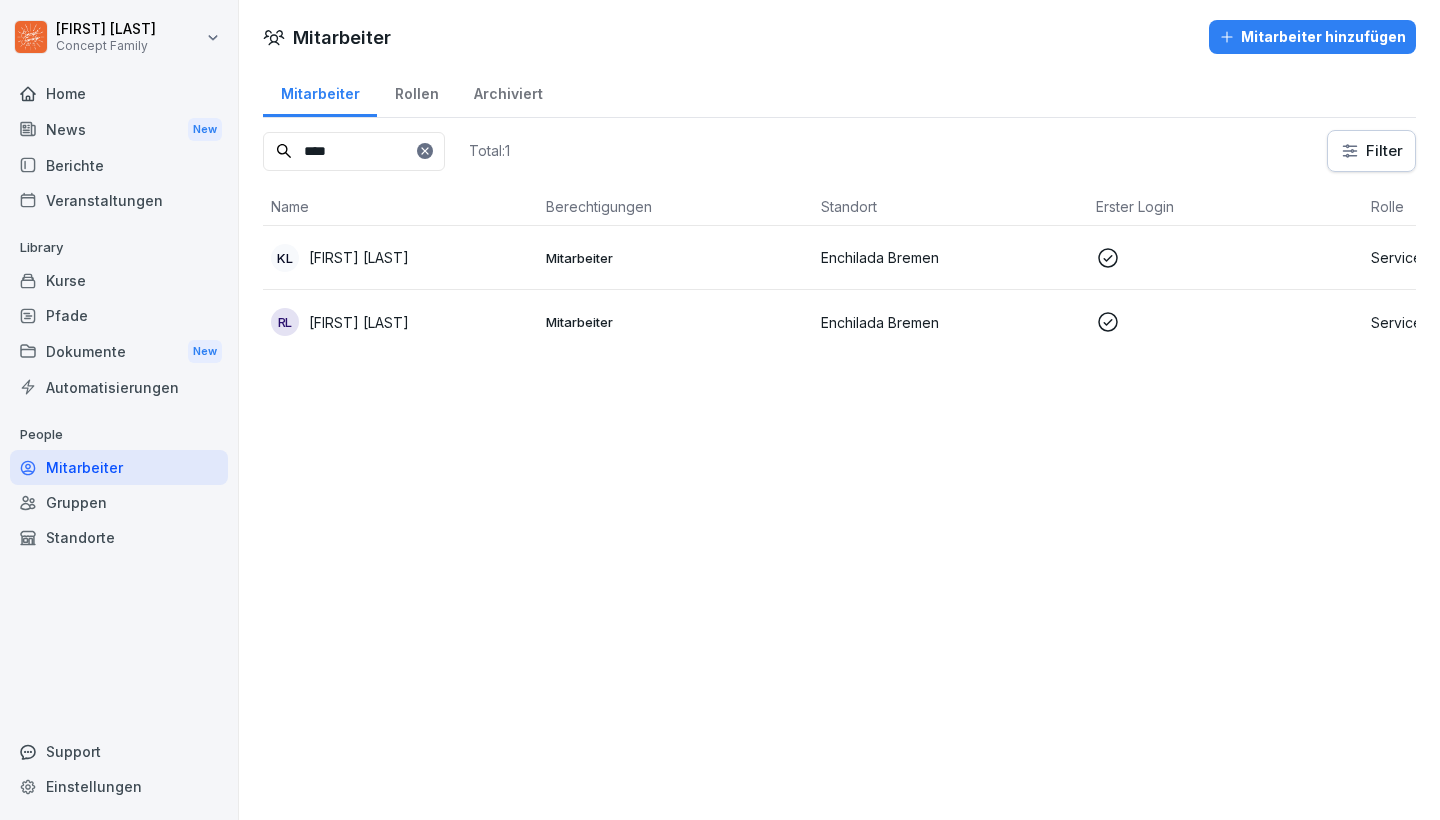 click on "Enchilada Bremen" at bounding box center (950, 322) 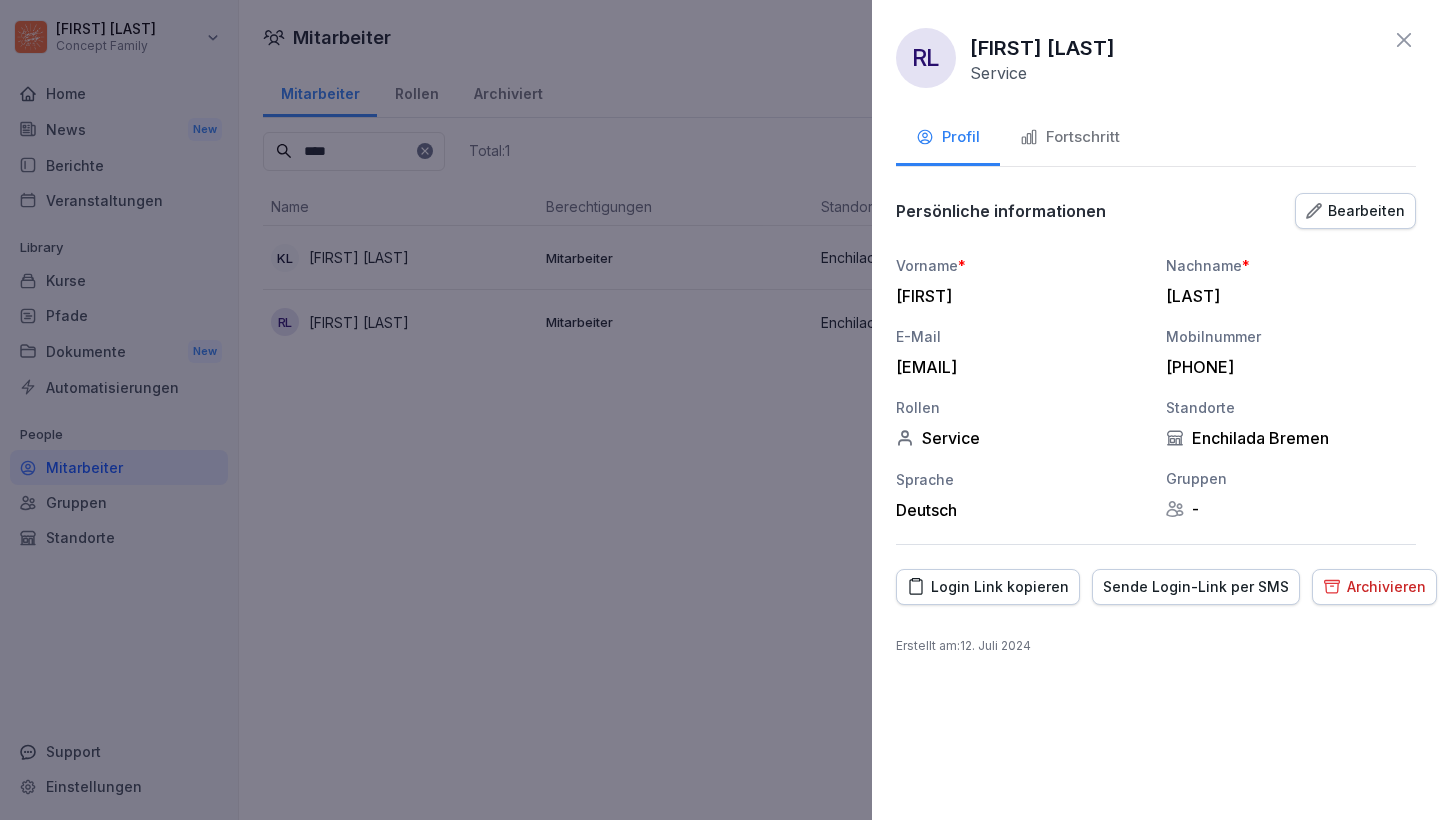 click on "Sende Login-Link per SMS" at bounding box center [1196, 587] 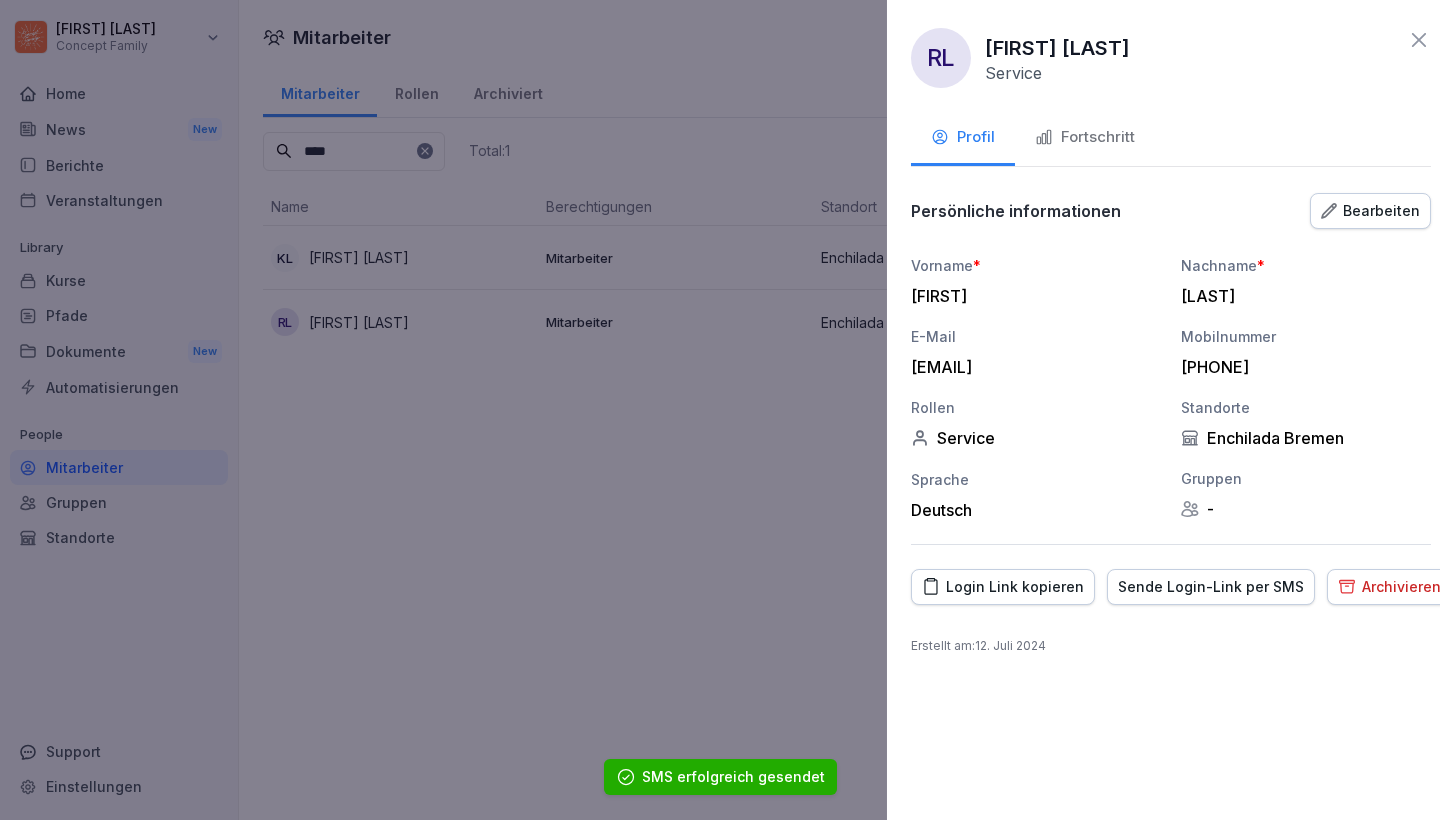 click at bounding box center (720, 410) 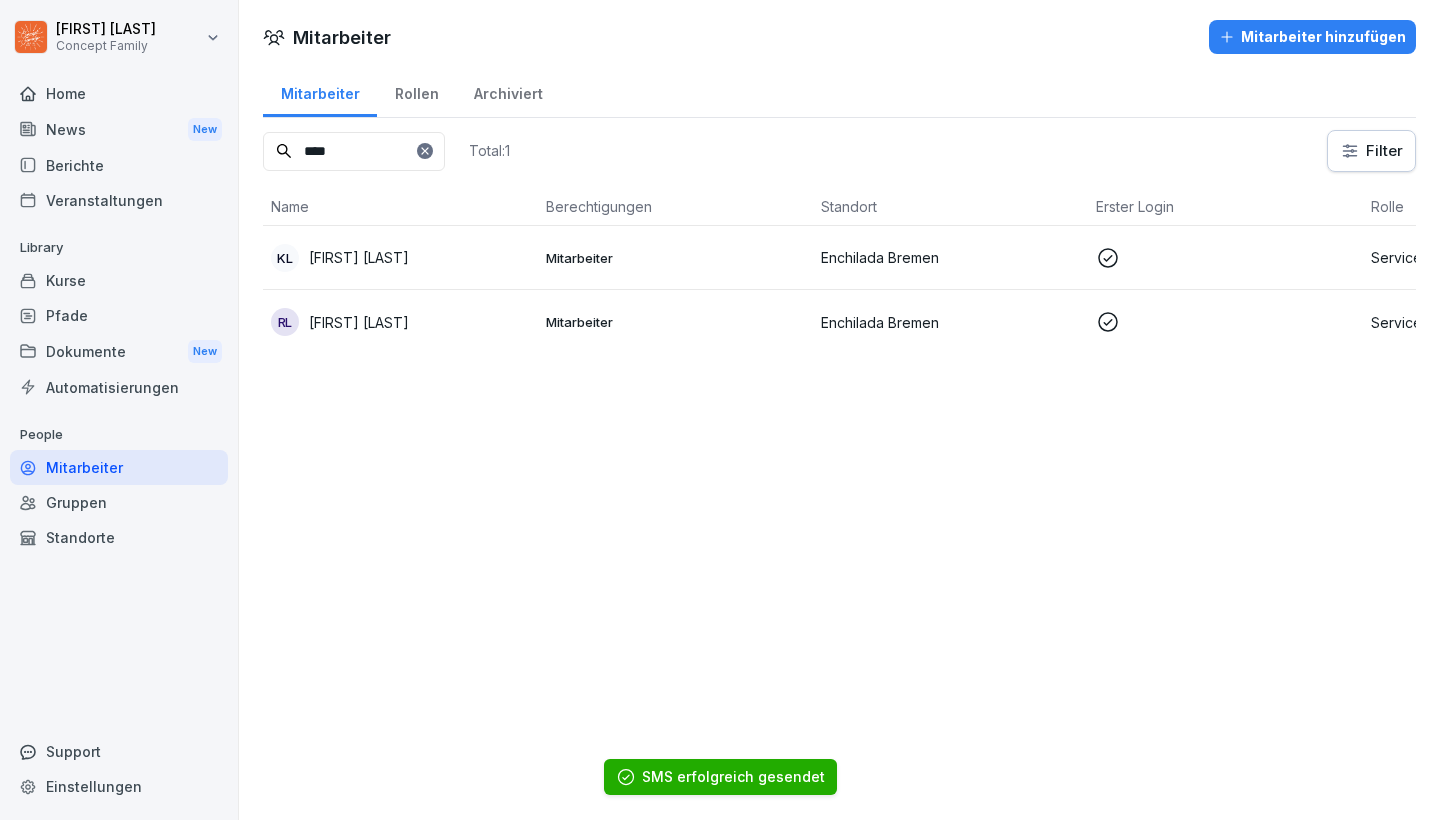 click at bounding box center [425, 151] 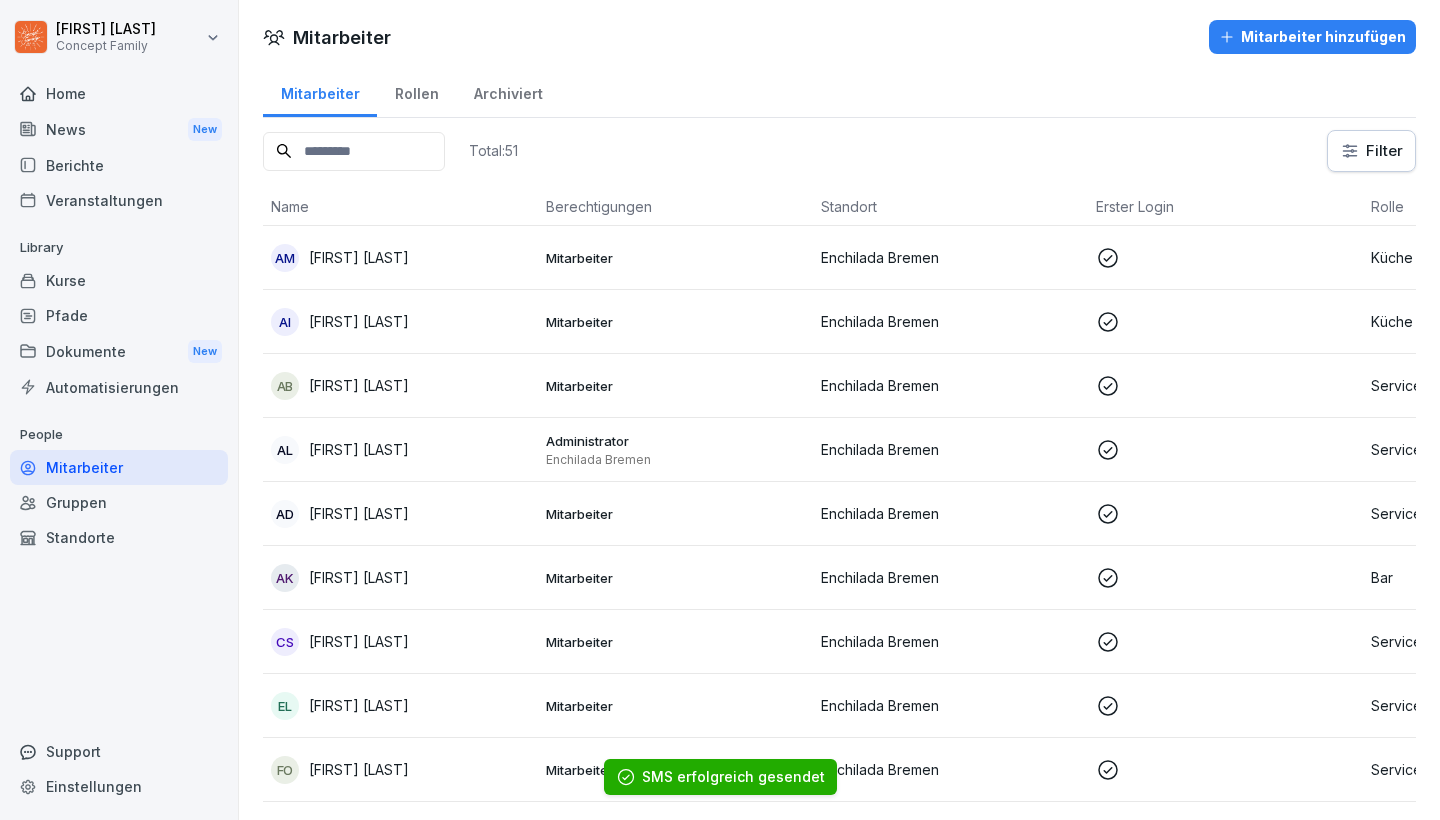 click on "Rollen" at bounding box center (416, 91) 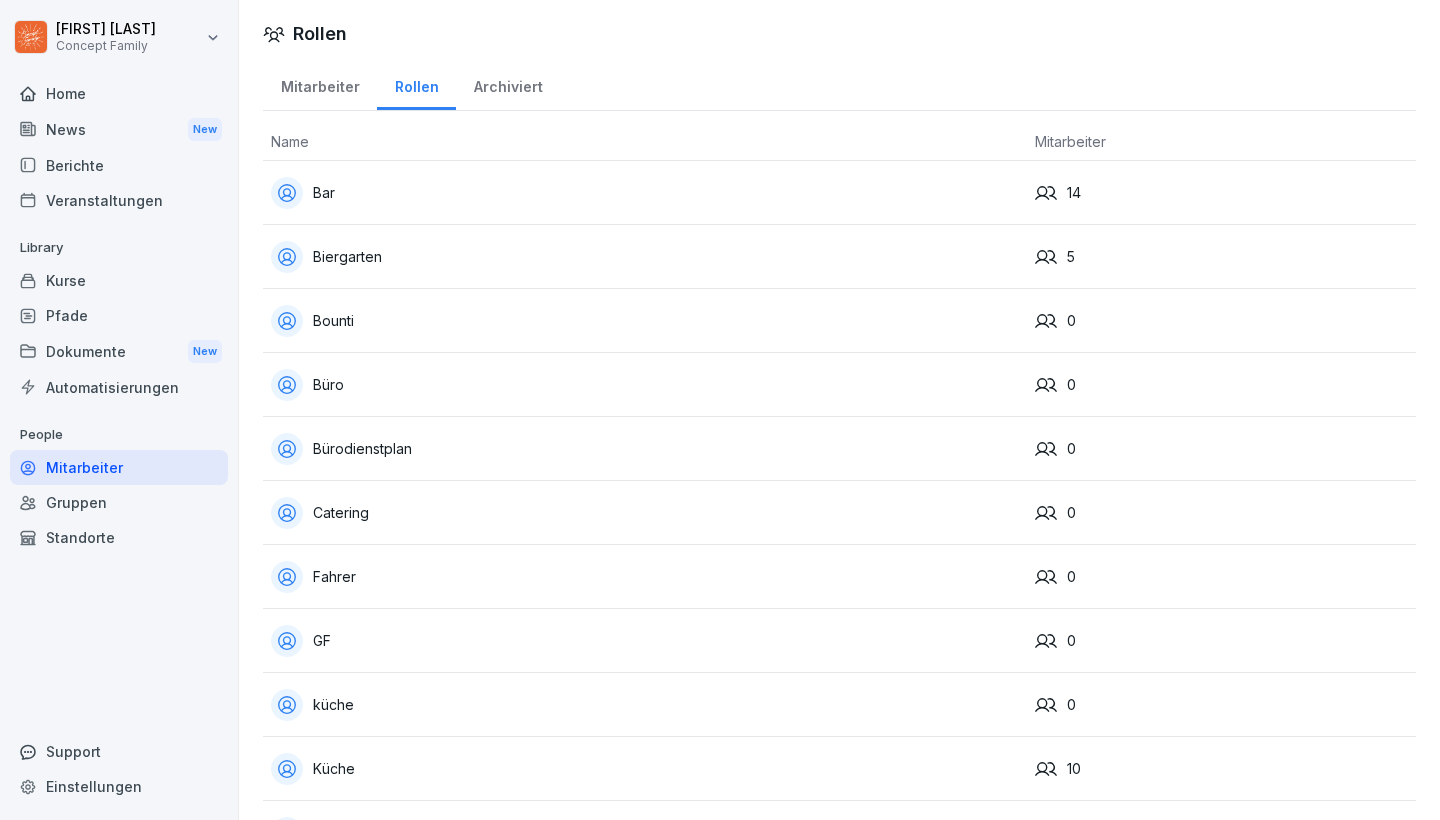 click on "Mitarbeiter" at bounding box center [320, 84] 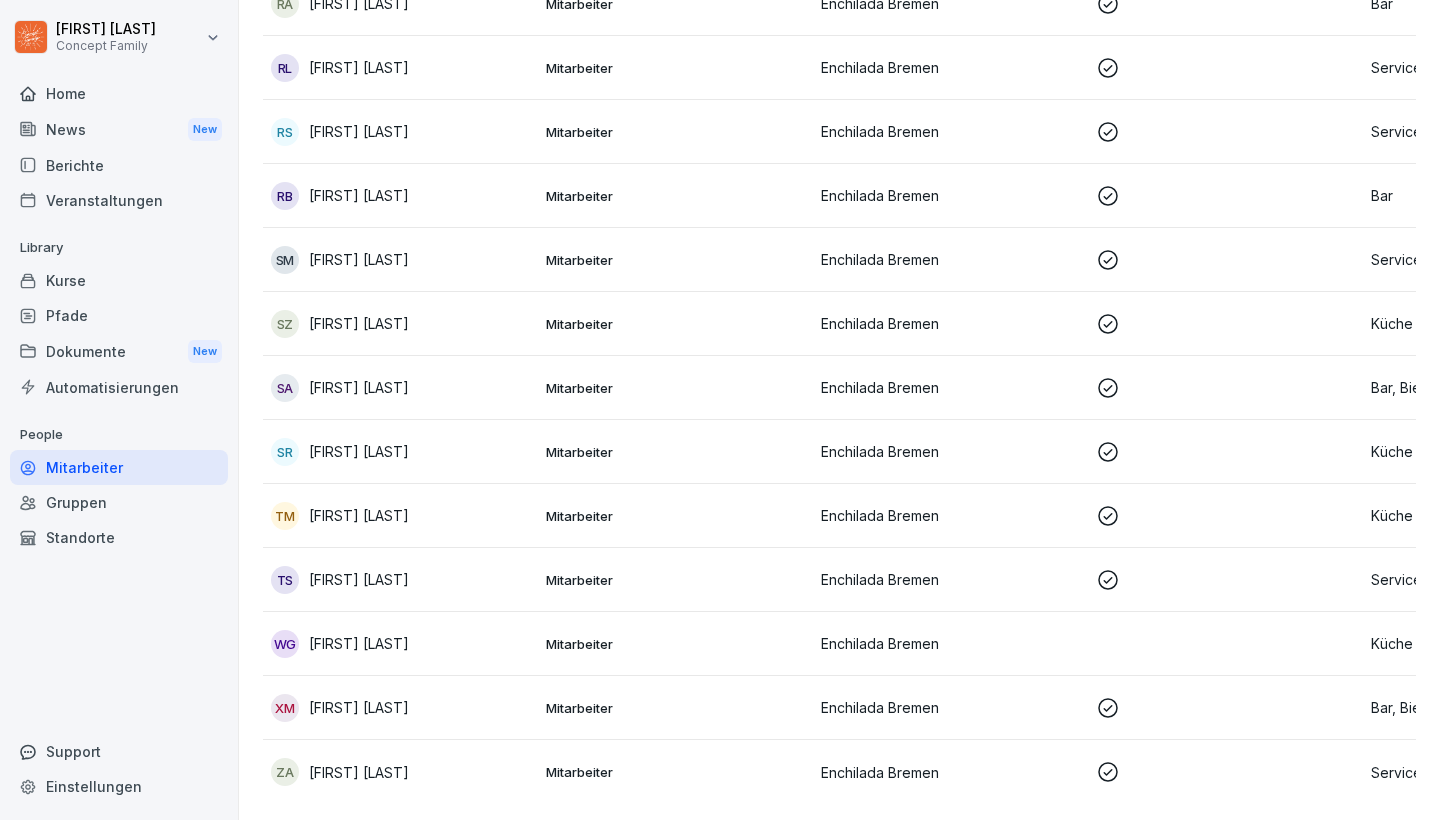 scroll, scrollTop: 2686, scrollLeft: 0, axis: vertical 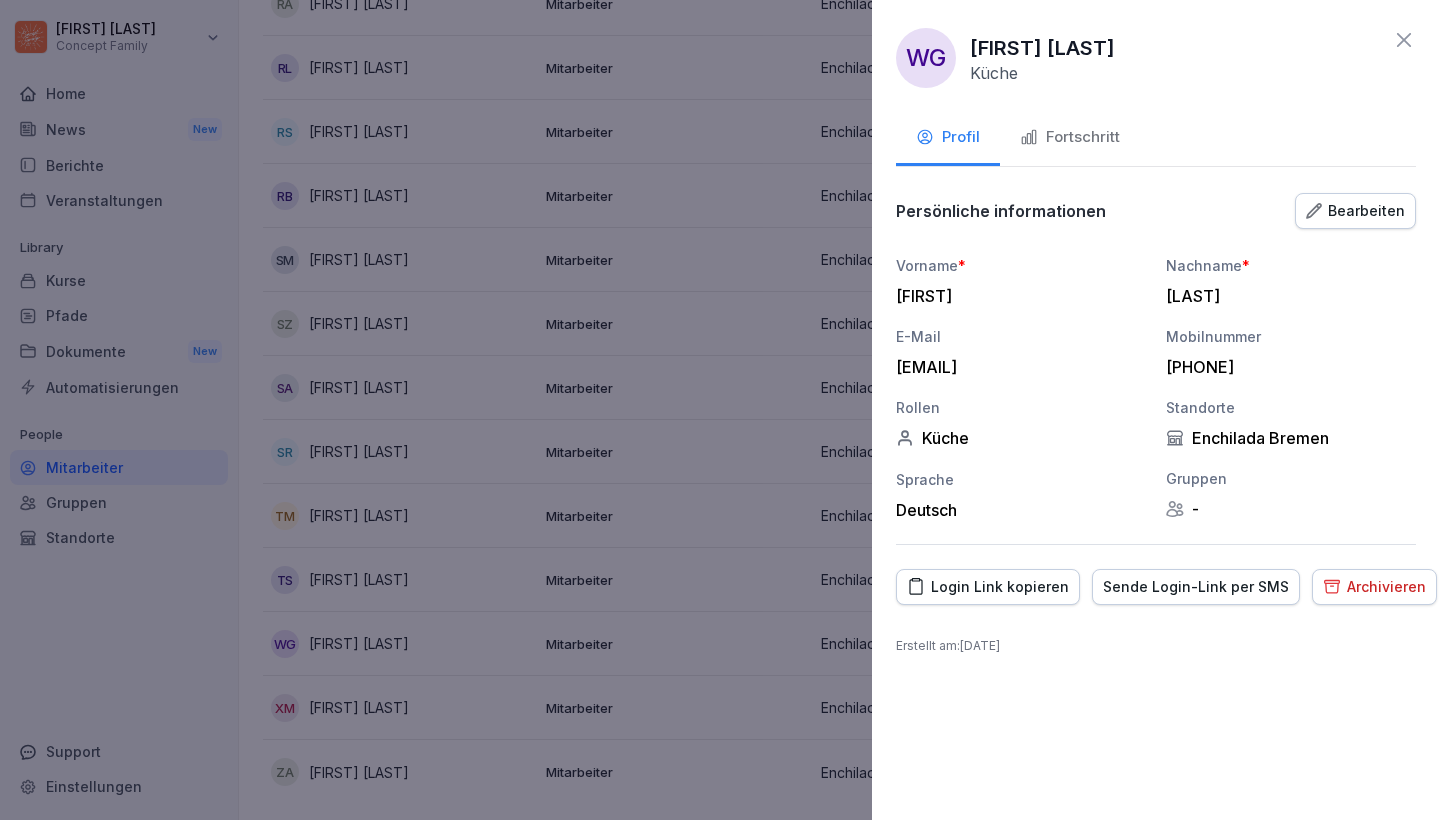 click on "Sende Login-Link per SMS" at bounding box center [1196, 587] 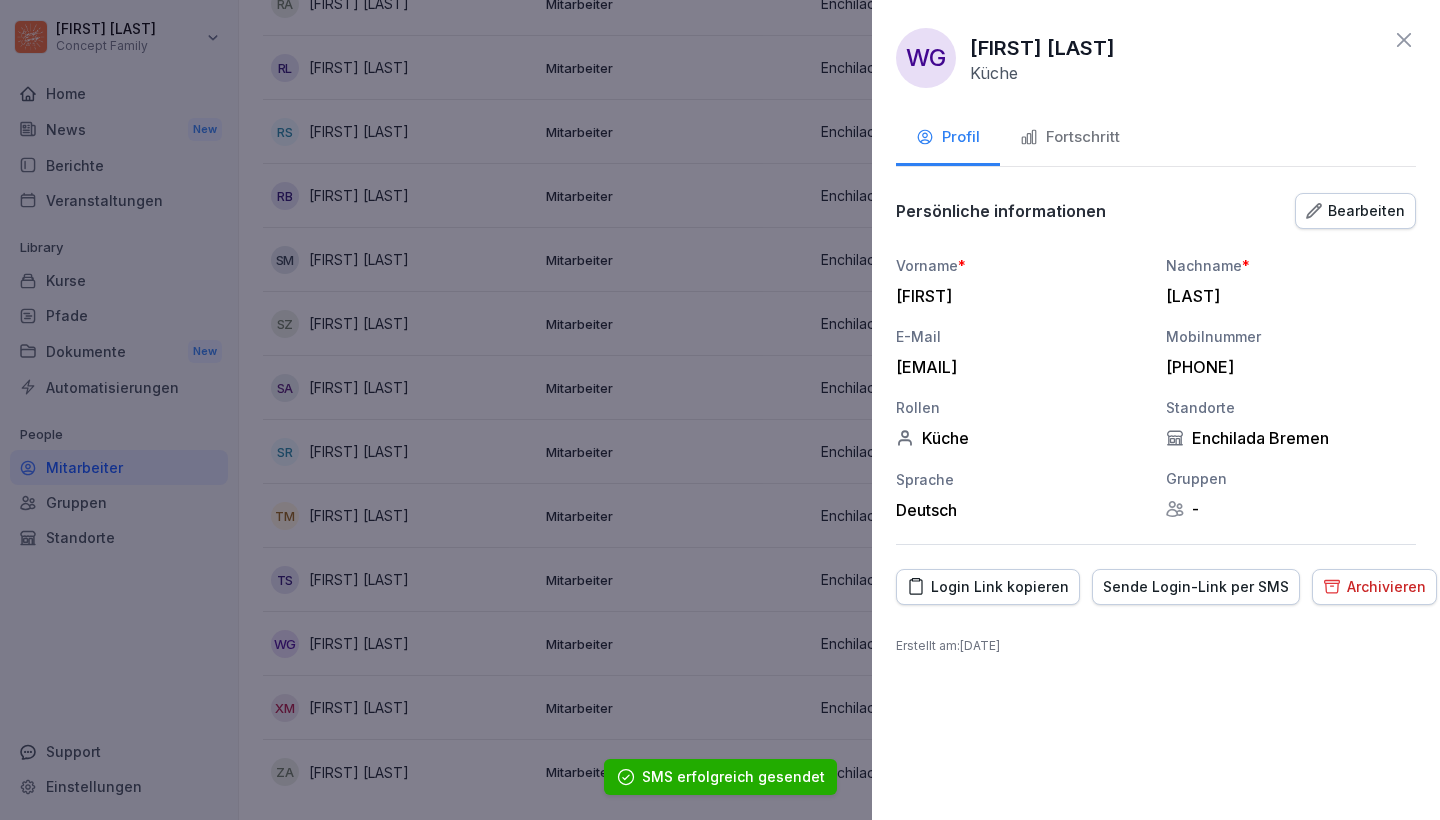 click at bounding box center (720, 410) 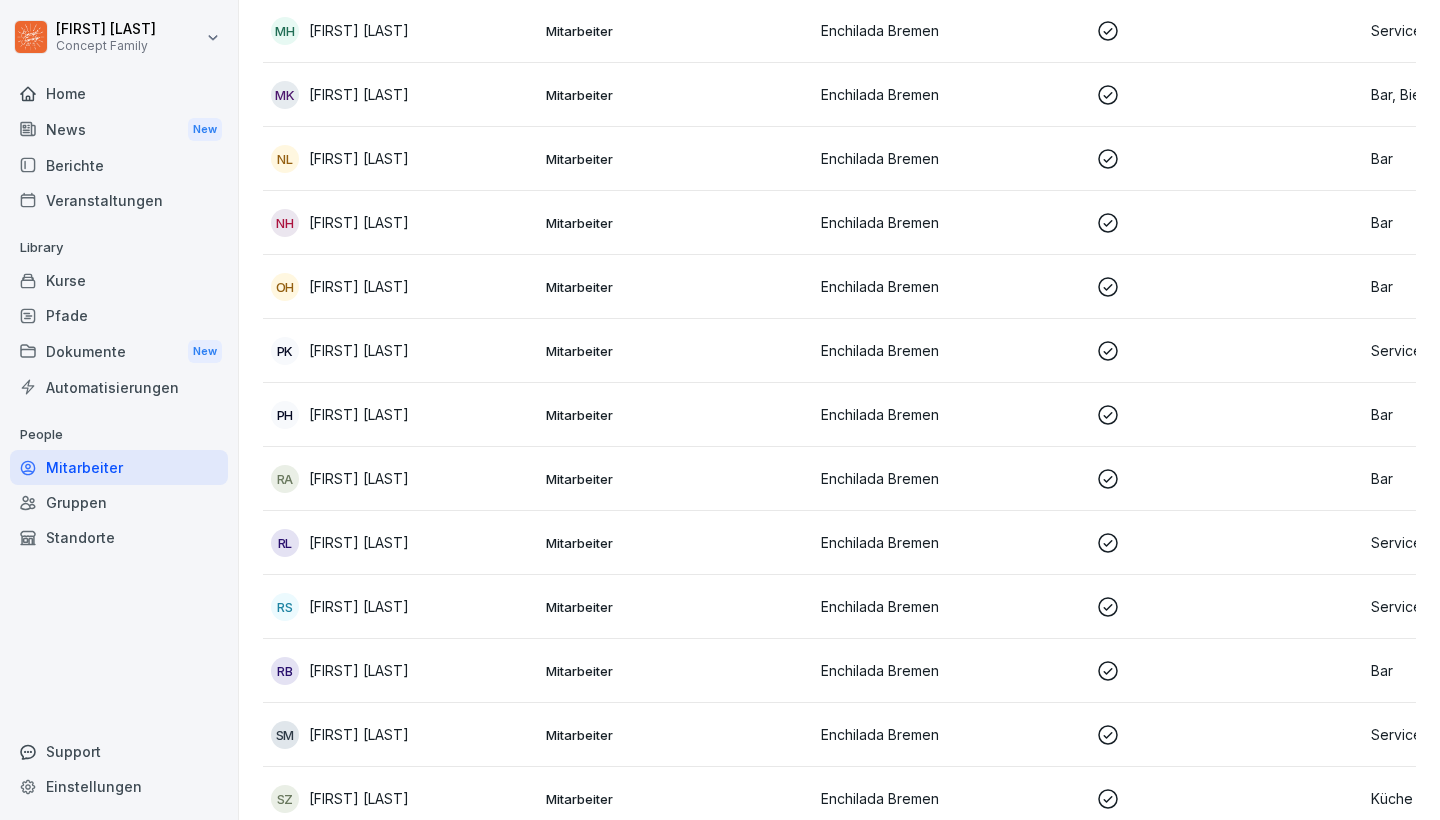scroll, scrollTop: 2210, scrollLeft: 0, axis: vertical 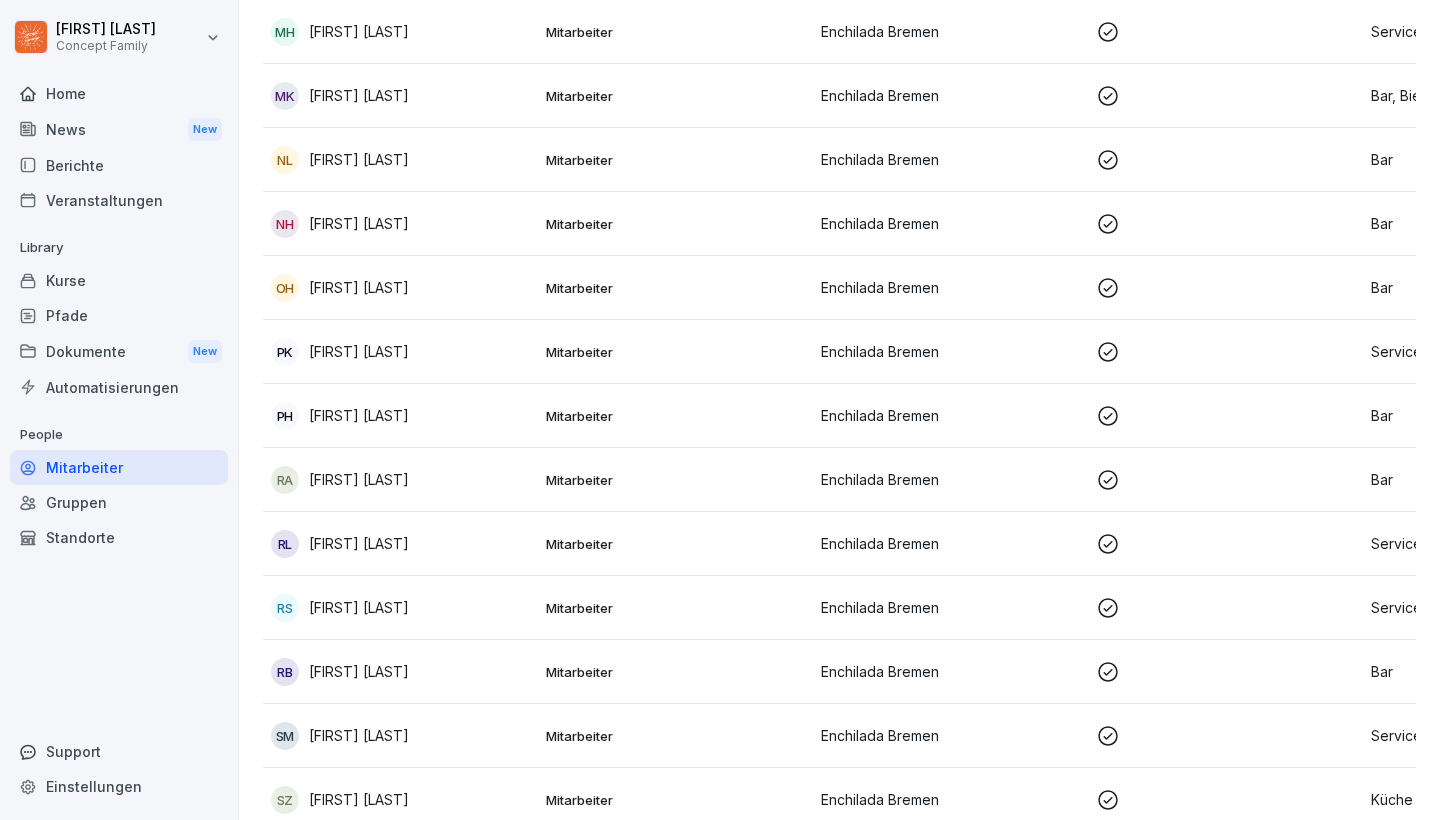 click on "[FIRST] [LAST]" at bounding box center [359, 287] 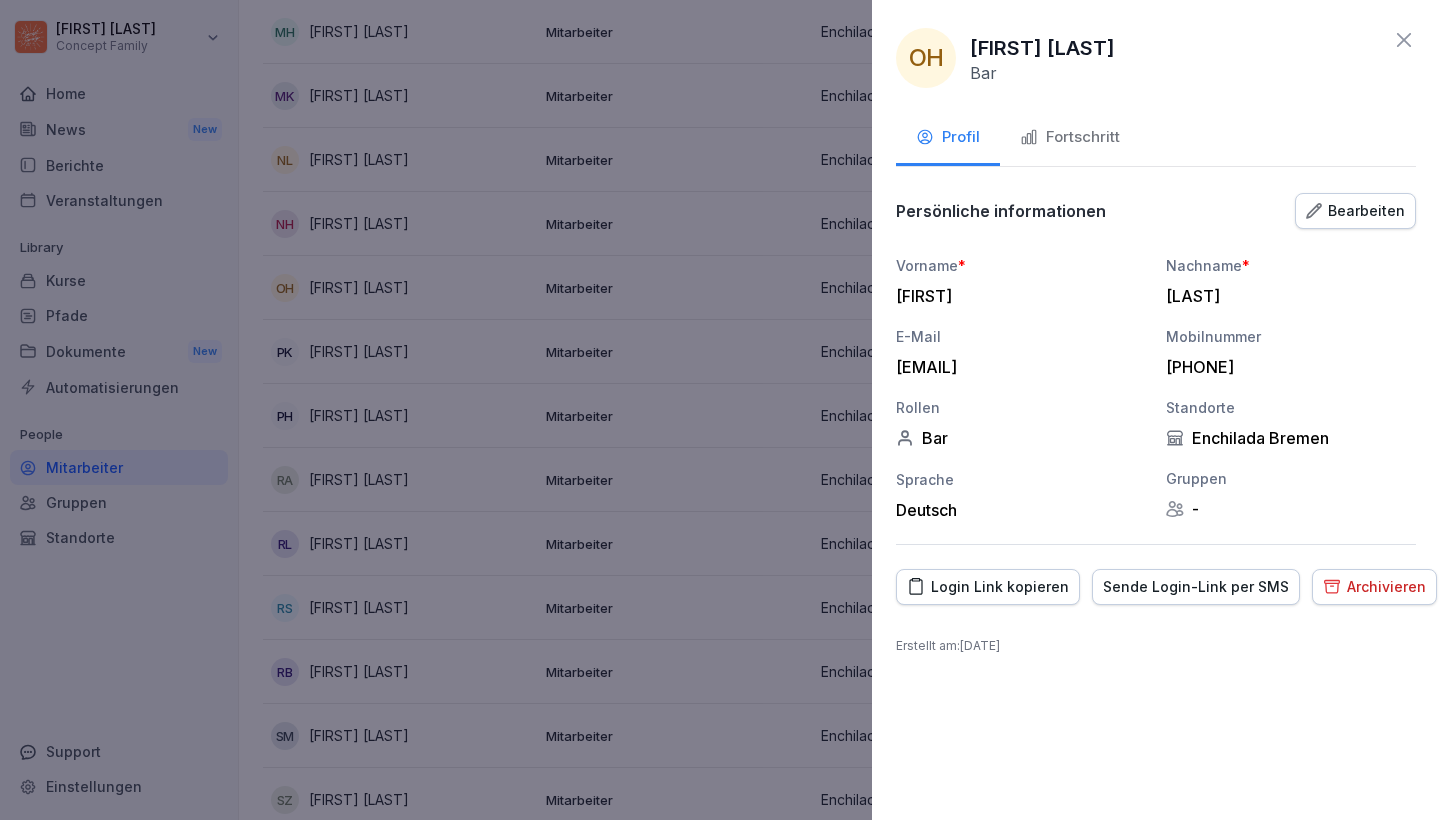 click 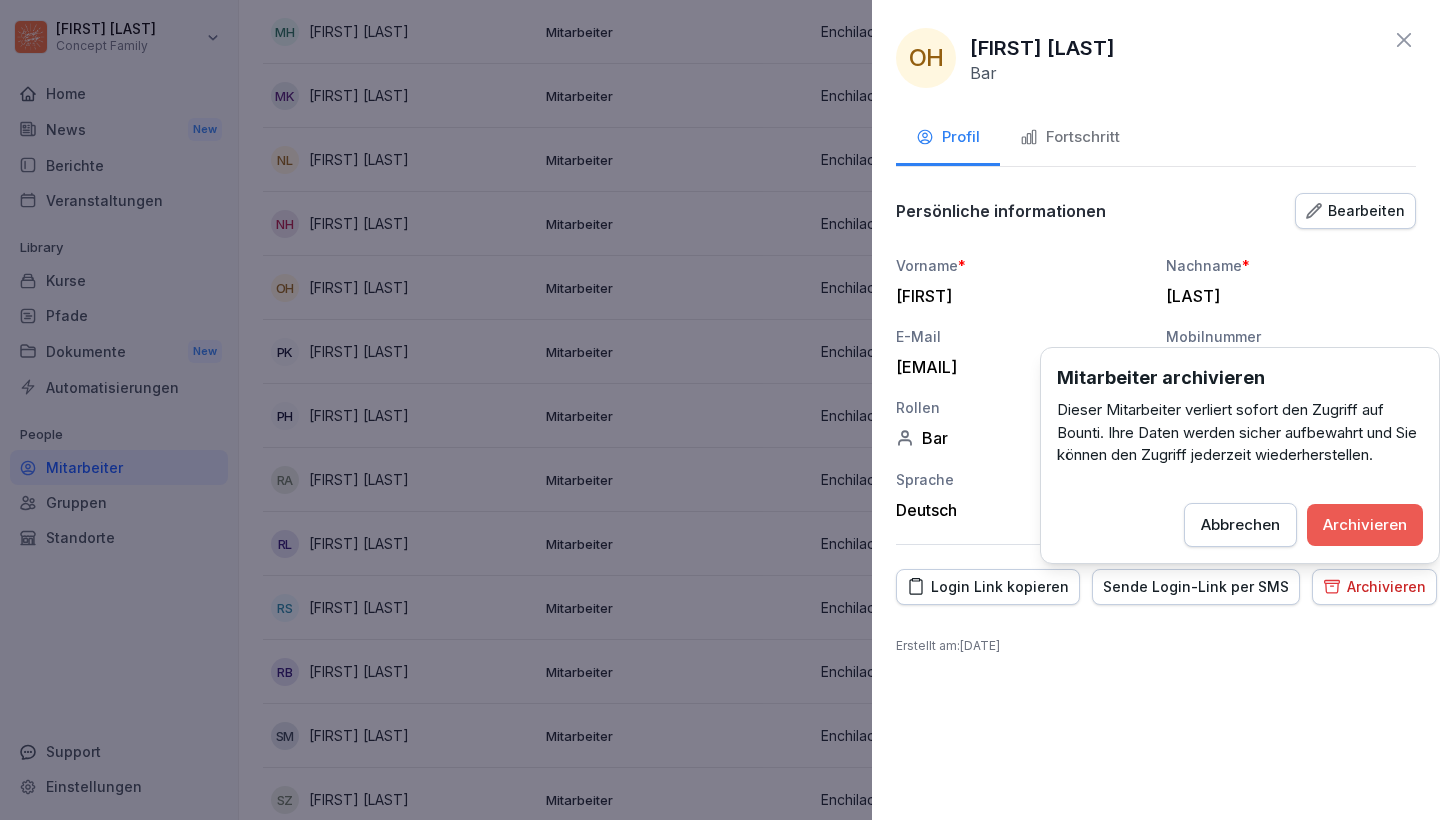 click on "Archivieren" at bounding box center (1365, 525) 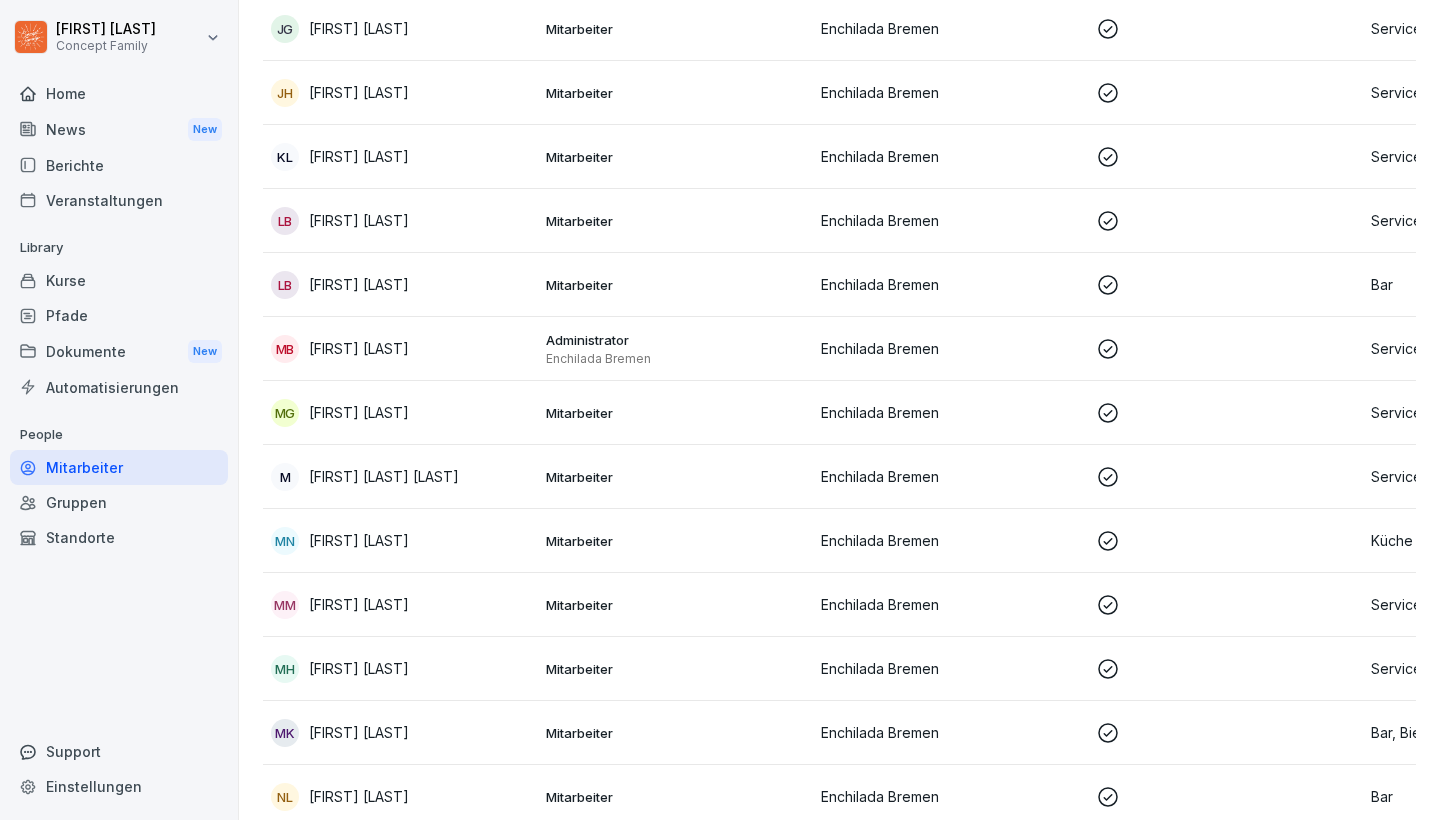 scroll, scrollTop: 1571, scrollLeft: 0, axis: vertical 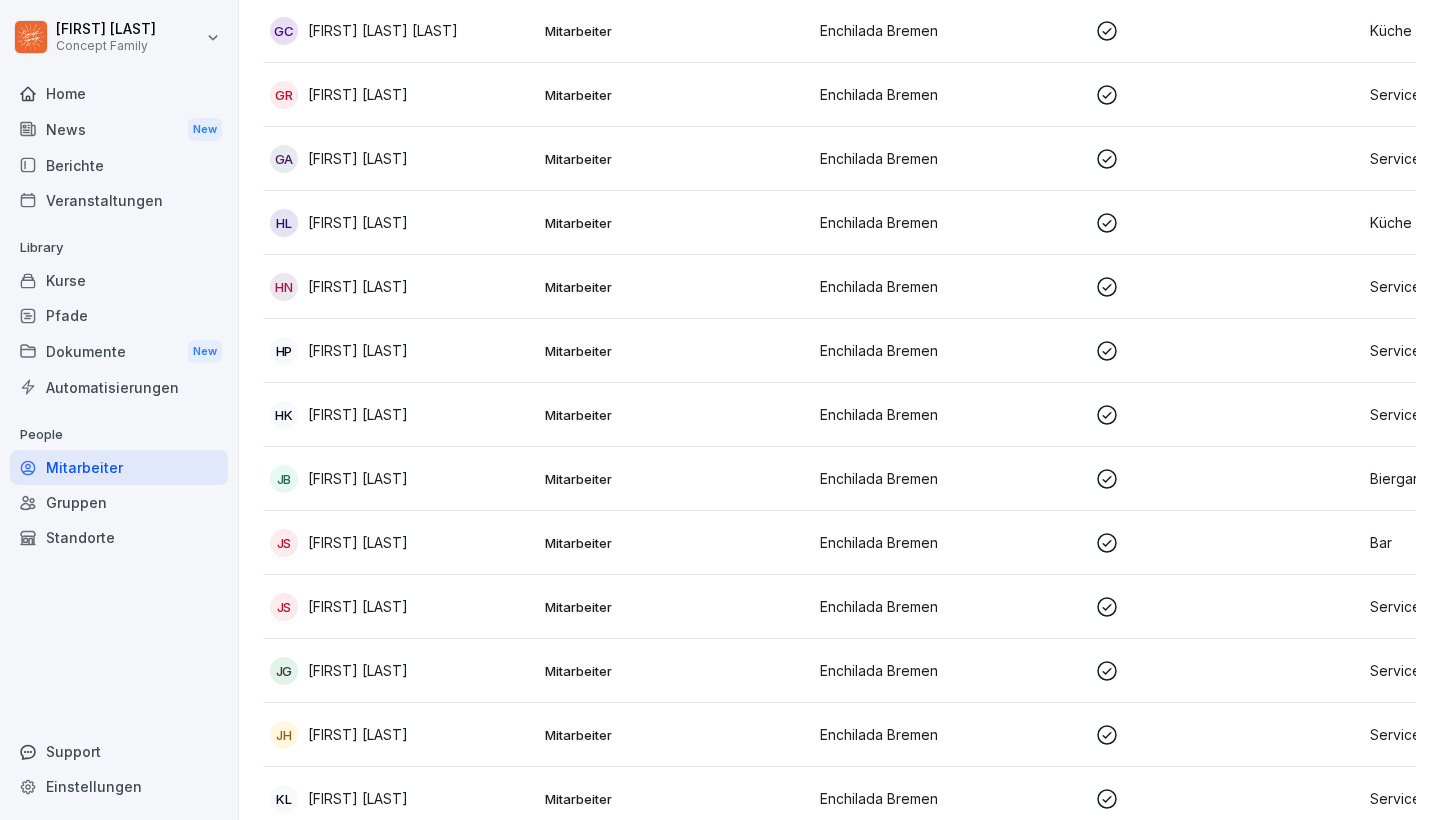 click on "[FIRST] [LAST]" at bounding box center (358, 350) 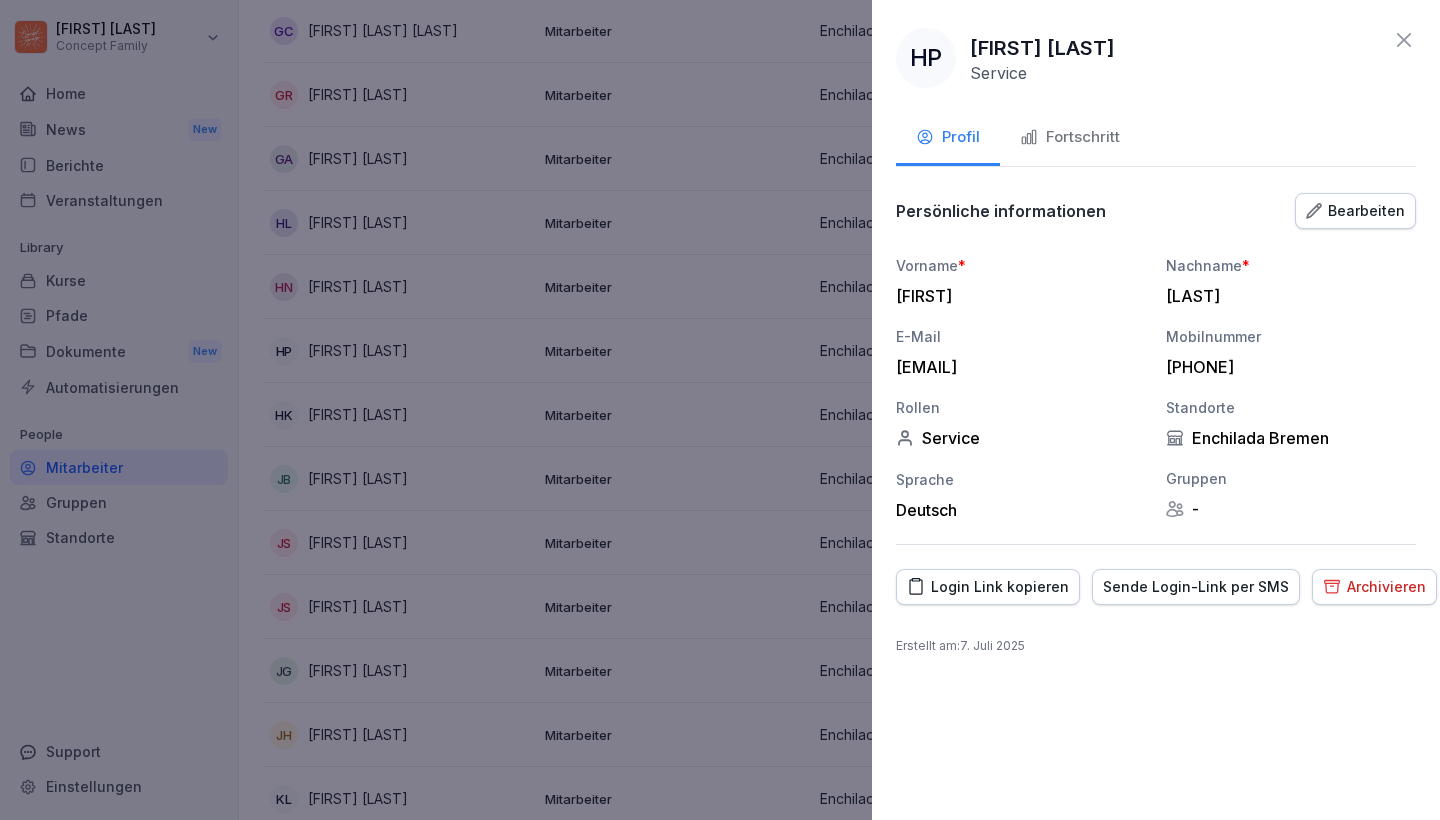 click on "HP [FIRST] [LAST] Service Profil Fortschritt Persönliche informationen   Bearbeiten Vorname  * [FIRST] Nachname  * [LAST] E-Mail [EMAIL] Mobilnummer [PHONE] Rollen Service Standorte Enchilada Bremen Sprache Deutsch Gruppen - Login Link kopieren Sende Login-Link per SMS   Archivieren Erstellt am :  [DATE]" at bounding box center [1156, 410] 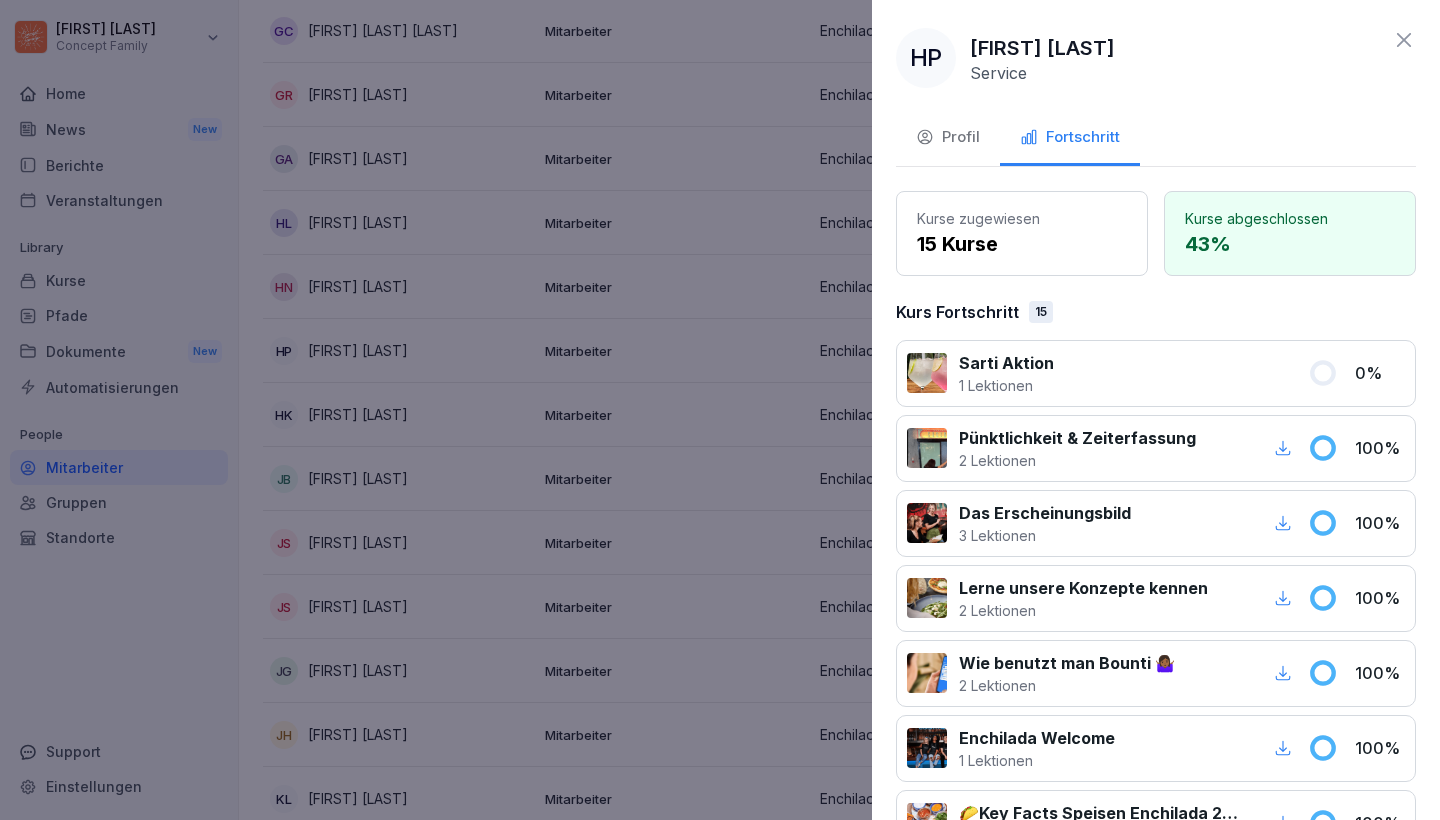 click on "Sarti Aktion" at bounding box center (1006, 363) 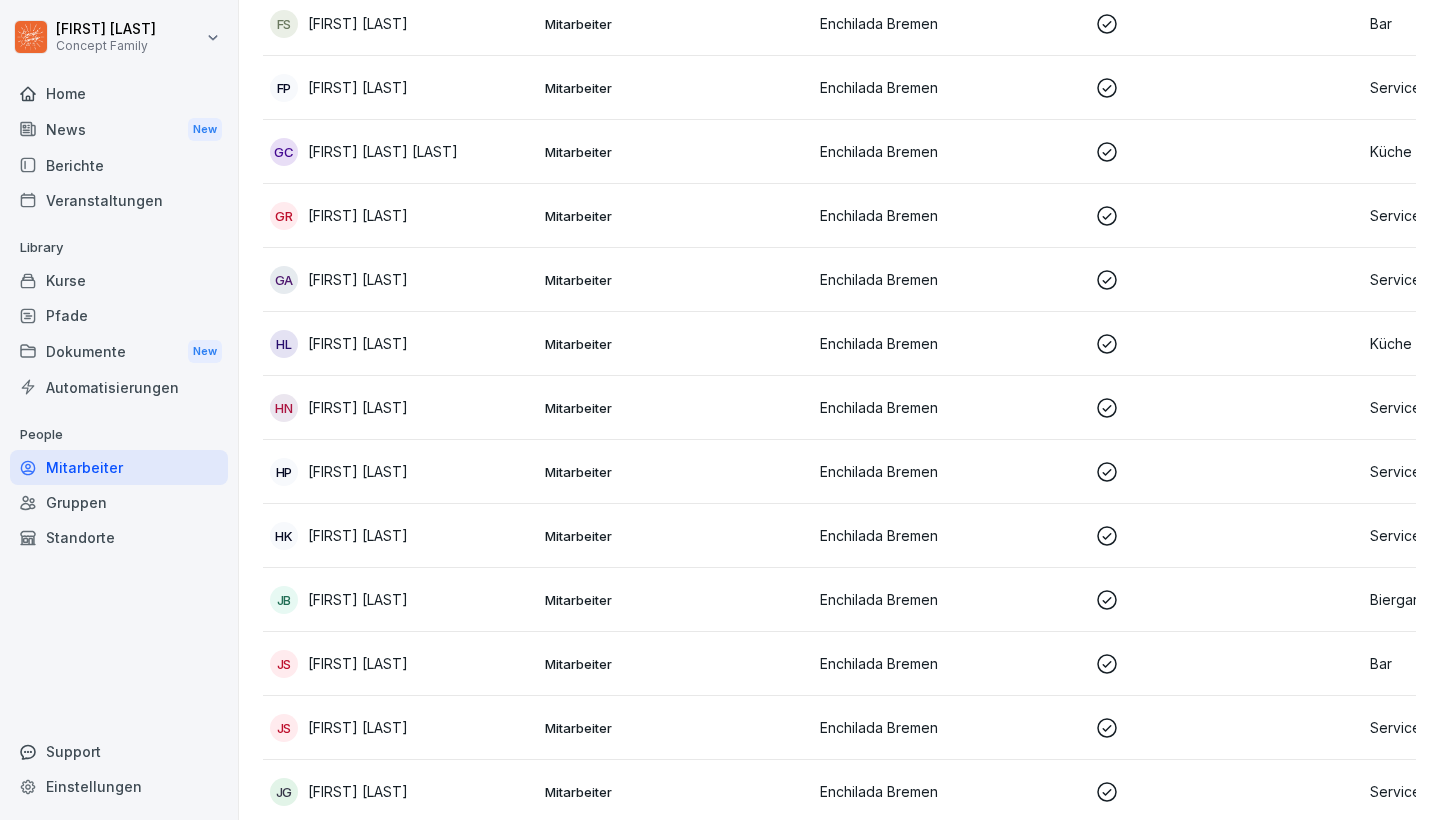 scroll, scrollTop: 754, scrollLeft: 0, axis: vertical 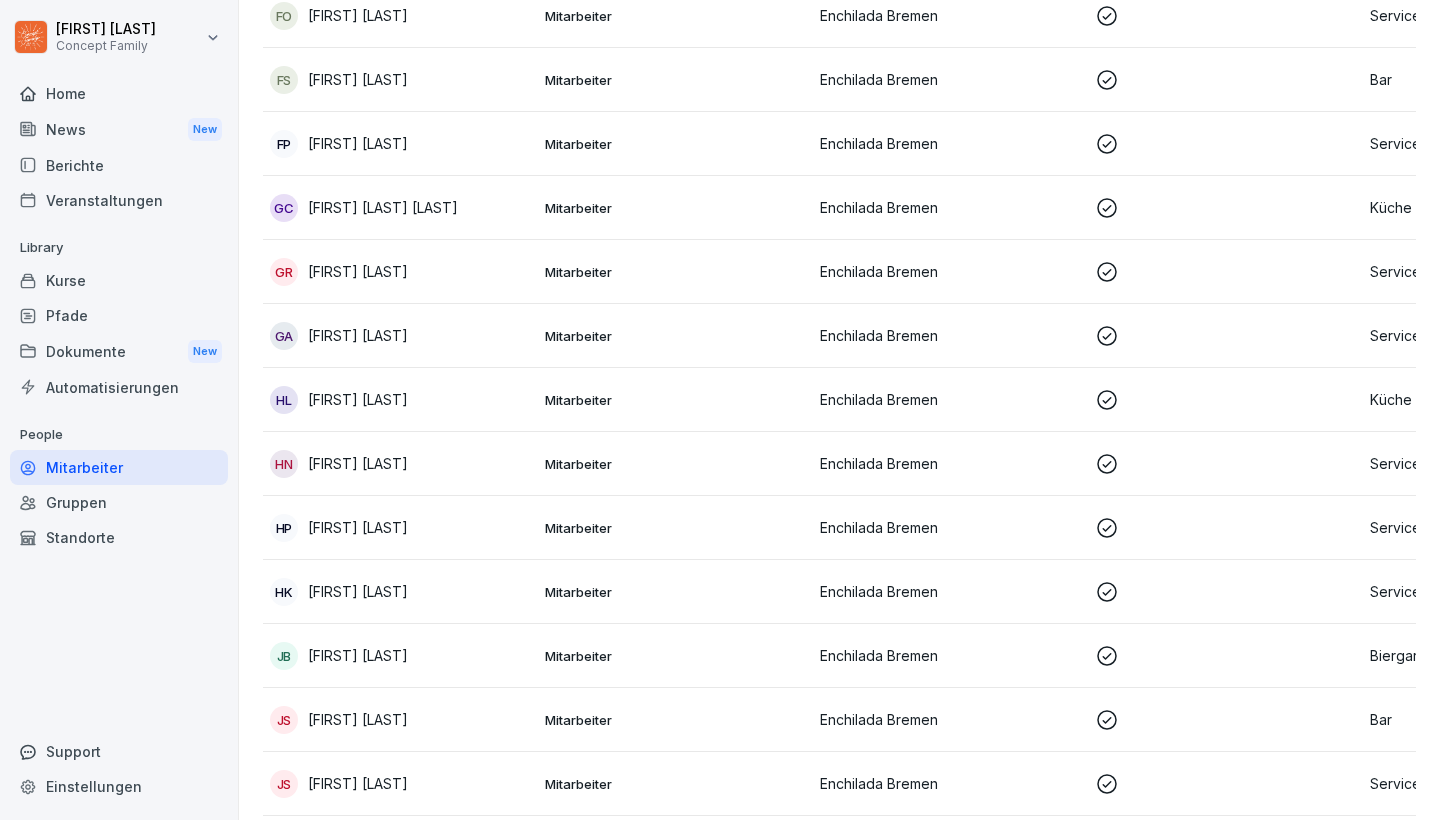 click on "[INITIAL] [FIRST] [LAST]" at bounding box center (399, 272) 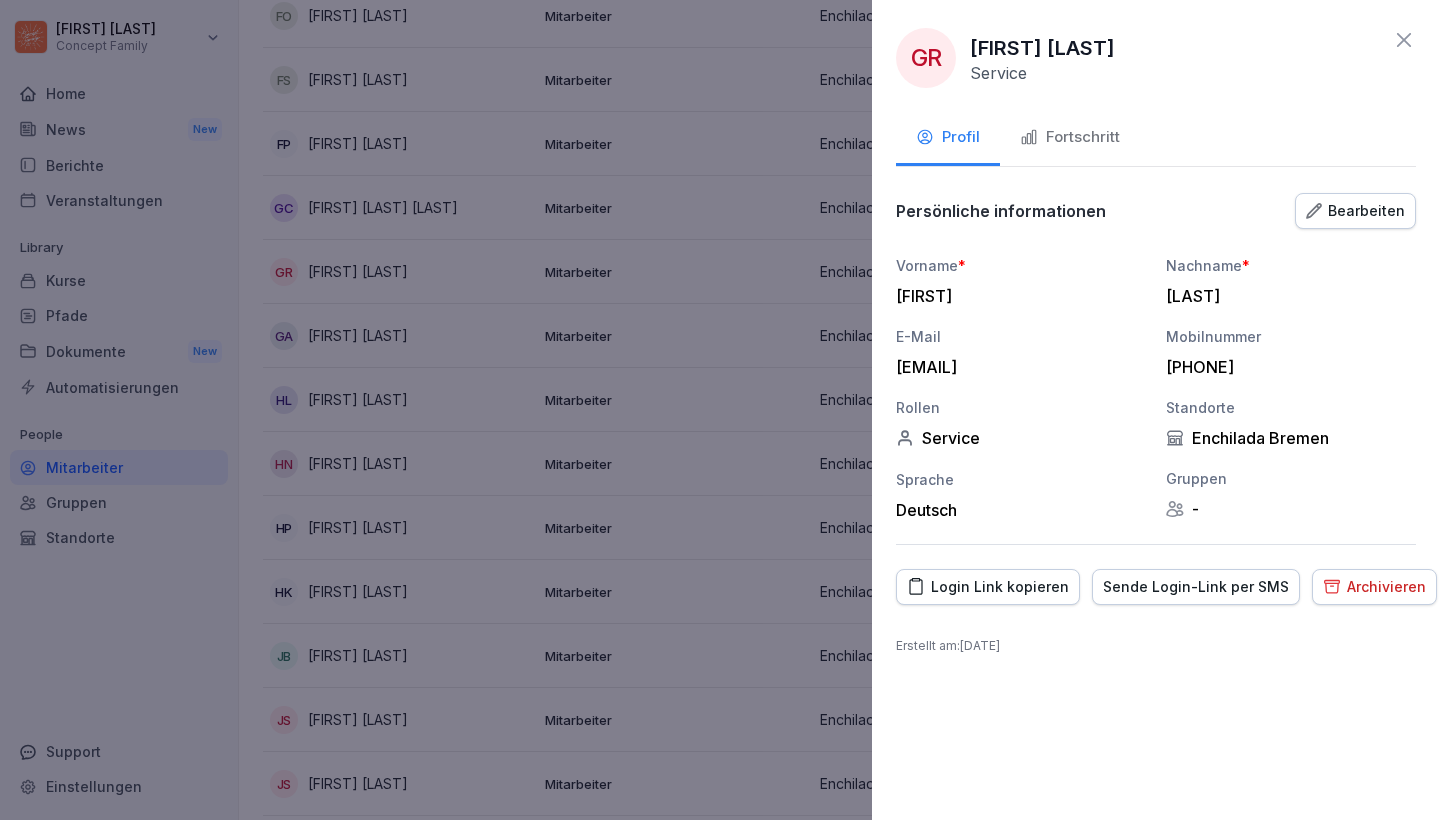 click on "Archivieren" at bounding box center [1374, 587] 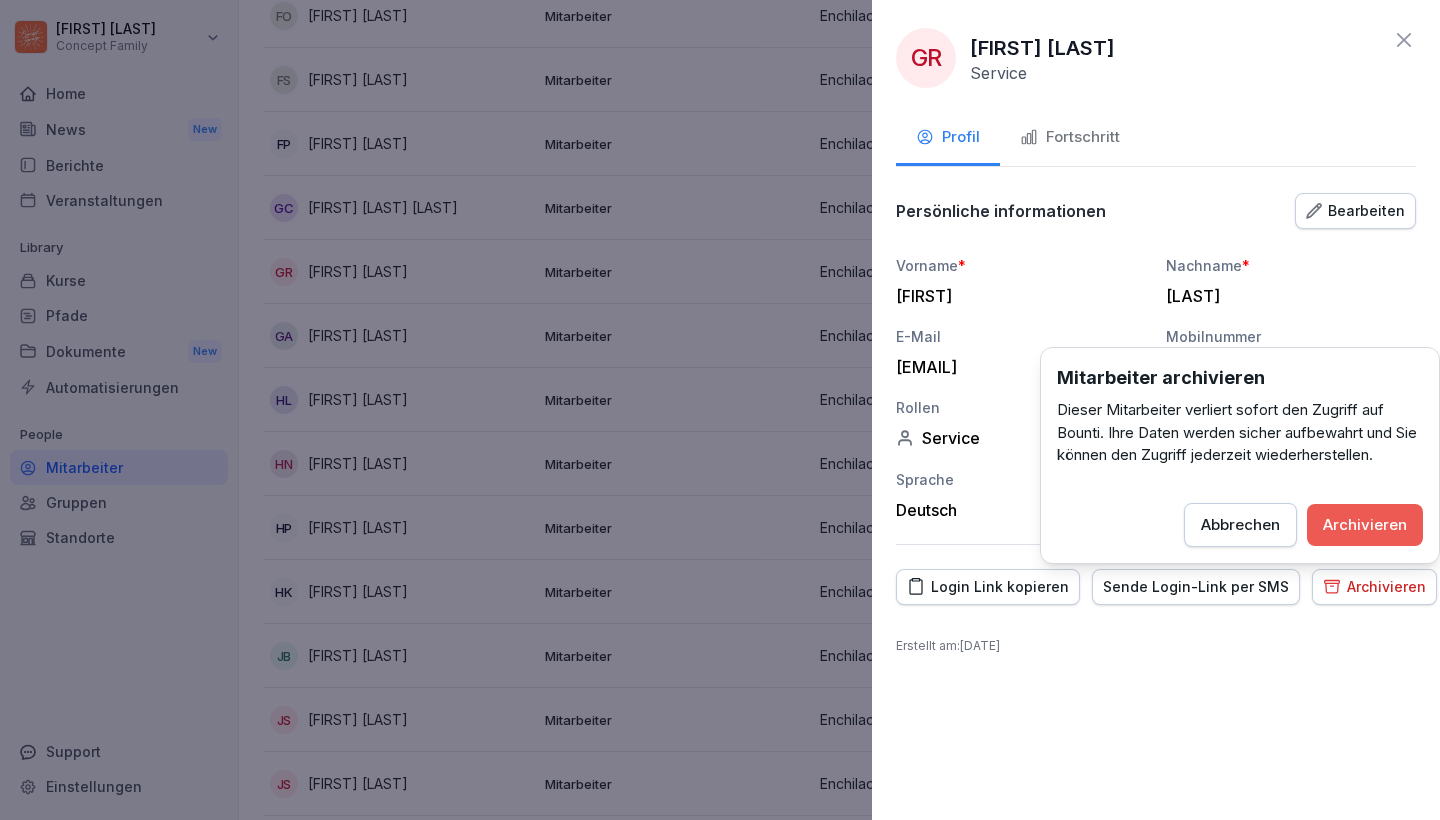 click on "Archivieren" at bounding box center [1365, 525] 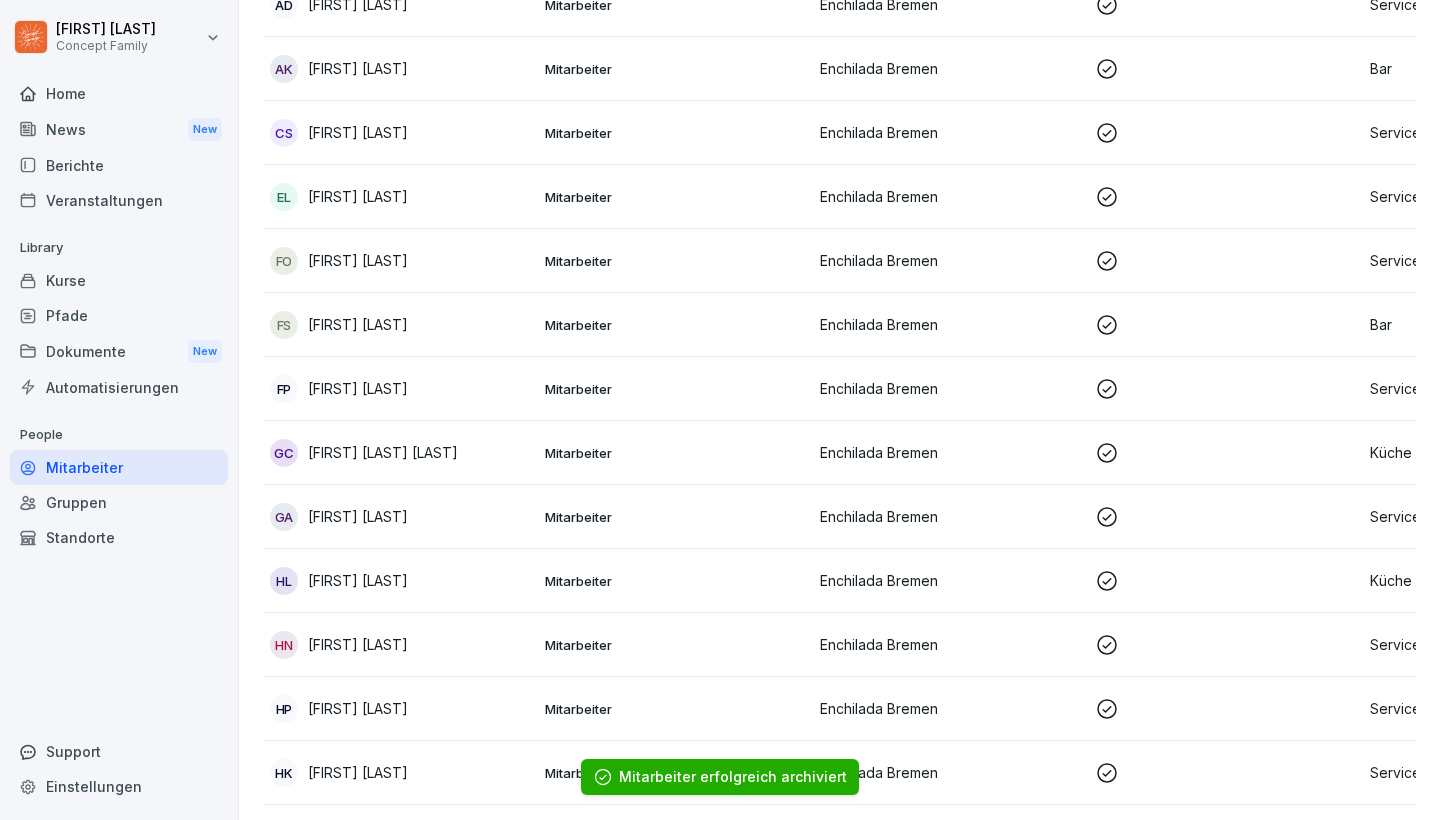 scroll, scrollTop: 501, scrollLeft: 0, axis: vertical 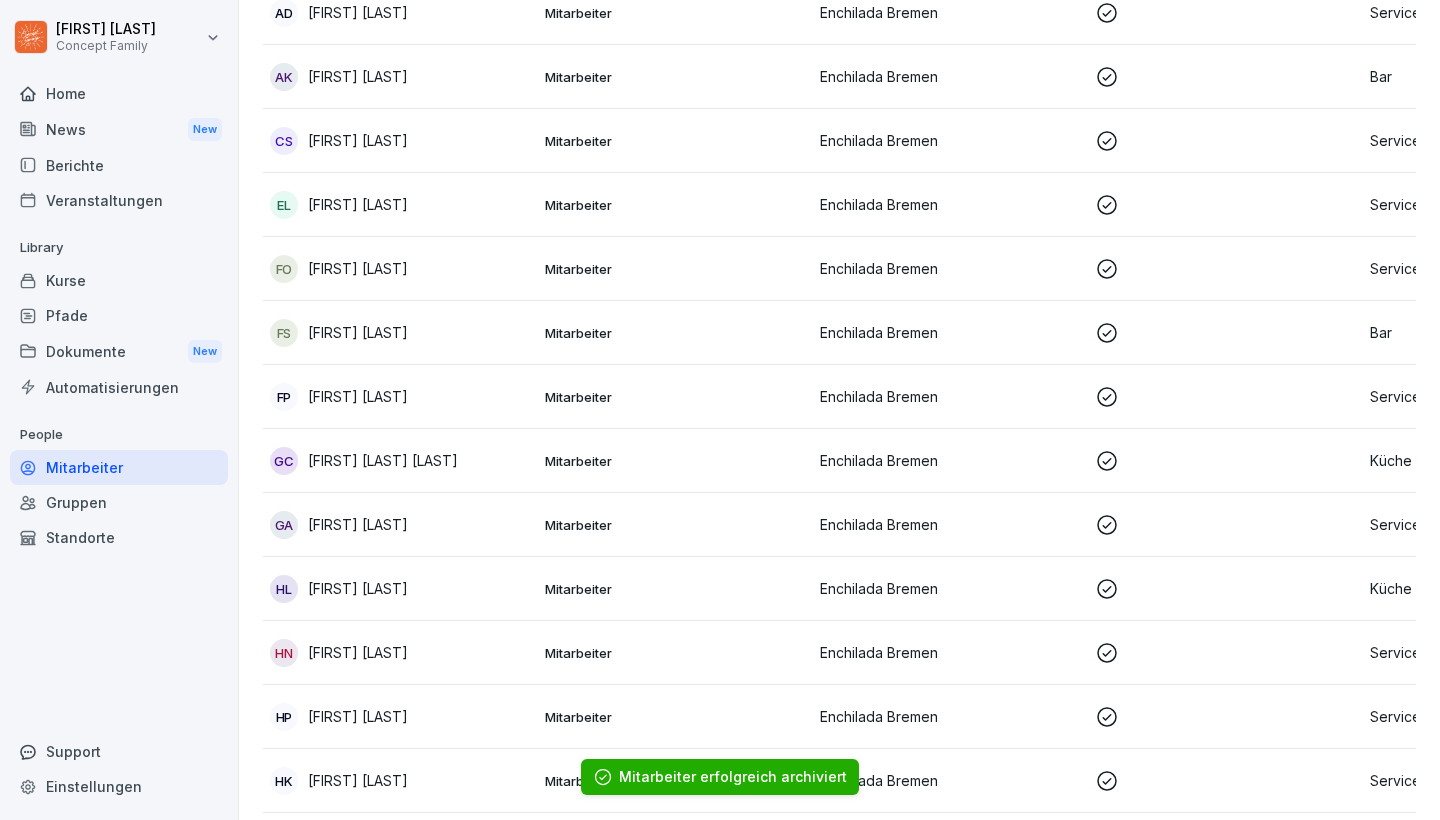 click on "EL [FIRST] [LAST]" at bounding box center [399, 205] 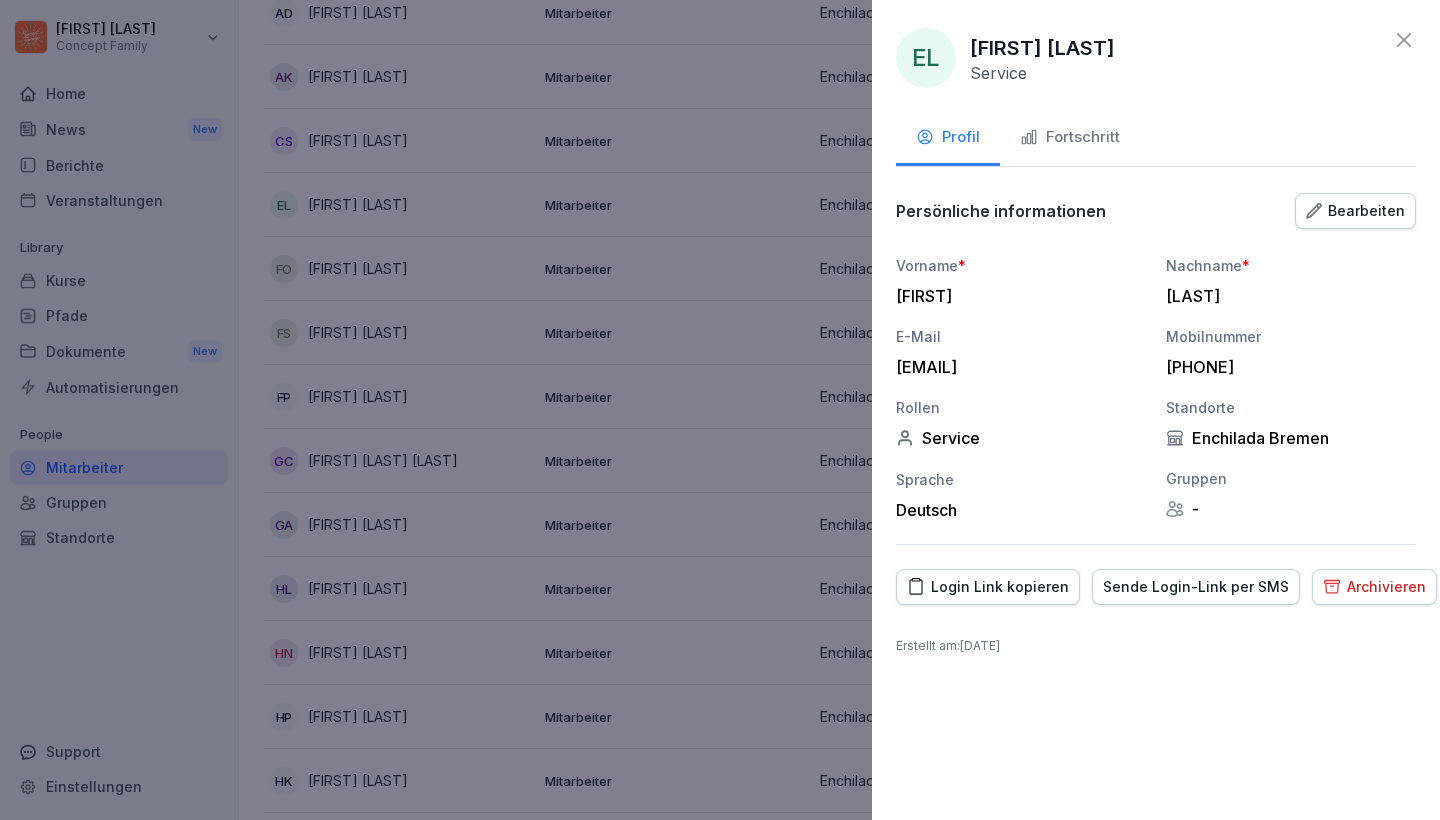 click 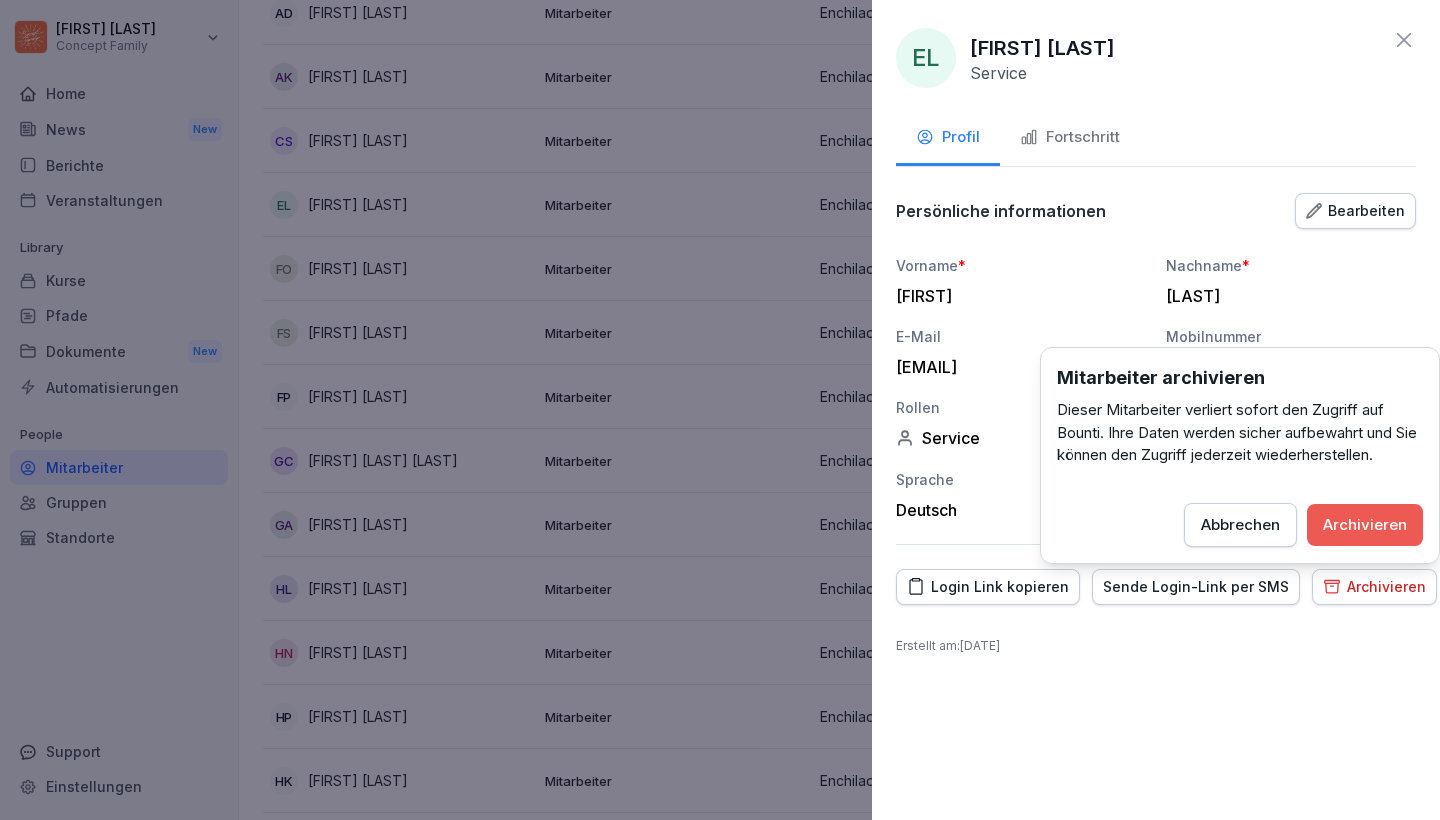 click on "Archivieren" at bounding box center [1365, 525] 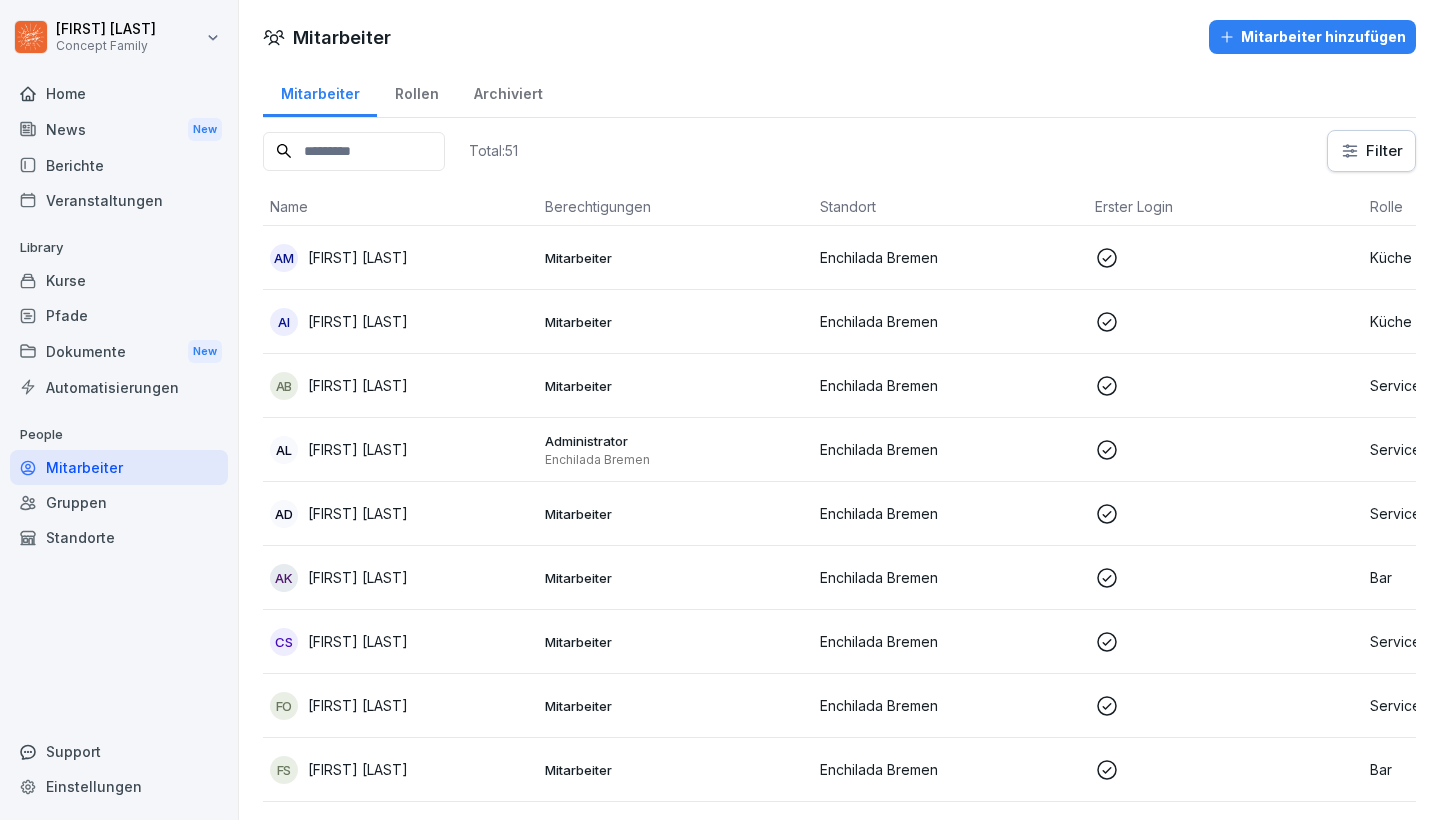 scroll, scrollTop: 0, scrollLeft: 0, axis: both 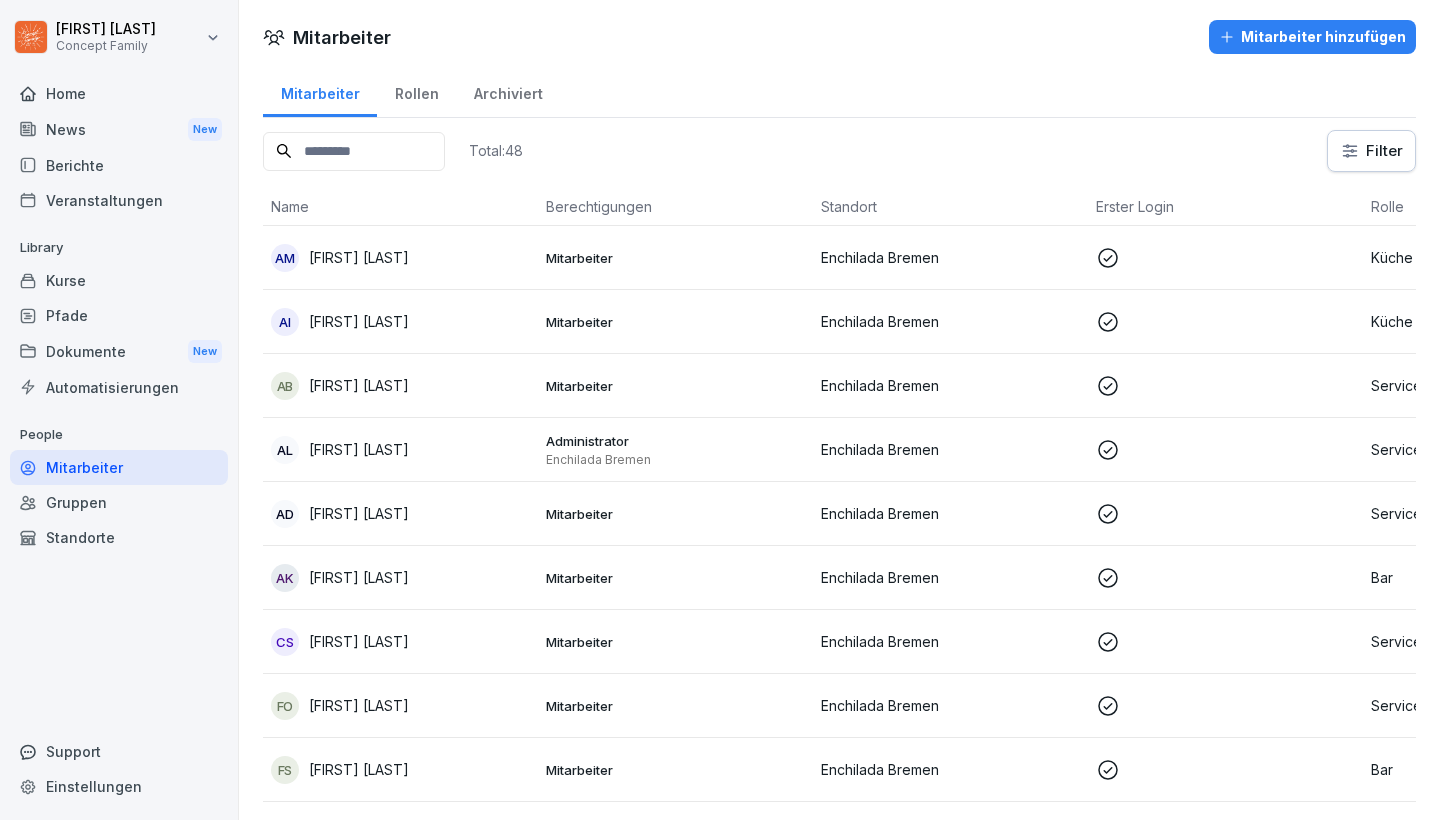click on "Kurse" at bounding box center (119, 280) 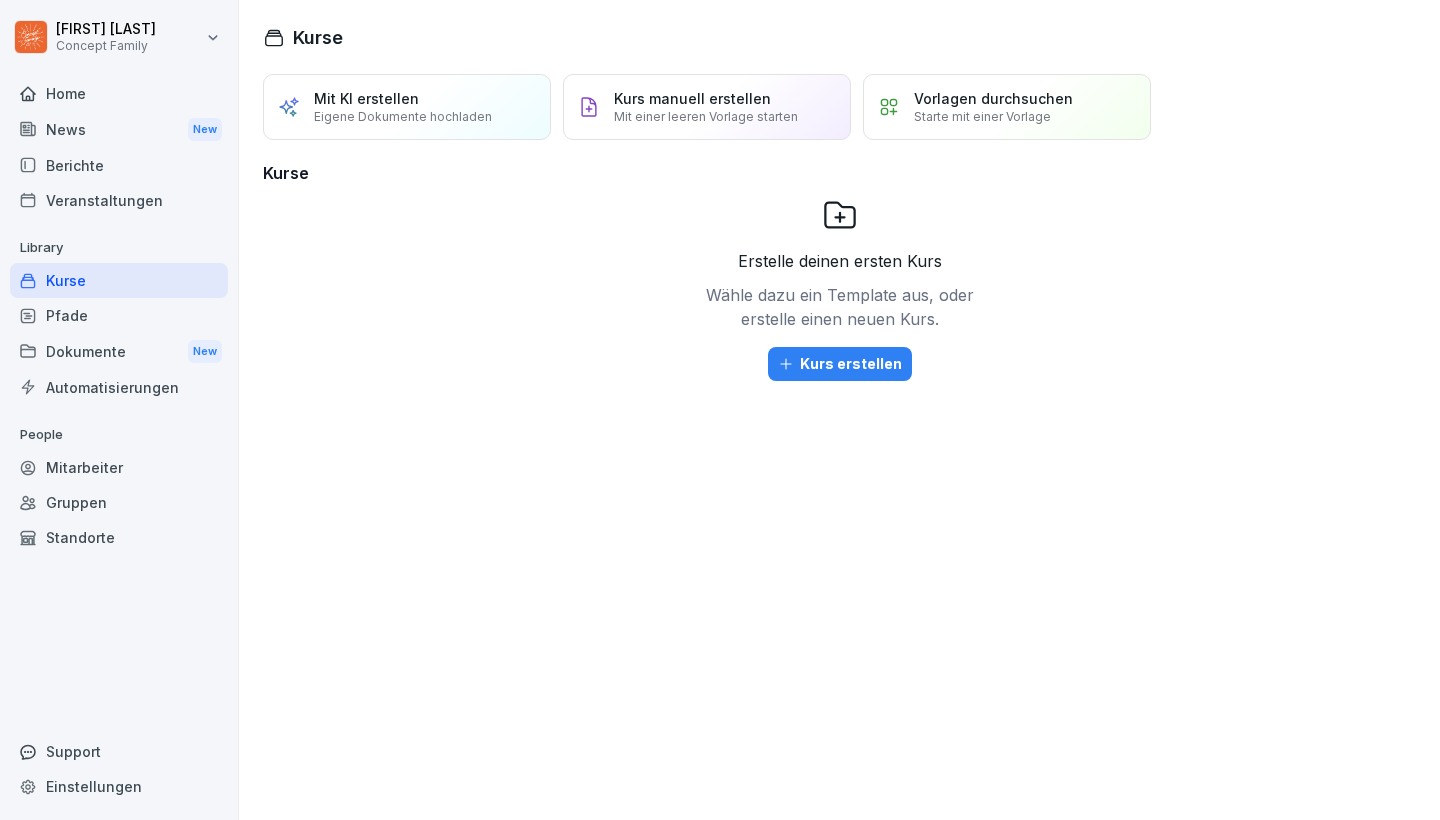 click on "Pfade" at bounding box center [119, 315] 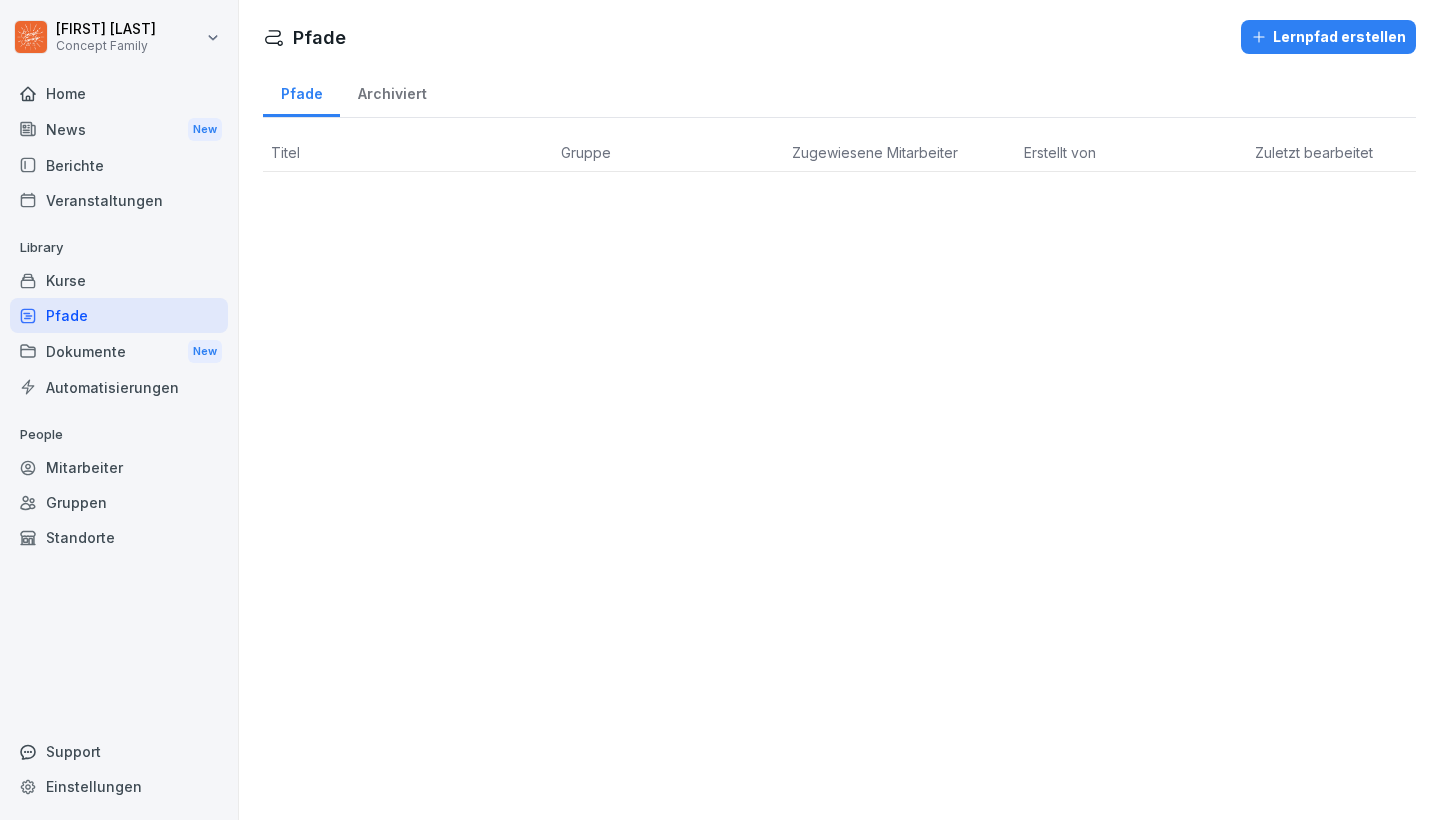 click on "Dokumente New" at bounding box center (119, 351) 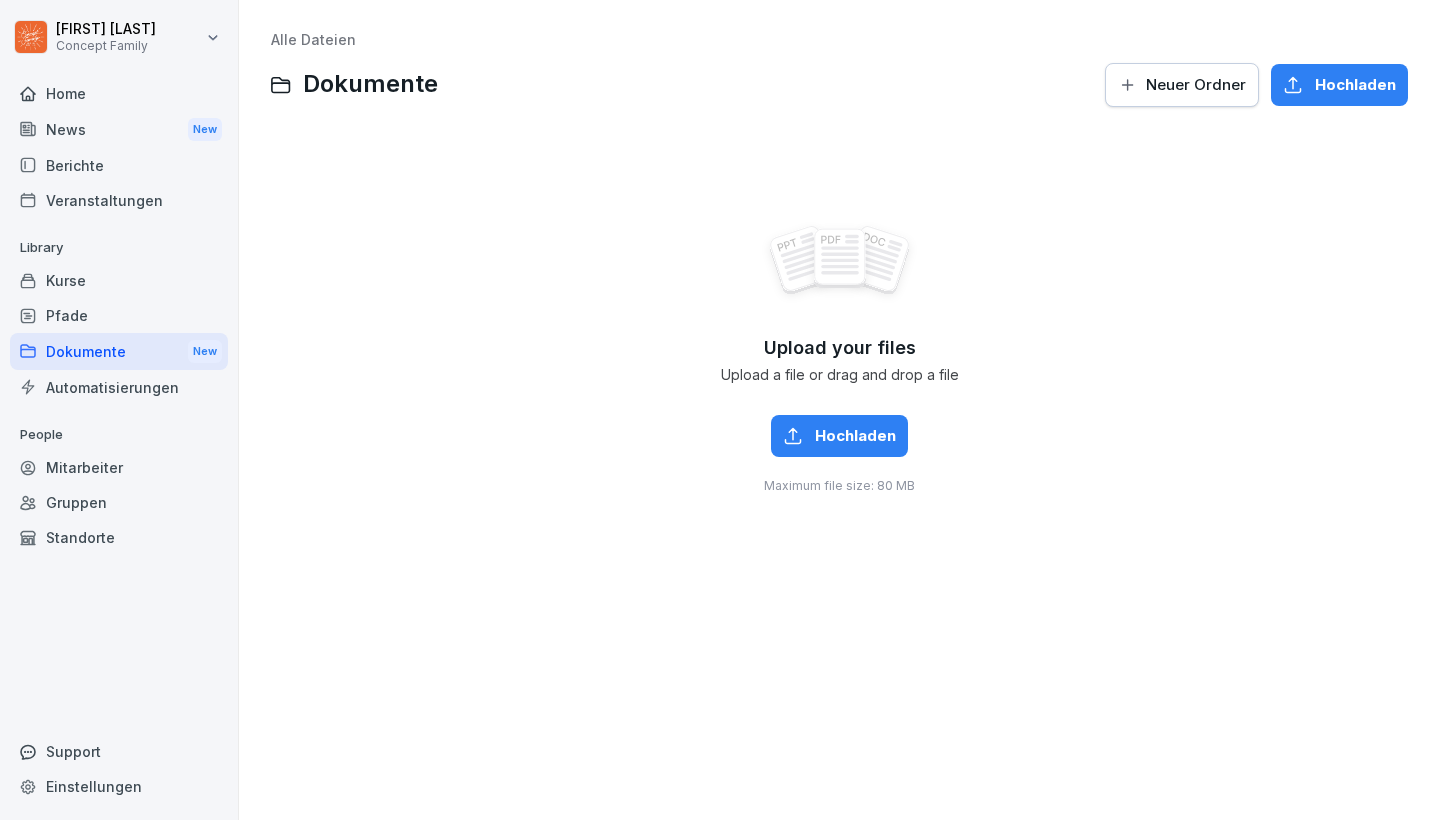 click on "Automatisierungen" at bounding box center (119, 387) 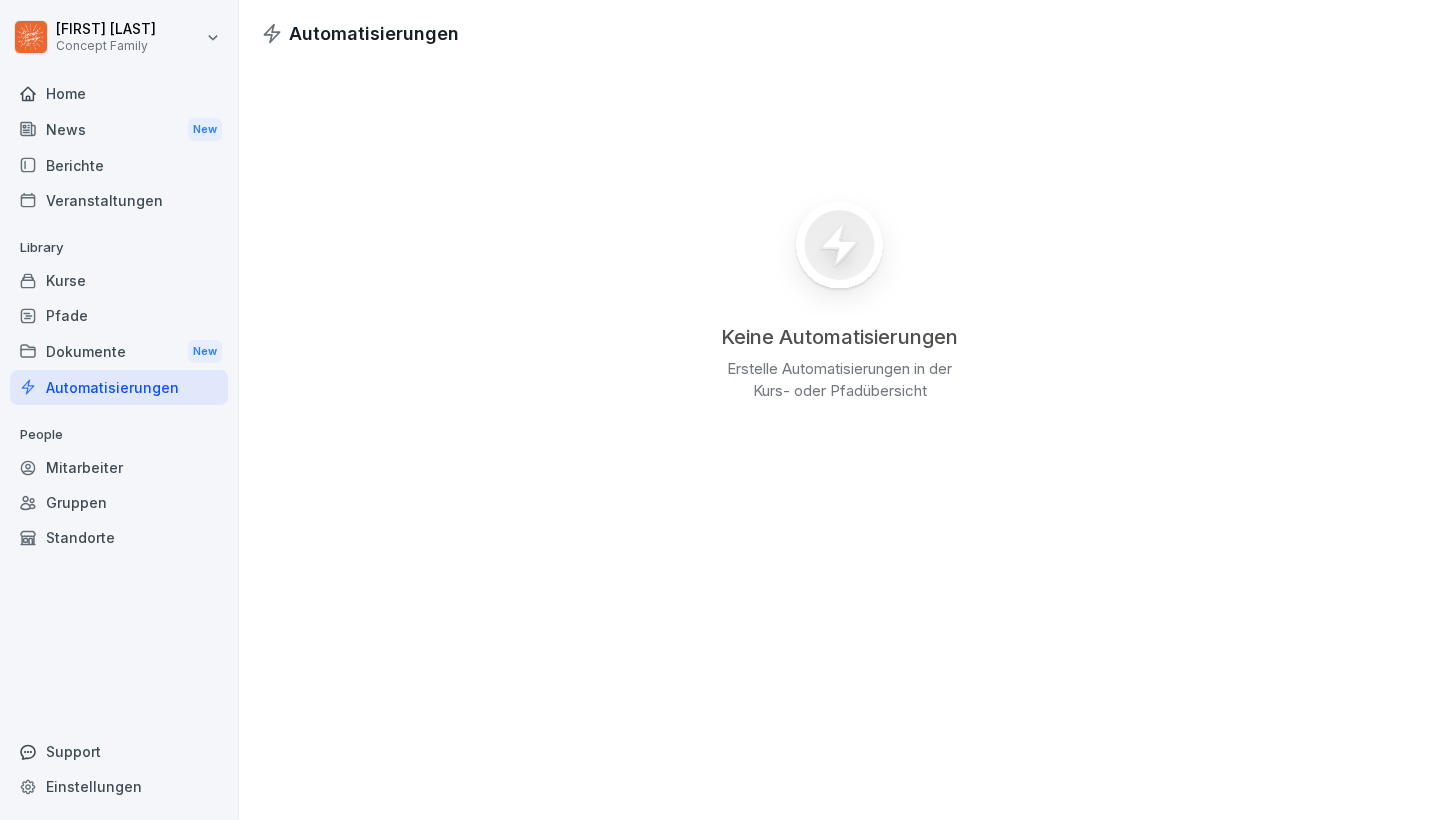 click on "News New" at bounding box center [119, 129] 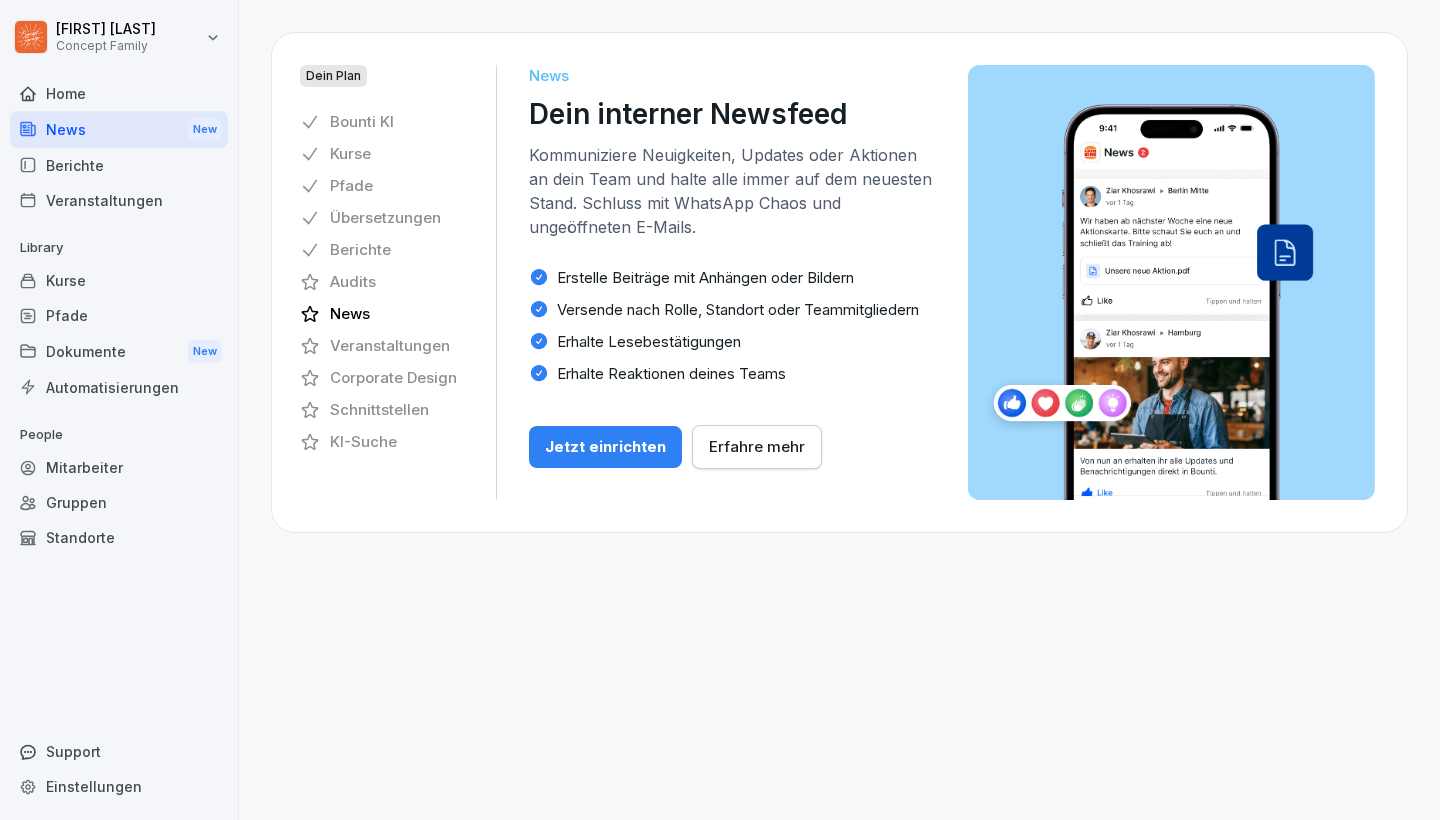 click on "Home" at bounding box center [119, 93] 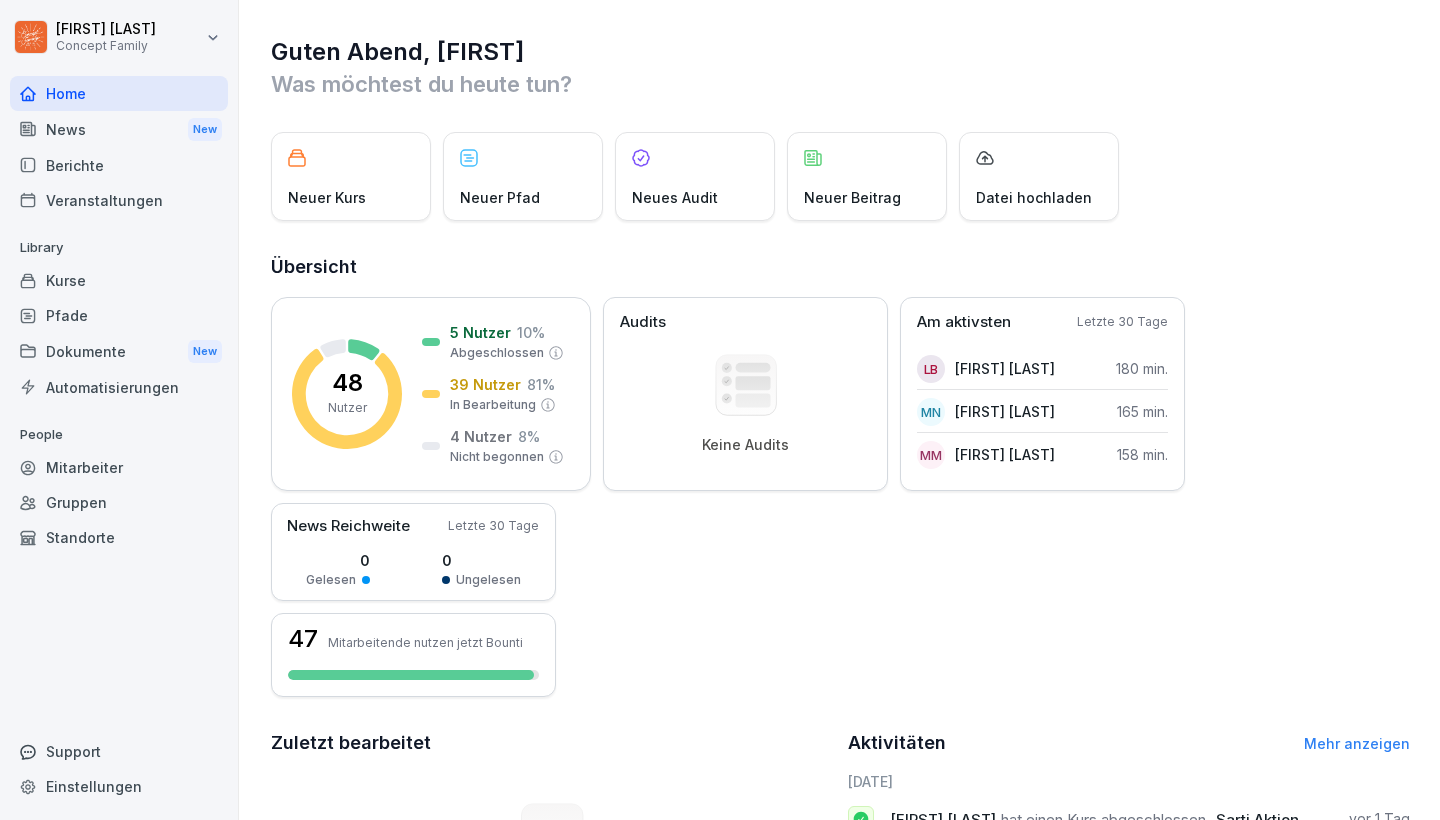 click on "Neuer Kurs" at bounding box center [351, 176] 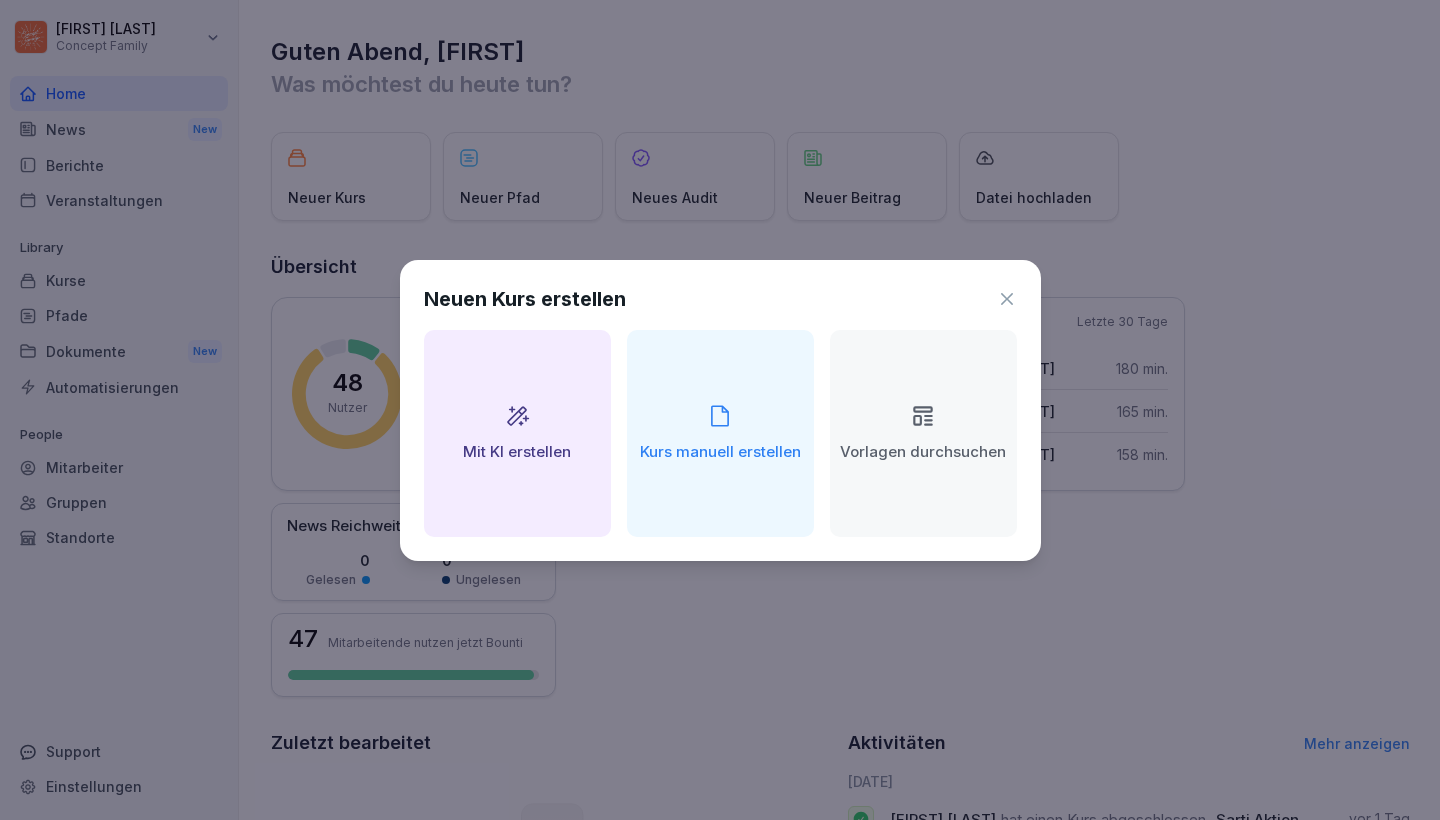 click 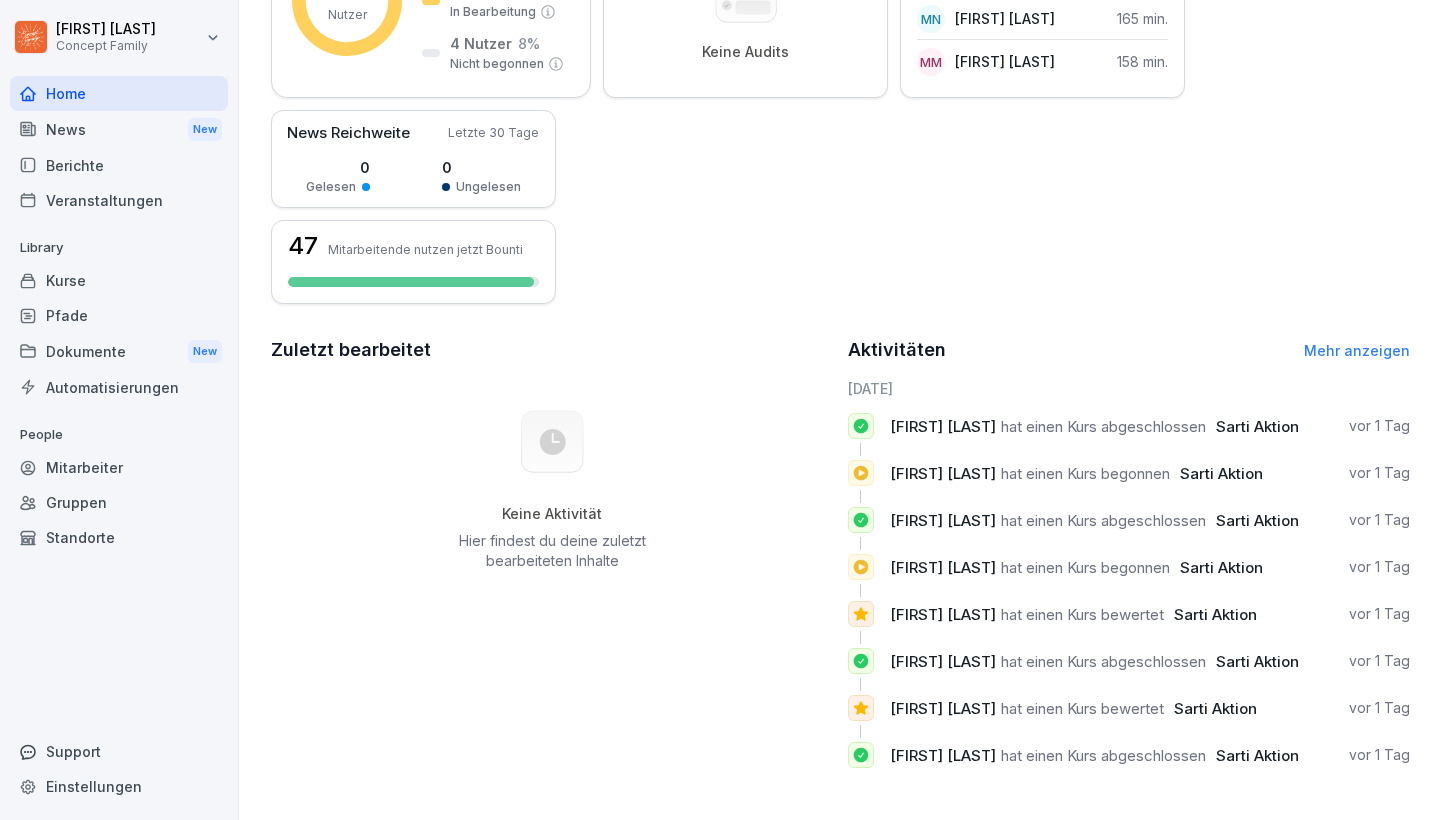 scroll, scrollTop: 393, scrollLeft: 0, axis: vertical 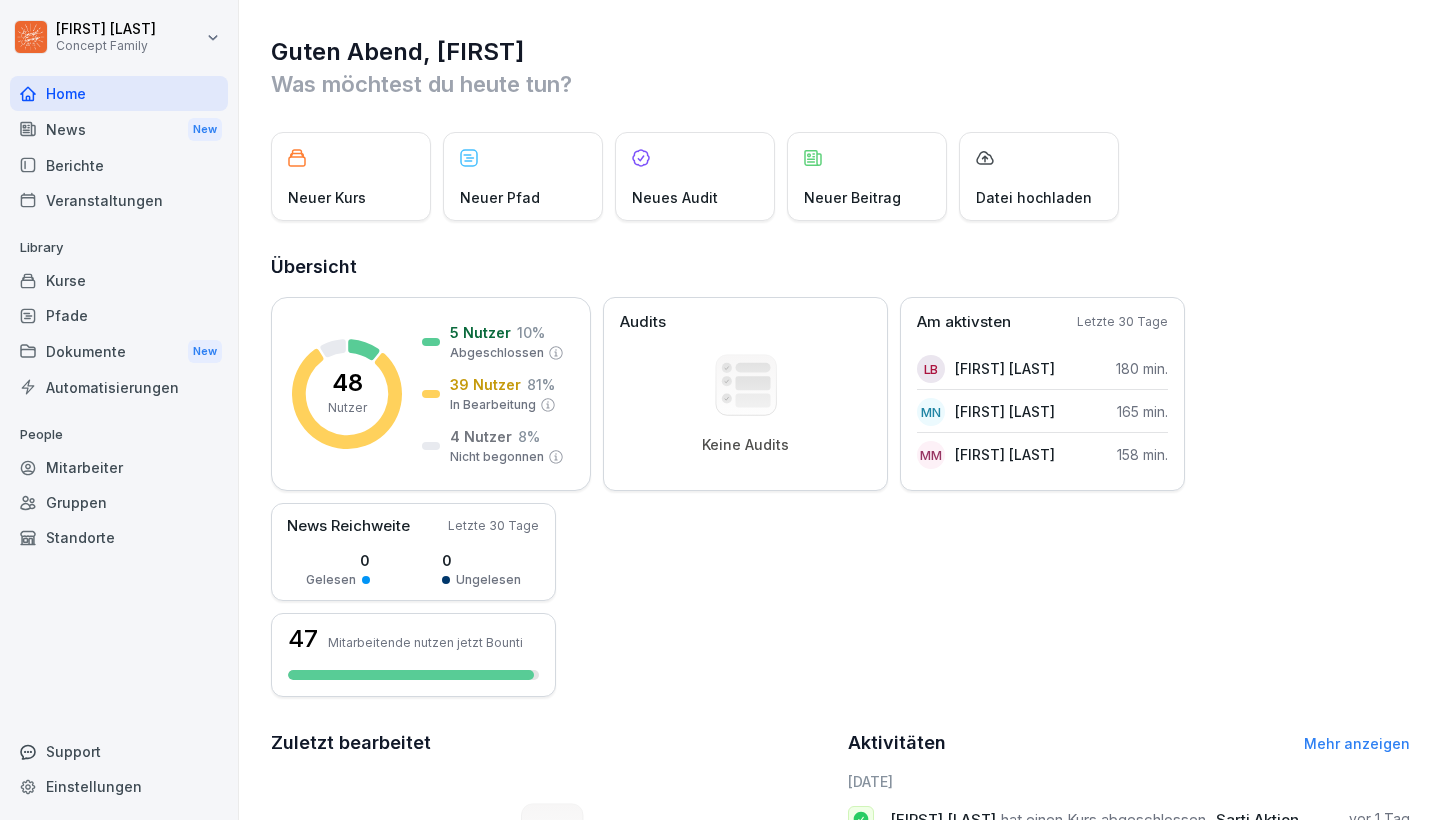 click on "Kurse" at bounding box center [119, 280] 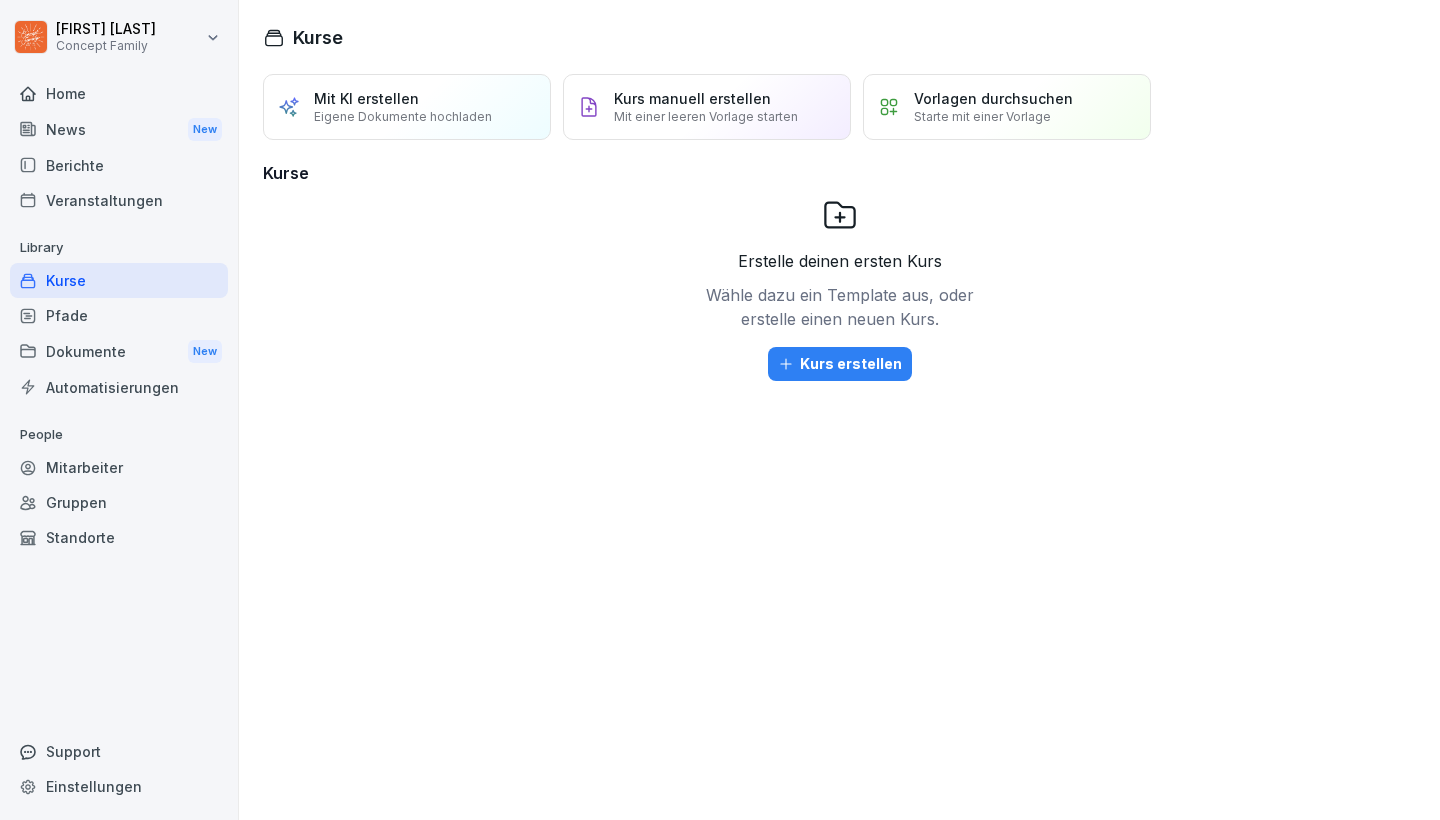 click on "News New" at bounding box center (119, 129) 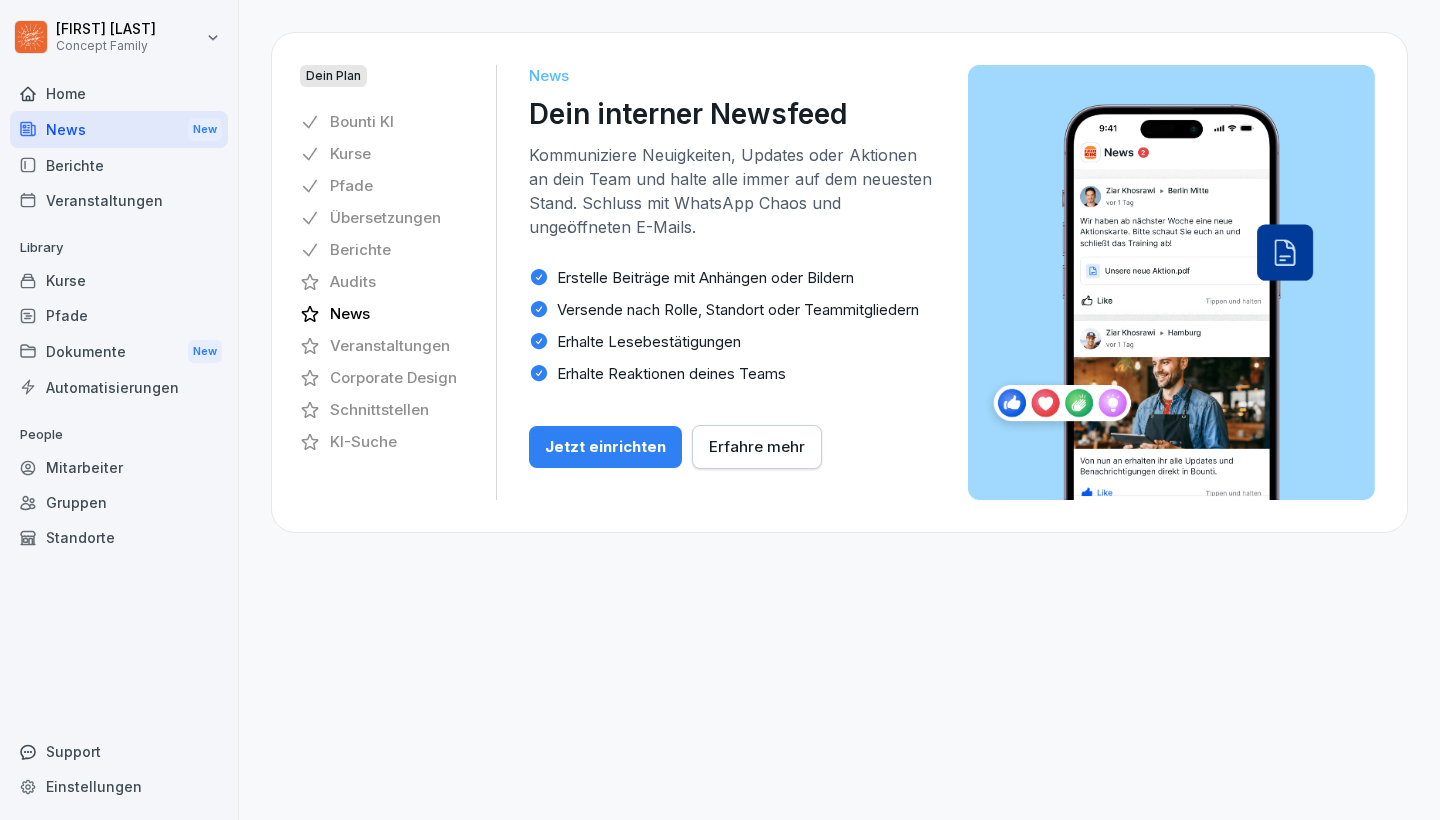 click on "Berichte" at bounding box center (119, 165) 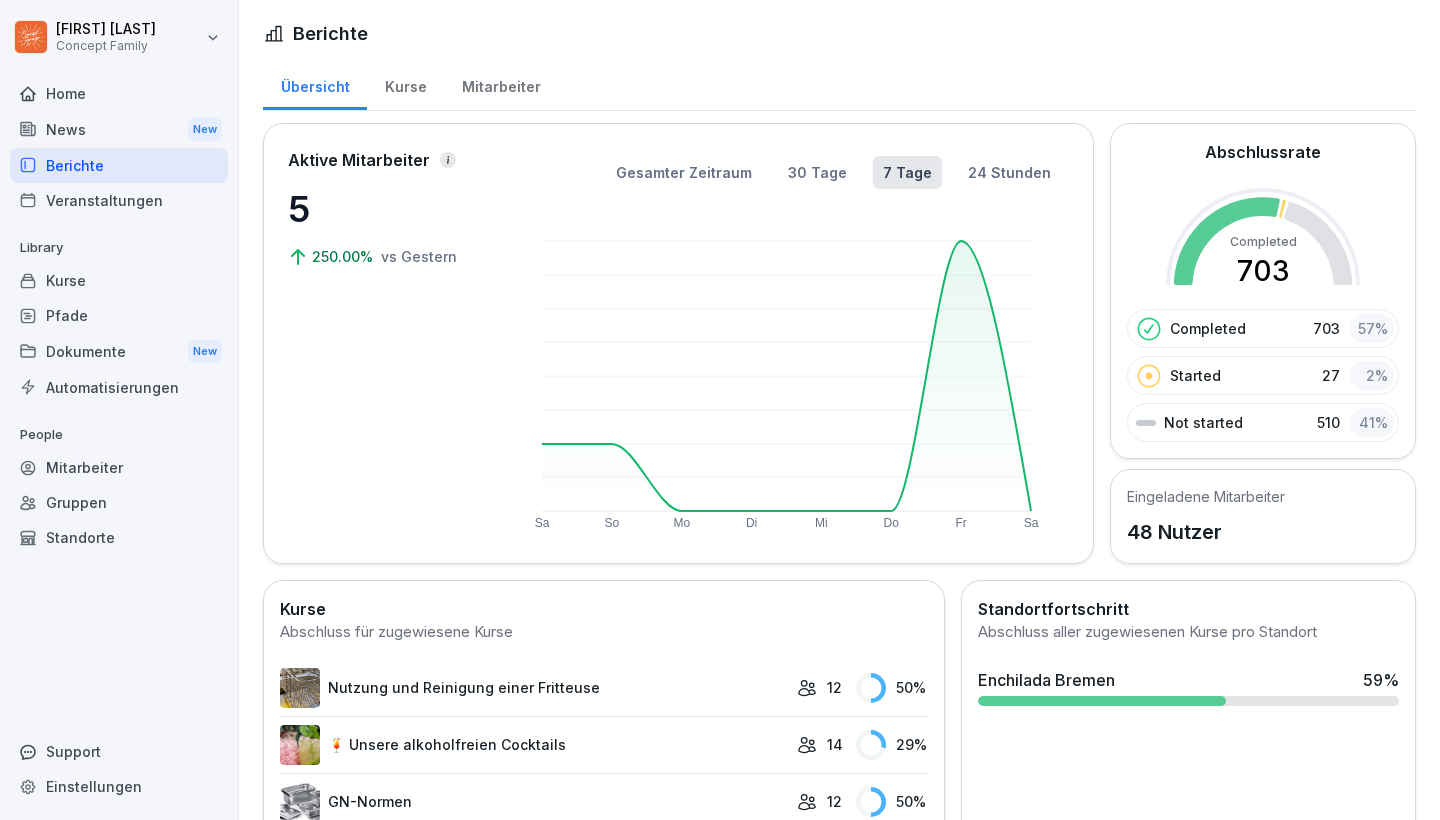 click on "Kurse" at bounding box center [405, 84] 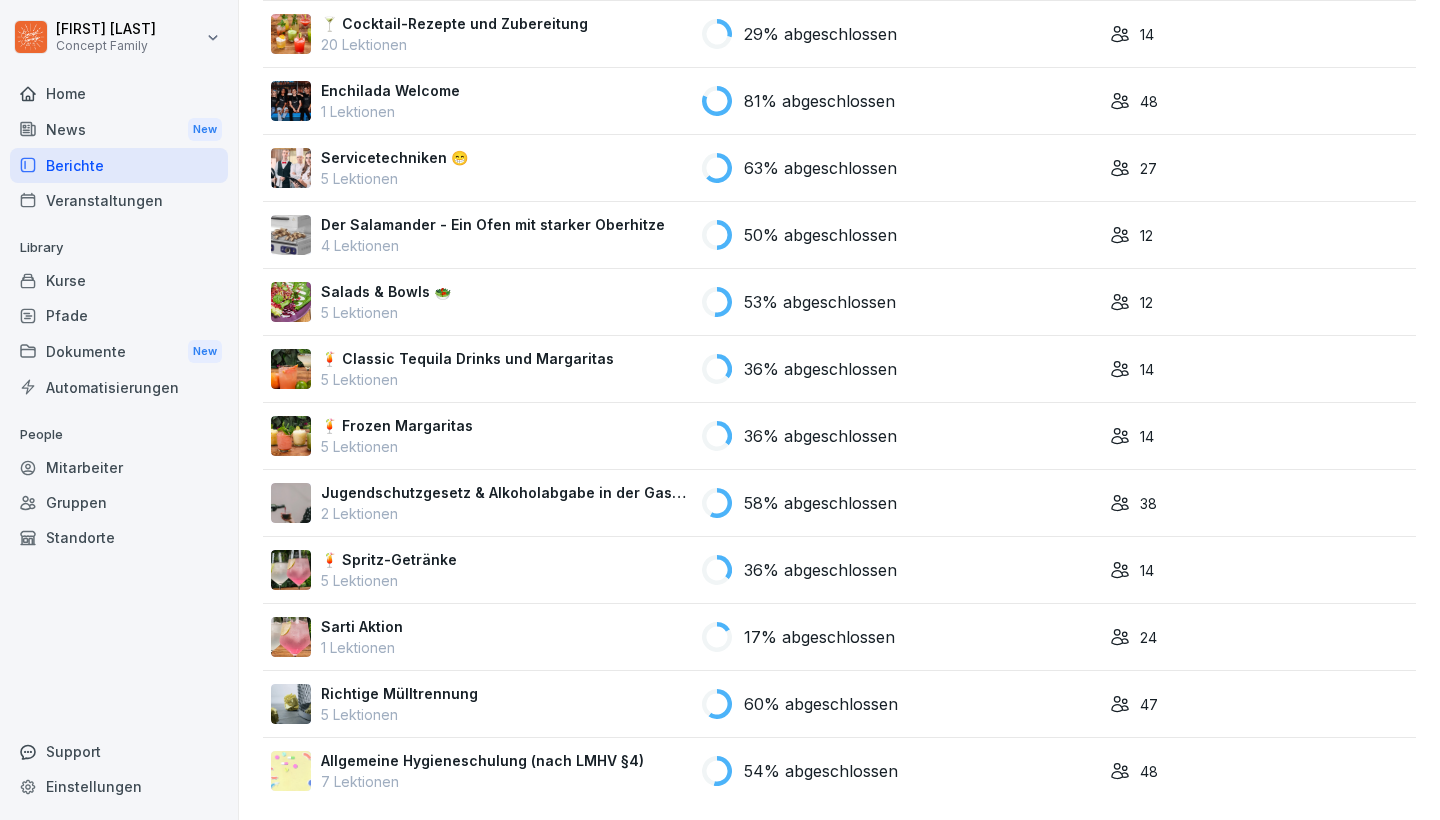 scroll, scrollTop: 2941, scrollLeft: 0, axis: vertical 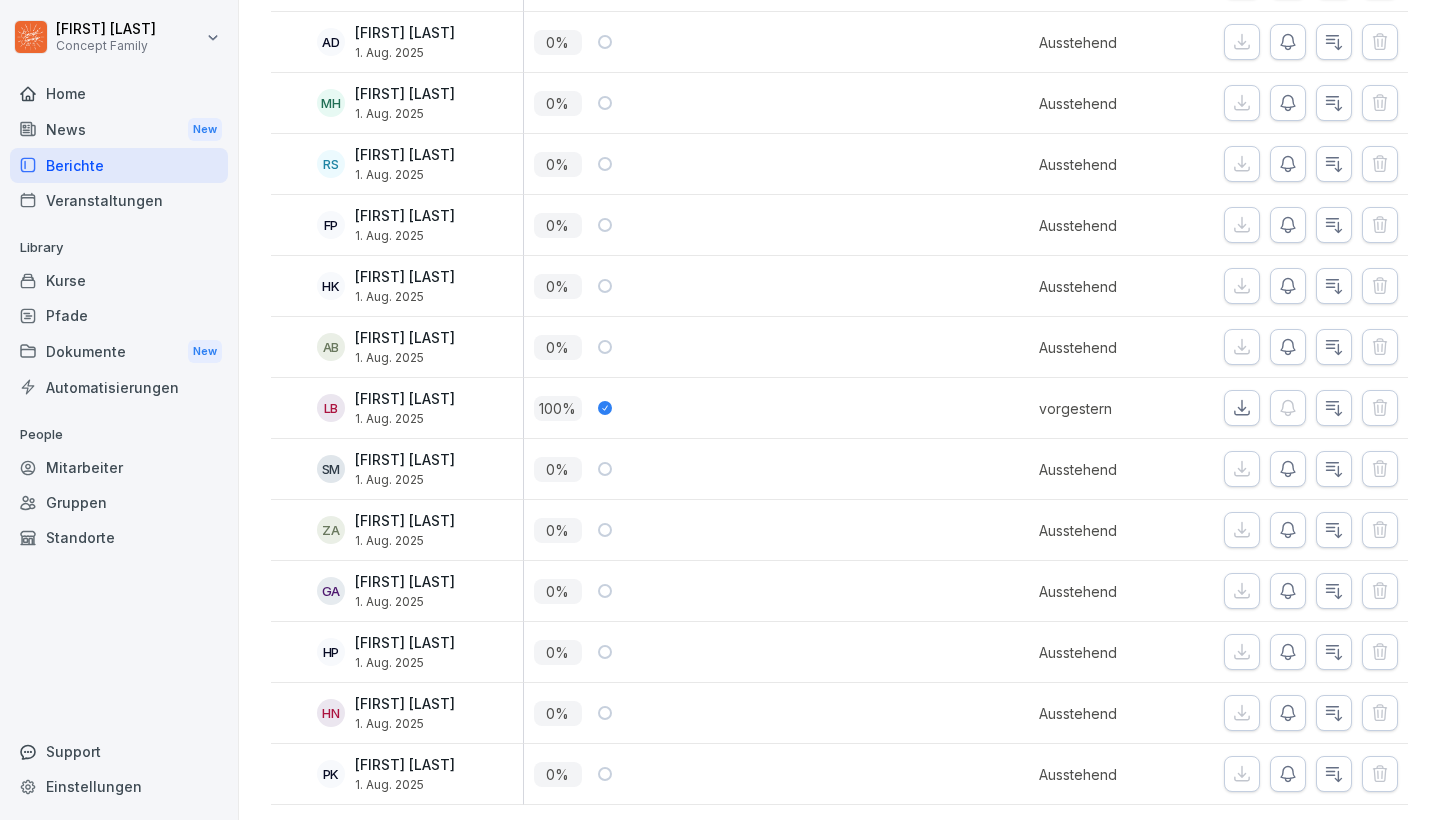 click on "[FIRST] [LAST]" at bounding box center [405, 704] 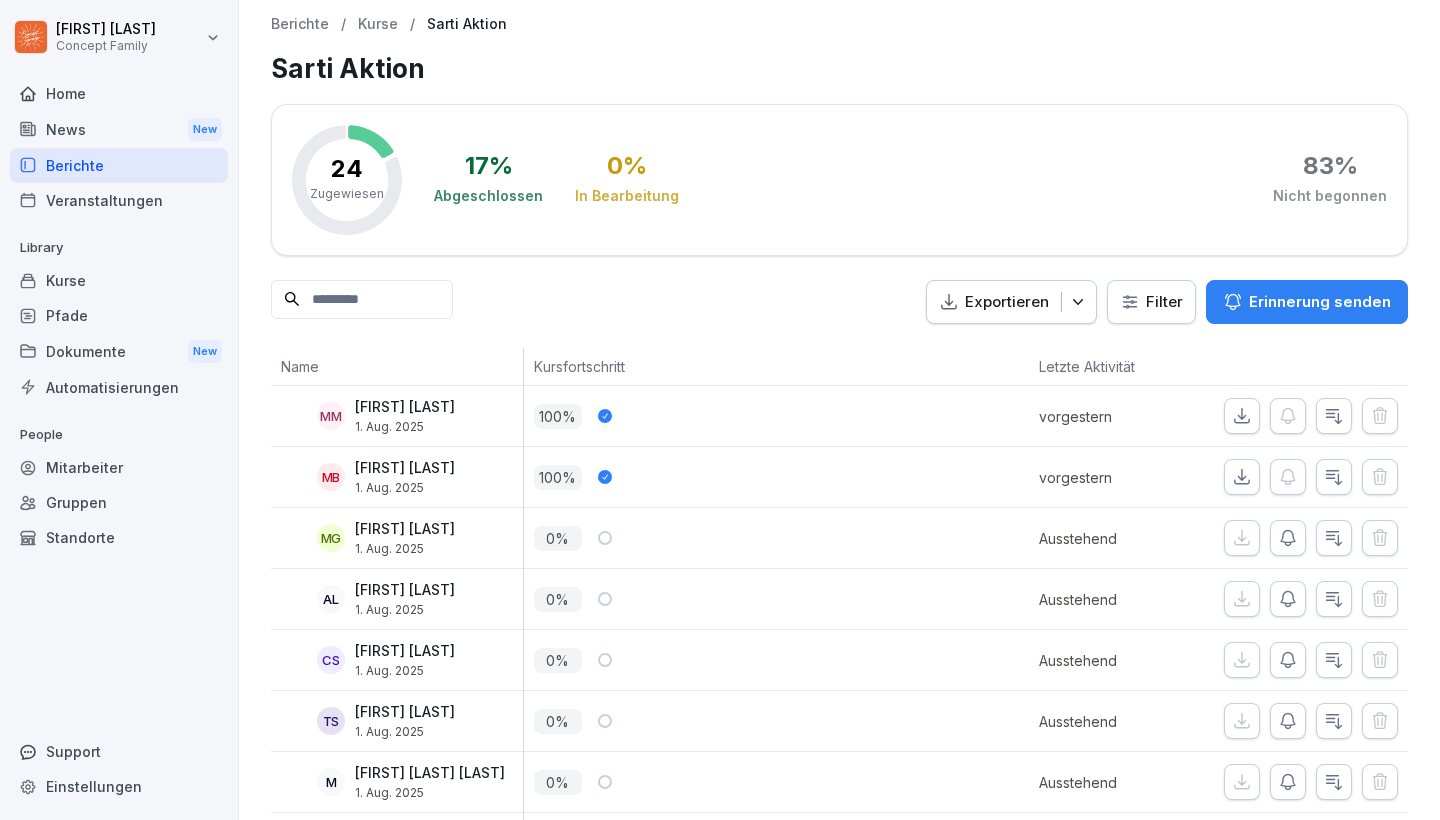 scroll, scrollTop: 0, scrollLeft: 0, axis: both 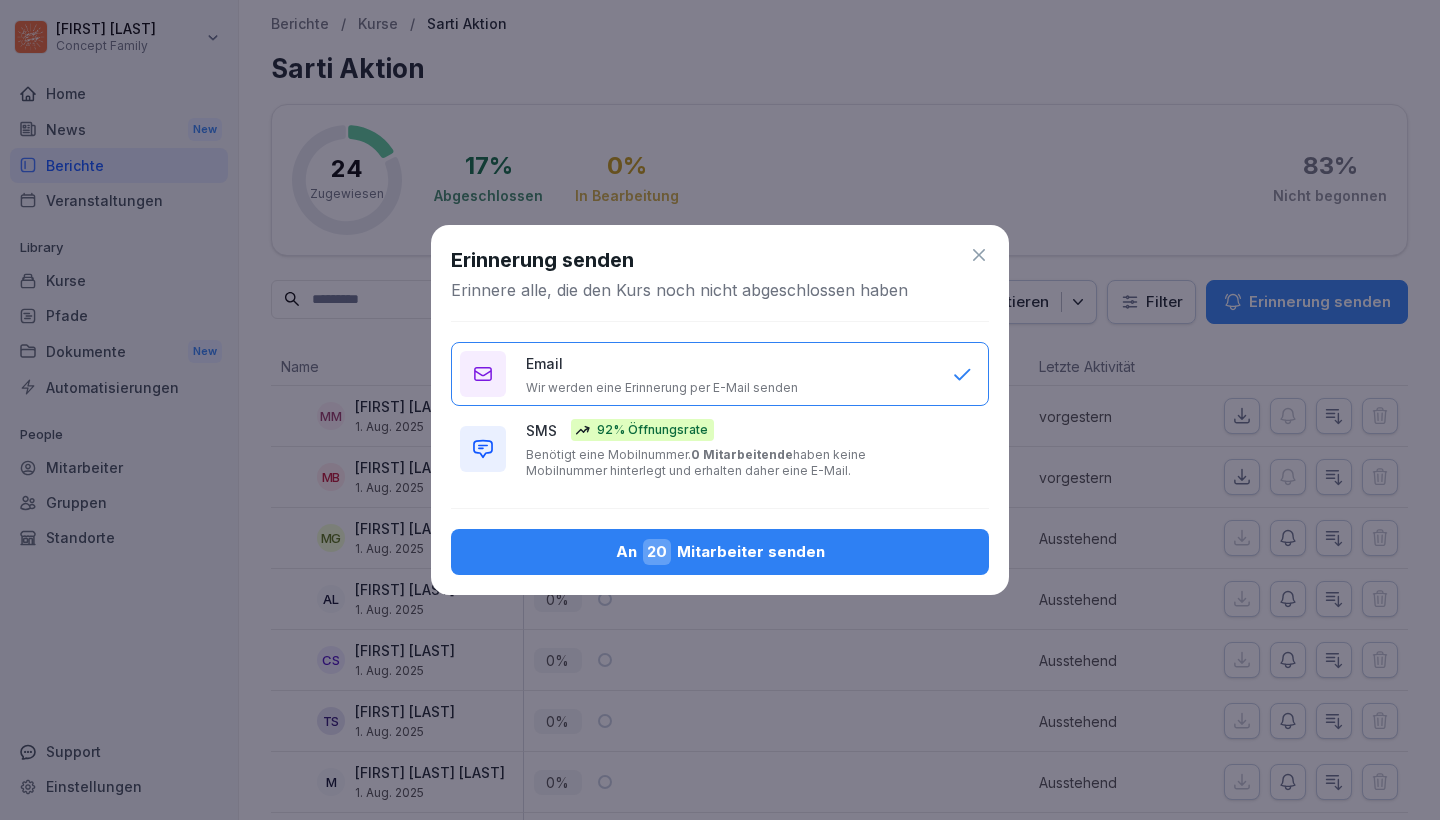 click on "Benötigt eine Mobilnummer.  0 Mitarbeitende  haben keine Mobilnummer hinterlegt und erhalten daher eine E-Mail." at bounding box center (729, 463) 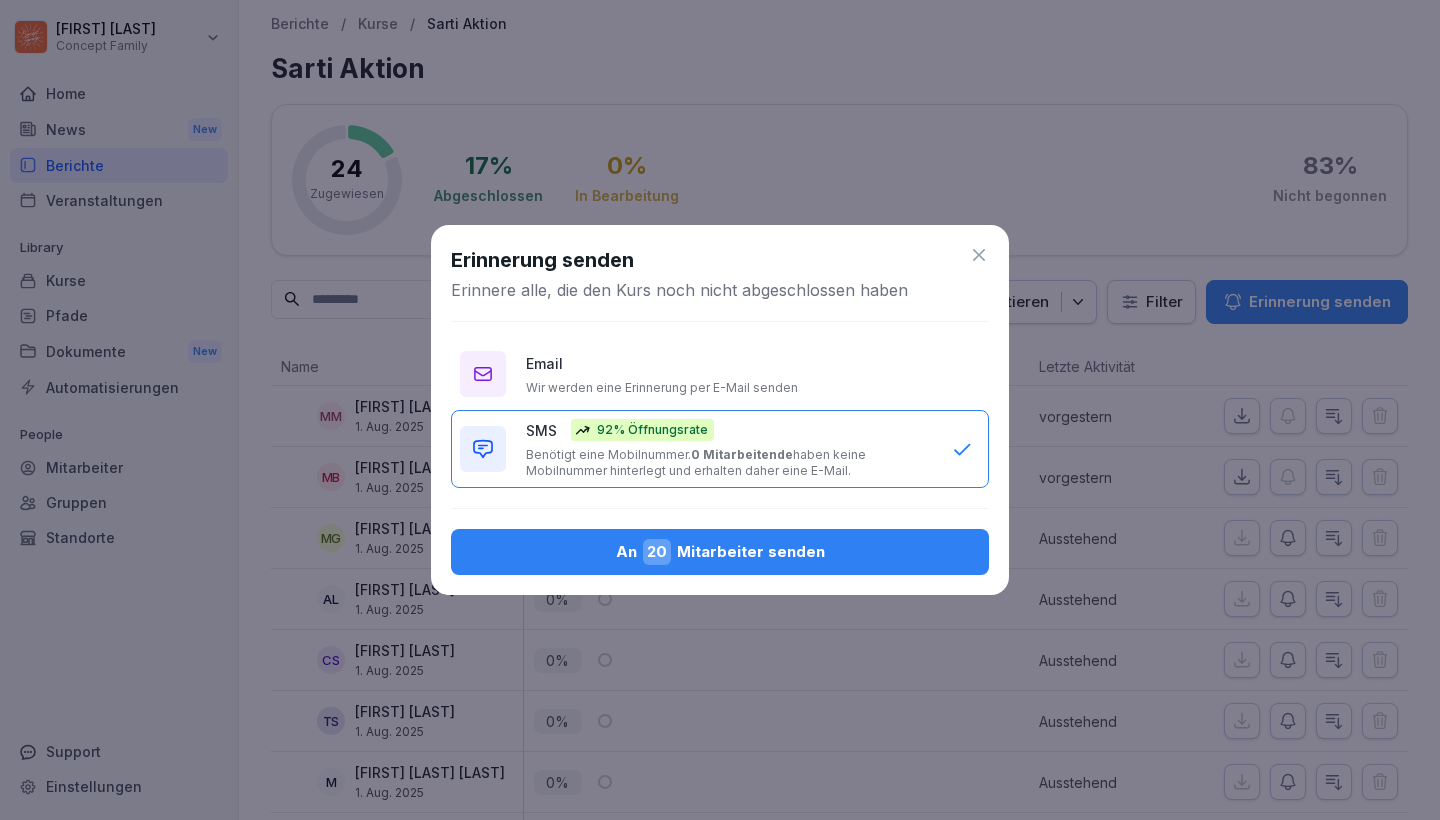 click on "An  20  Mitarbeiter senden" at bounding box center (720, 552) 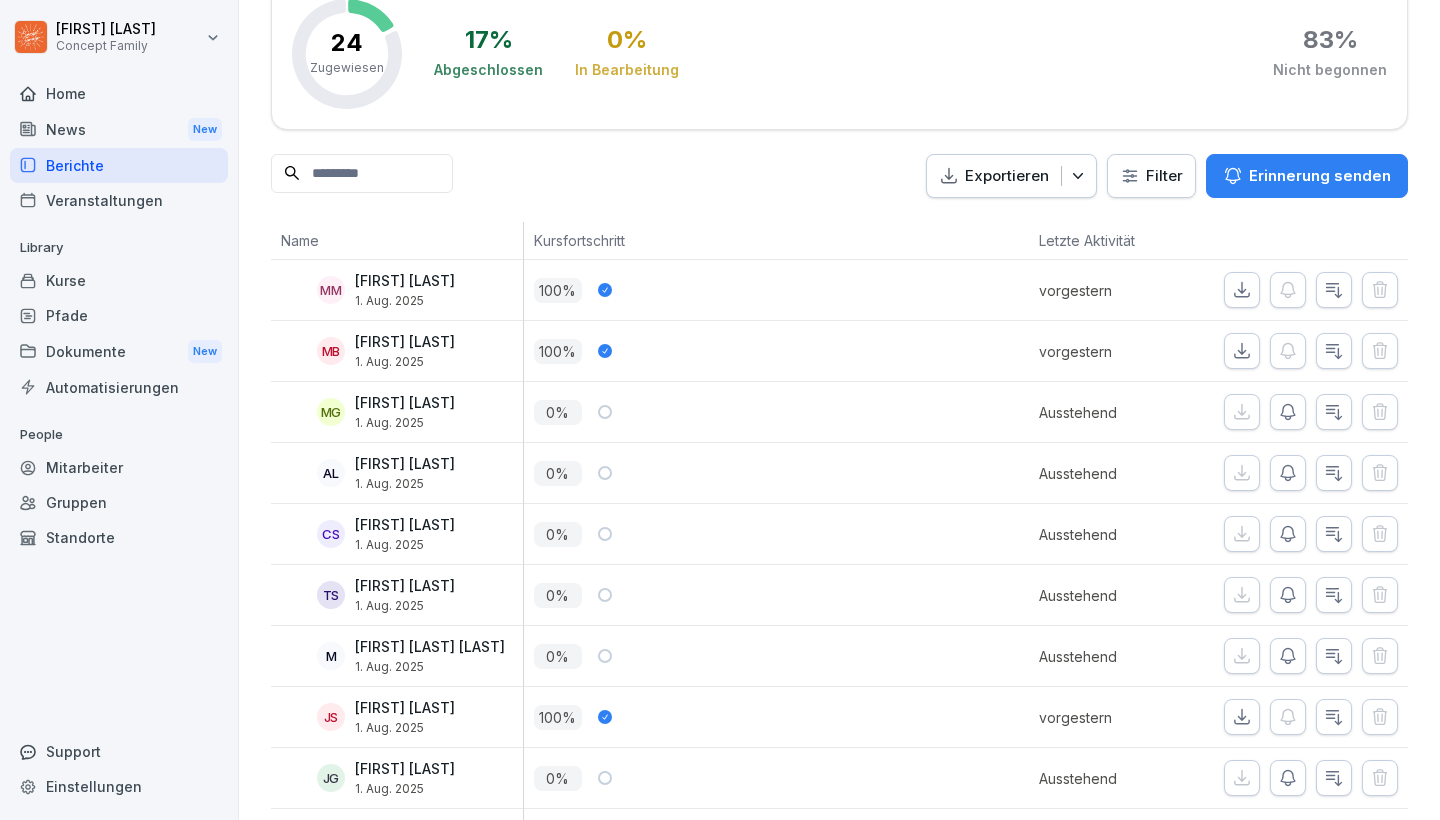 scroll, scrollTop: 138, scrollLeft: 0, axis: vertical 